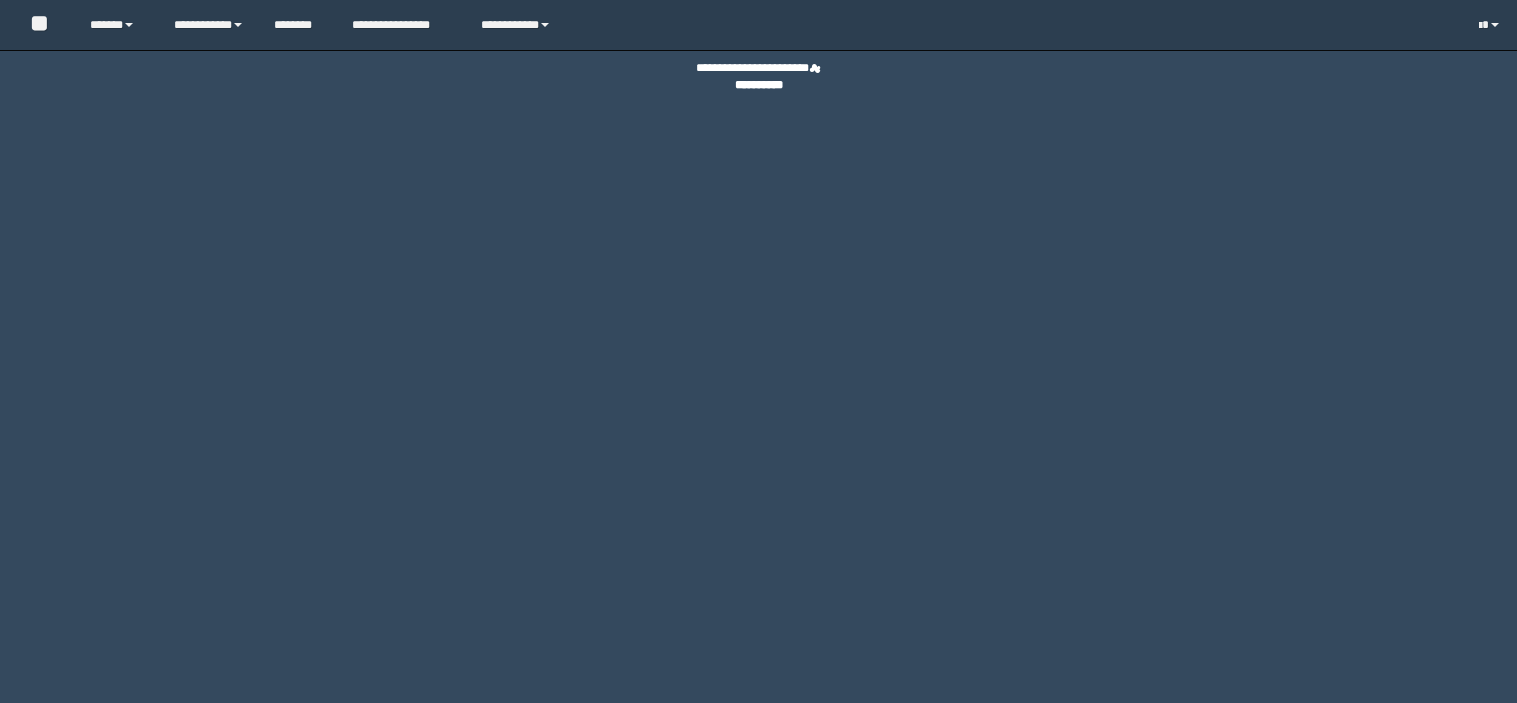 scroll, scrollTop: 0, scrollLeft: 0, axis: both 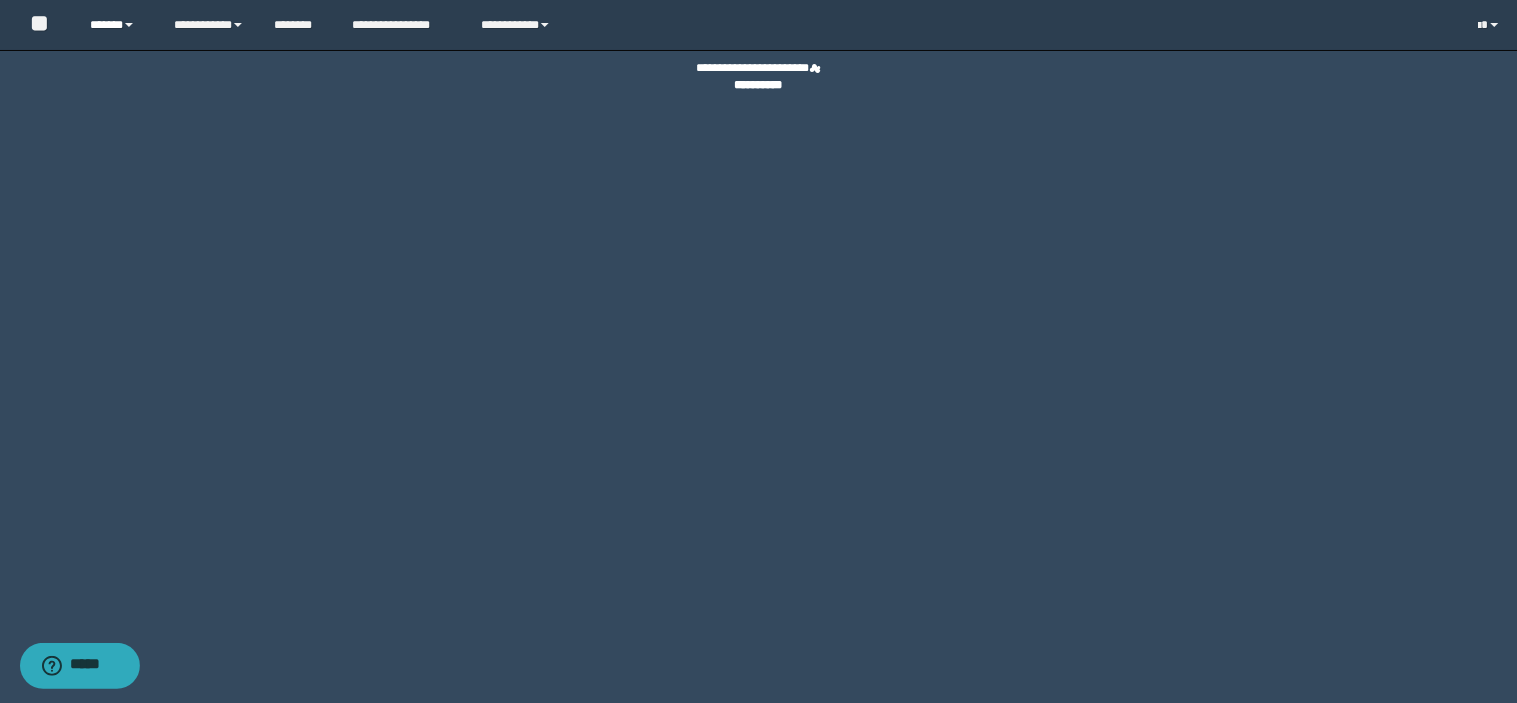 click on "******" at bounding box center (116, 25) 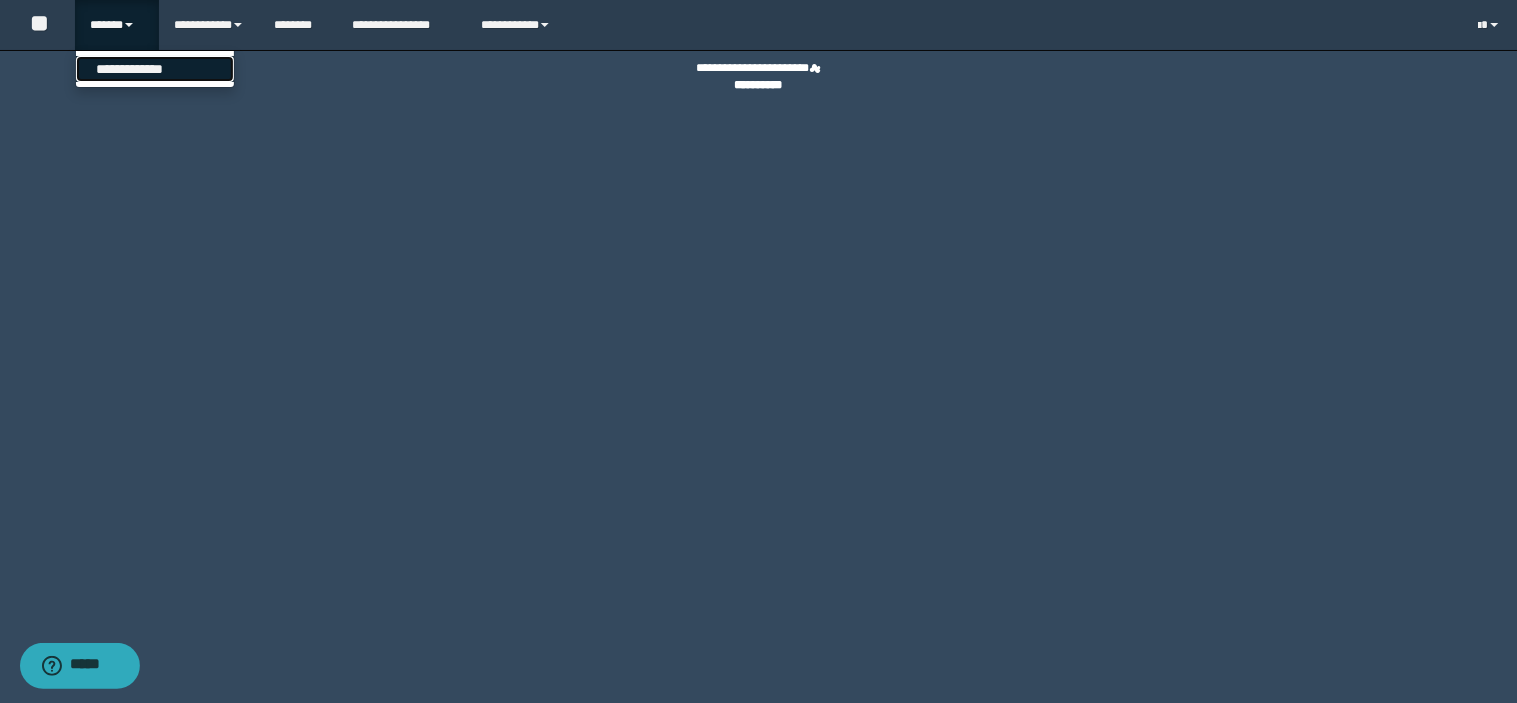 click on "**********" at bounding box center (155, 69) 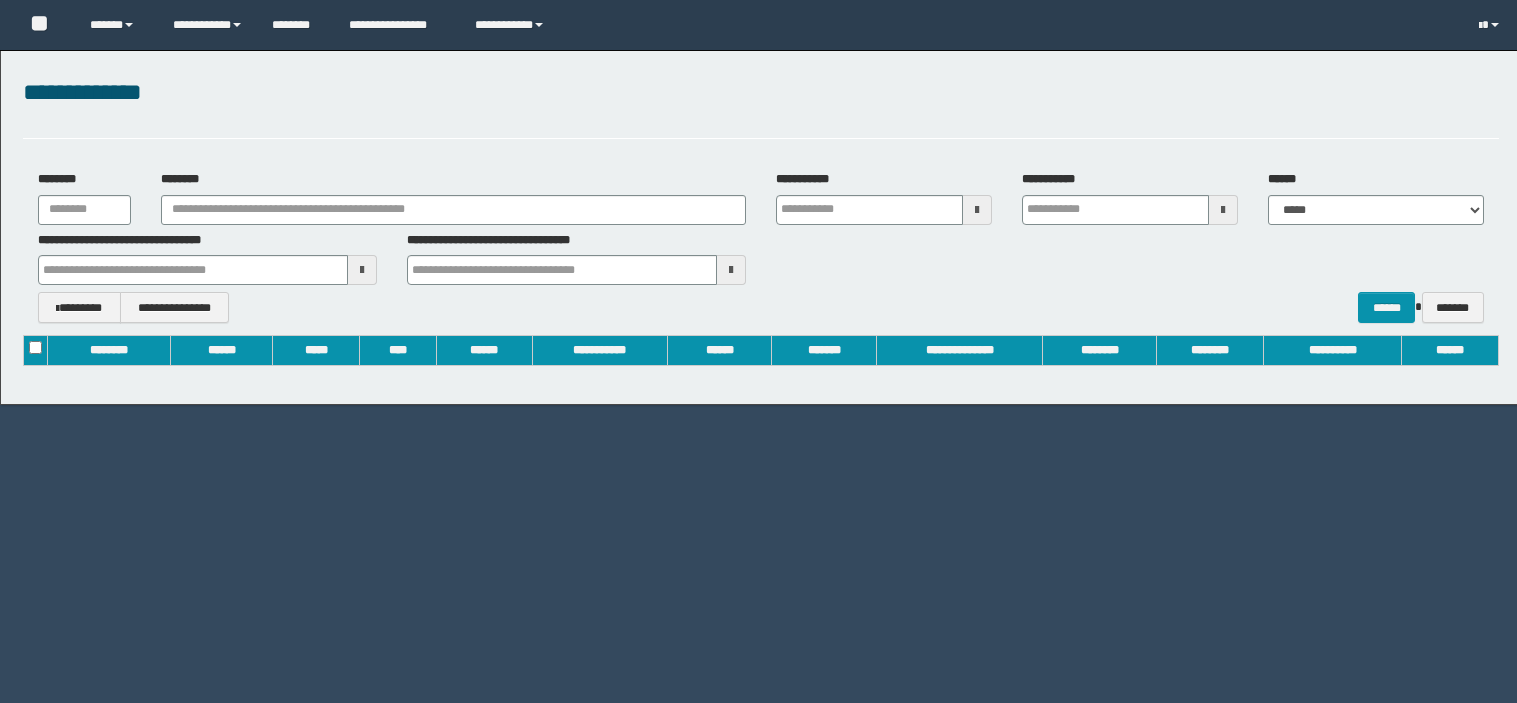 scroll, scrollTop: 0, scrollLeft: 0, axis: both 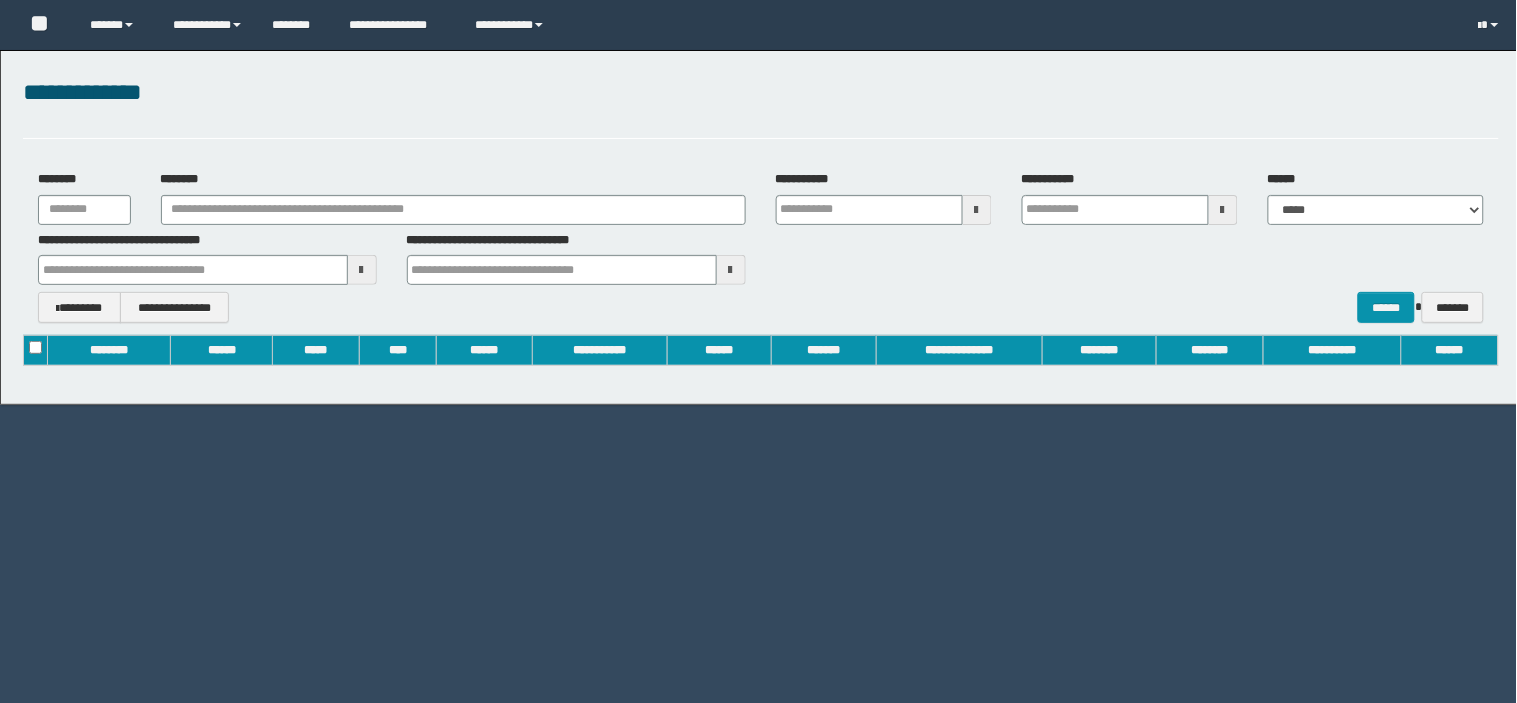 type on "**********" 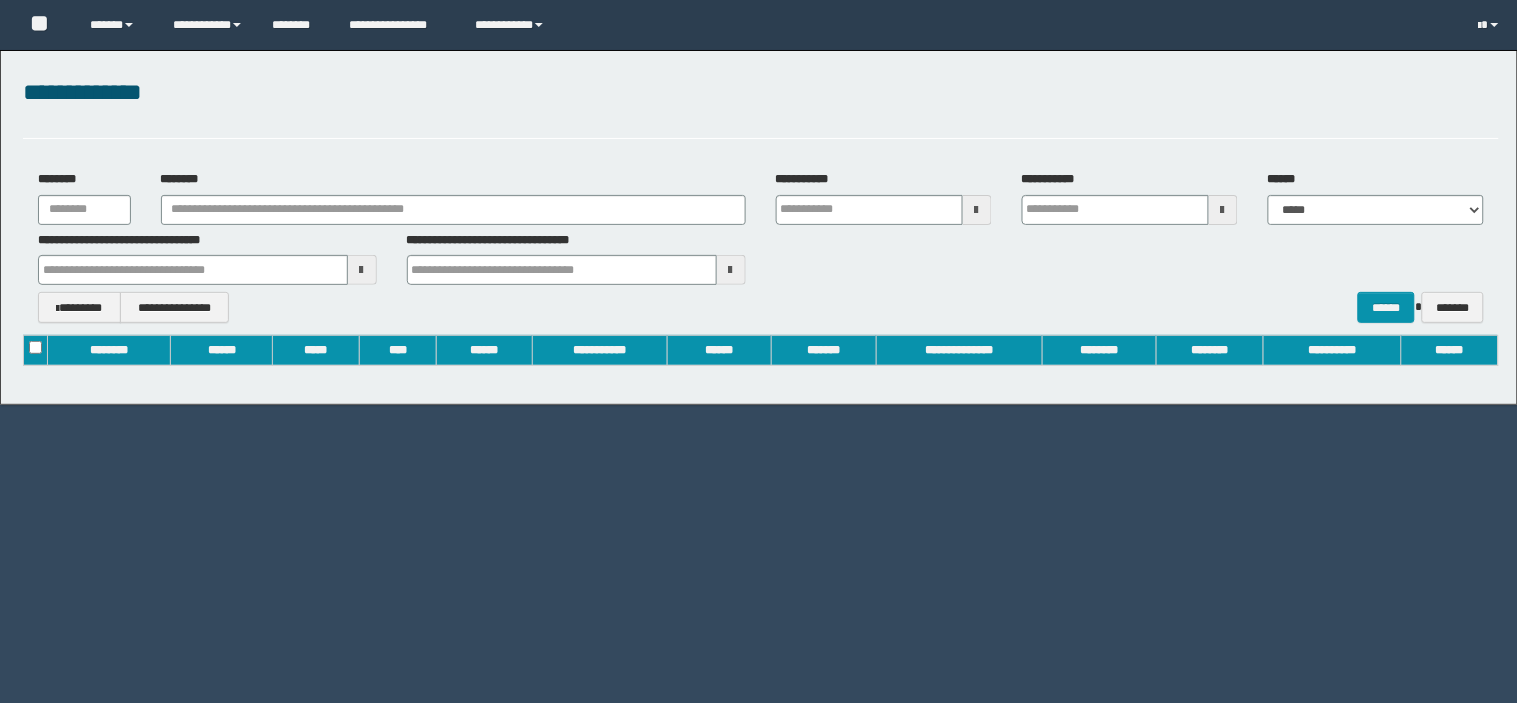 type on "**********" 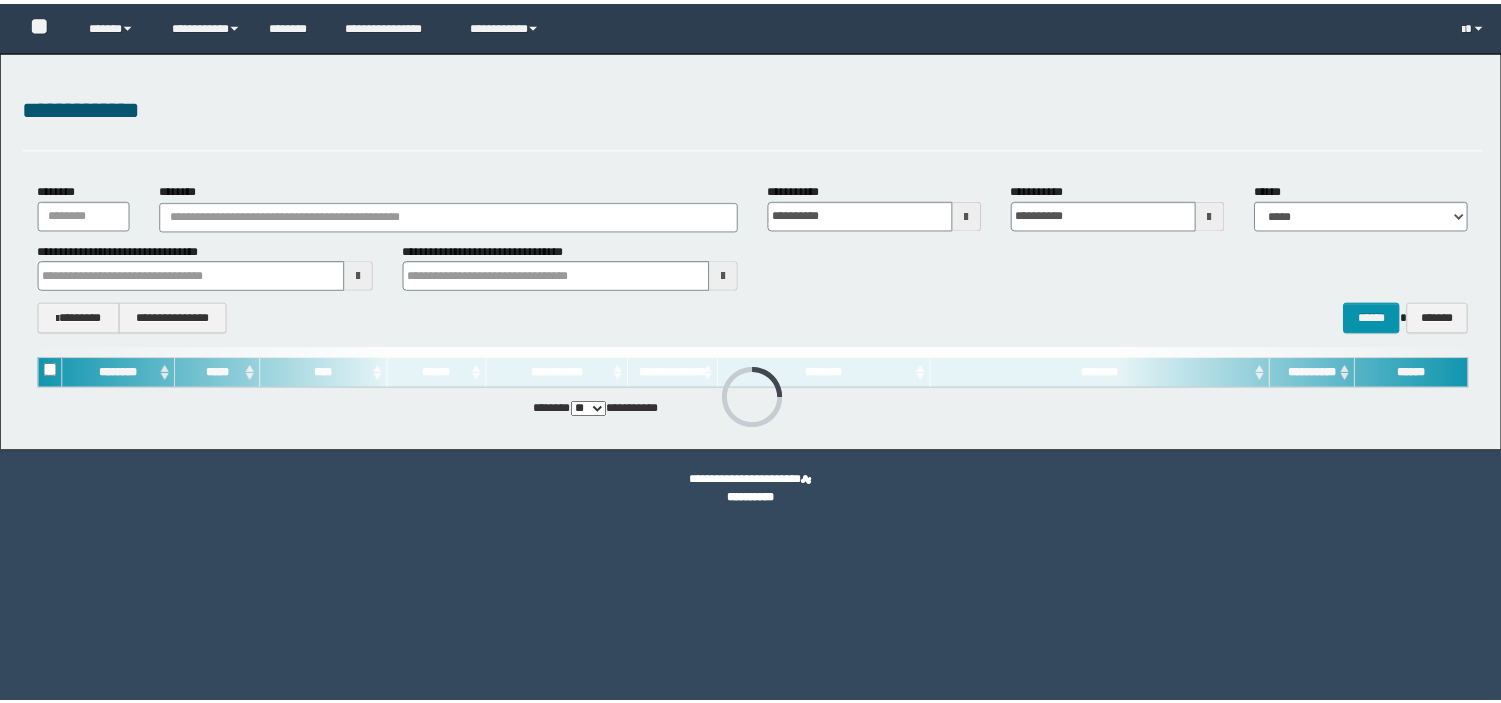 scroll, scrollTop: 0, scrollLeft: 0, axis: both 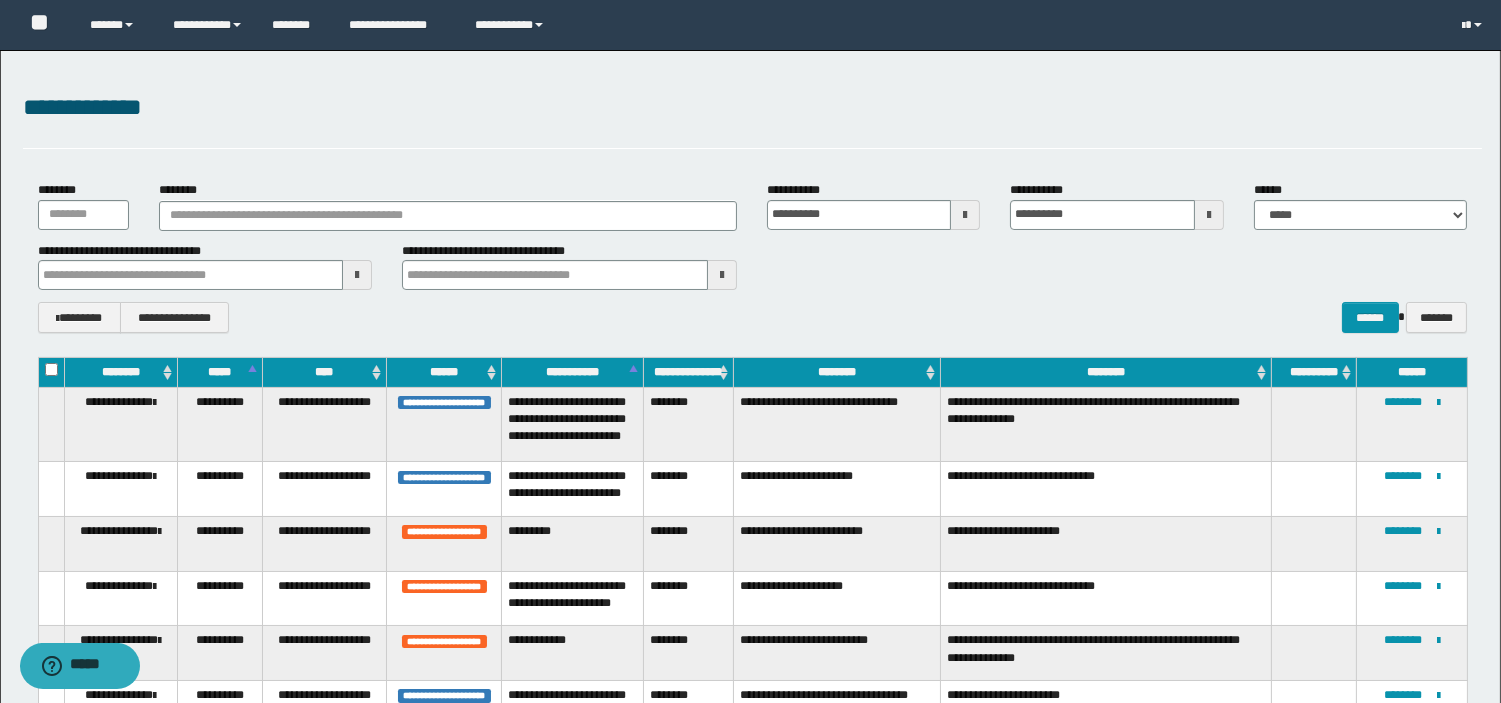 click at bounding box center [357, 275] 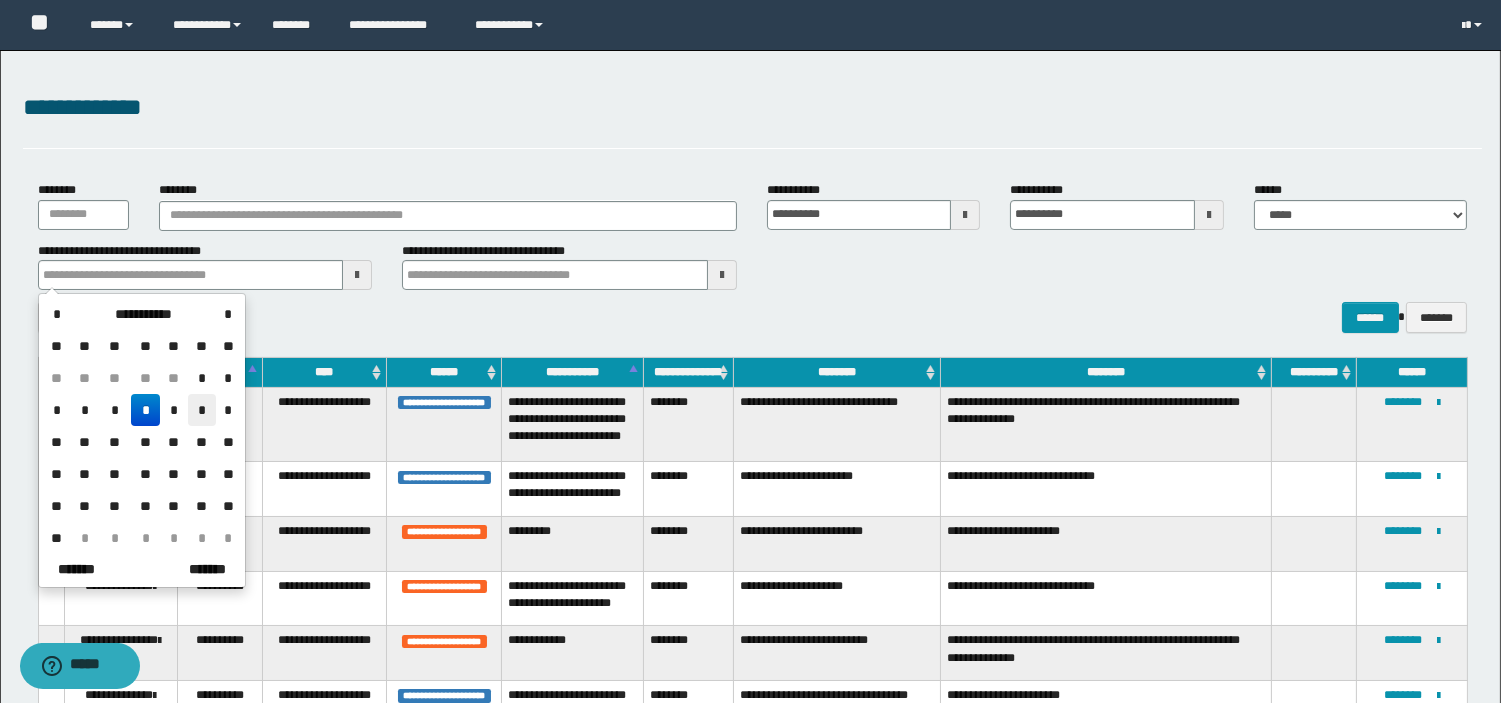click on "*" at bounding box center [202, 410] 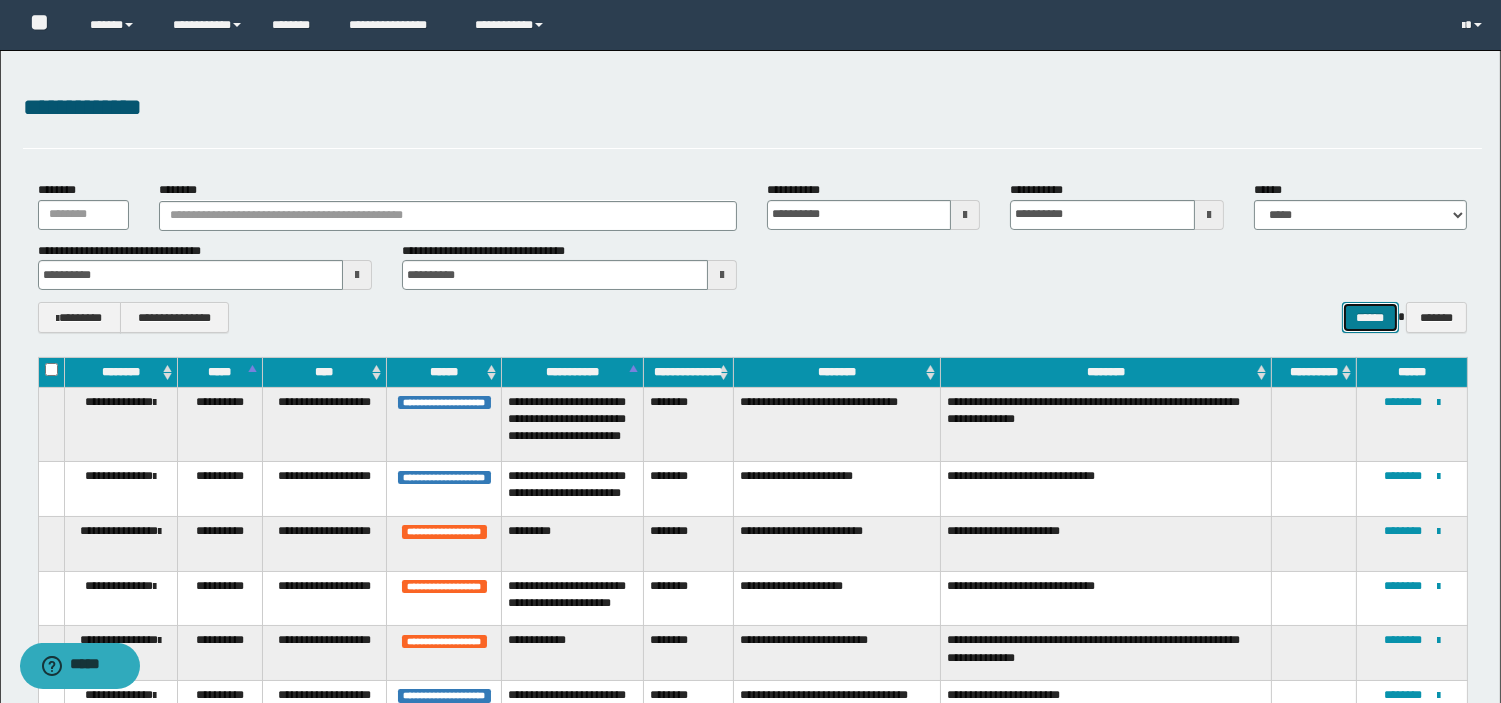 click on "******" at bounding box center [1370, 317] 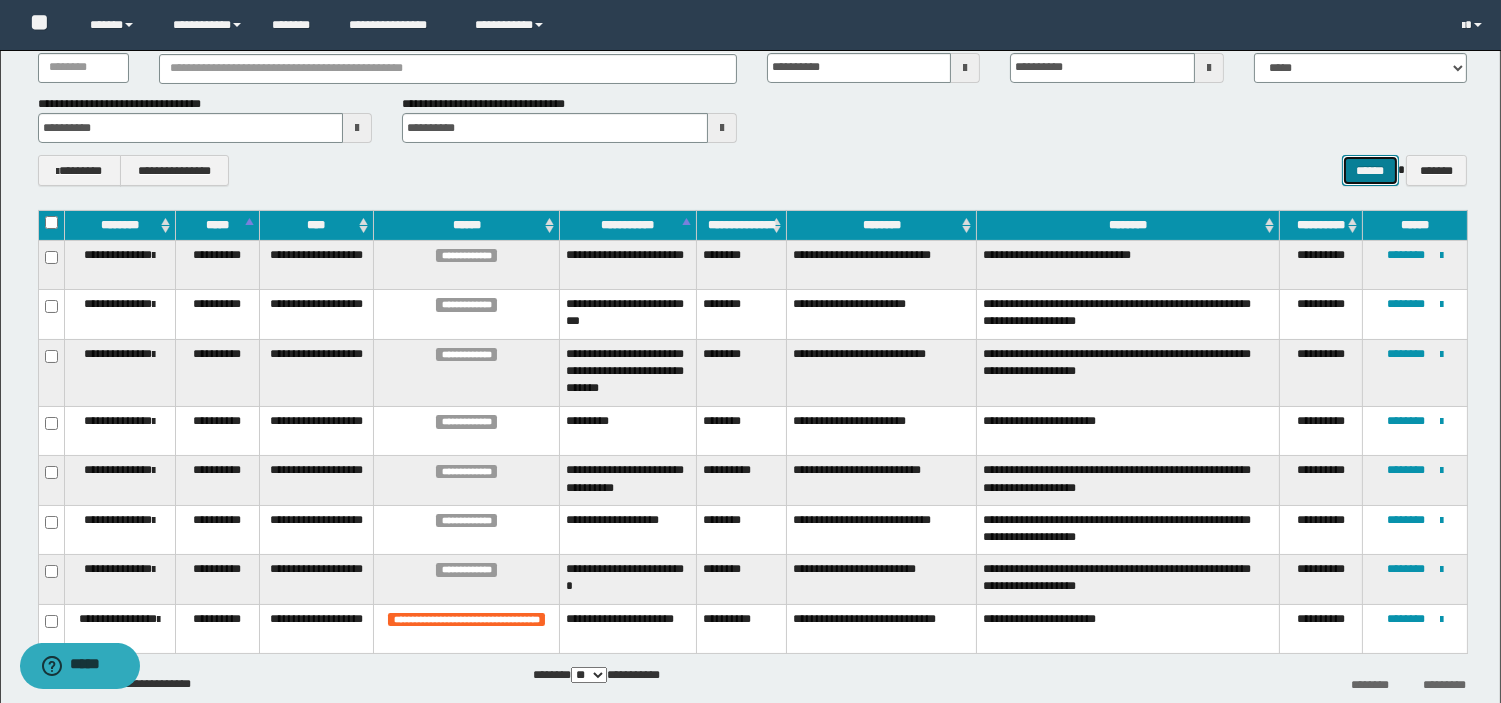 scroll, scrollTop: 177, scrollLeft: 0, axis: vertical 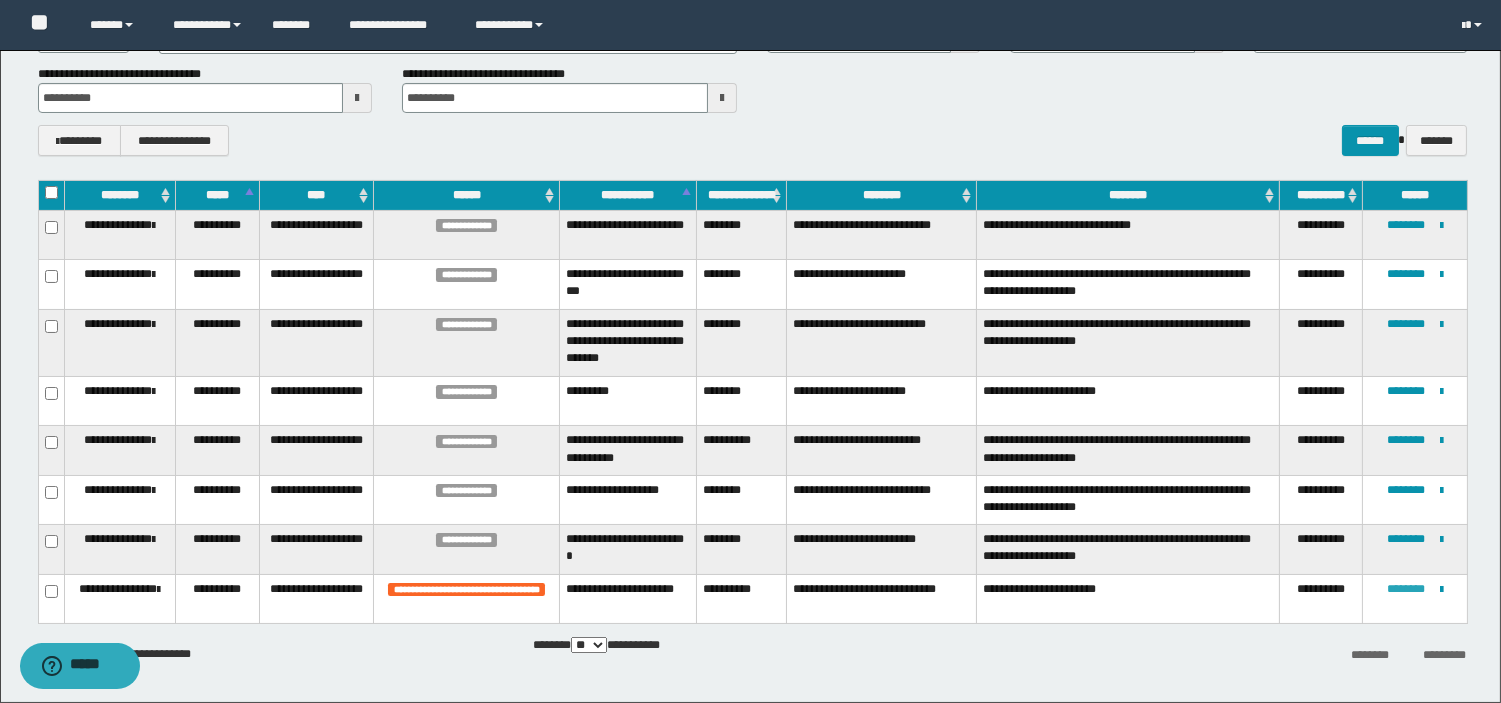 click on "********" at bounding box center (1406, 589) 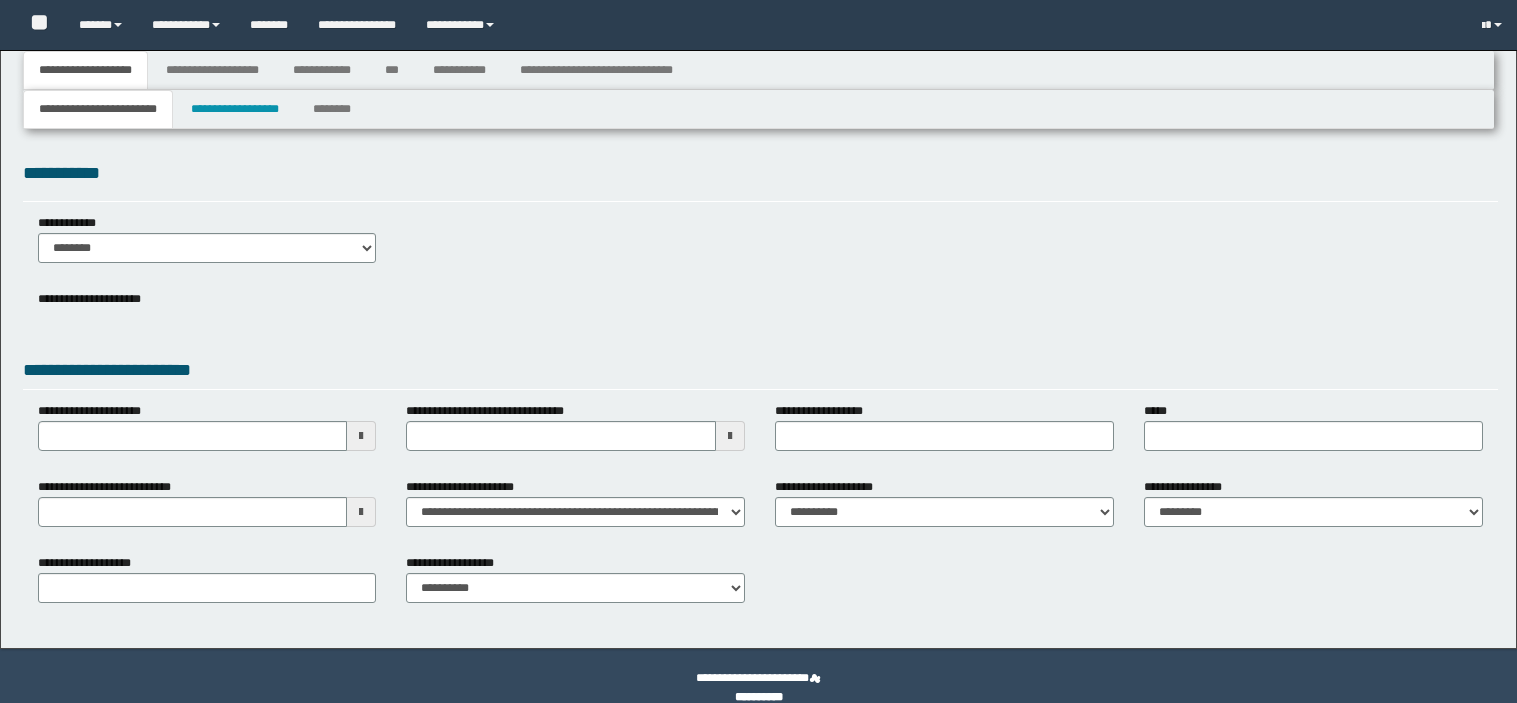 type 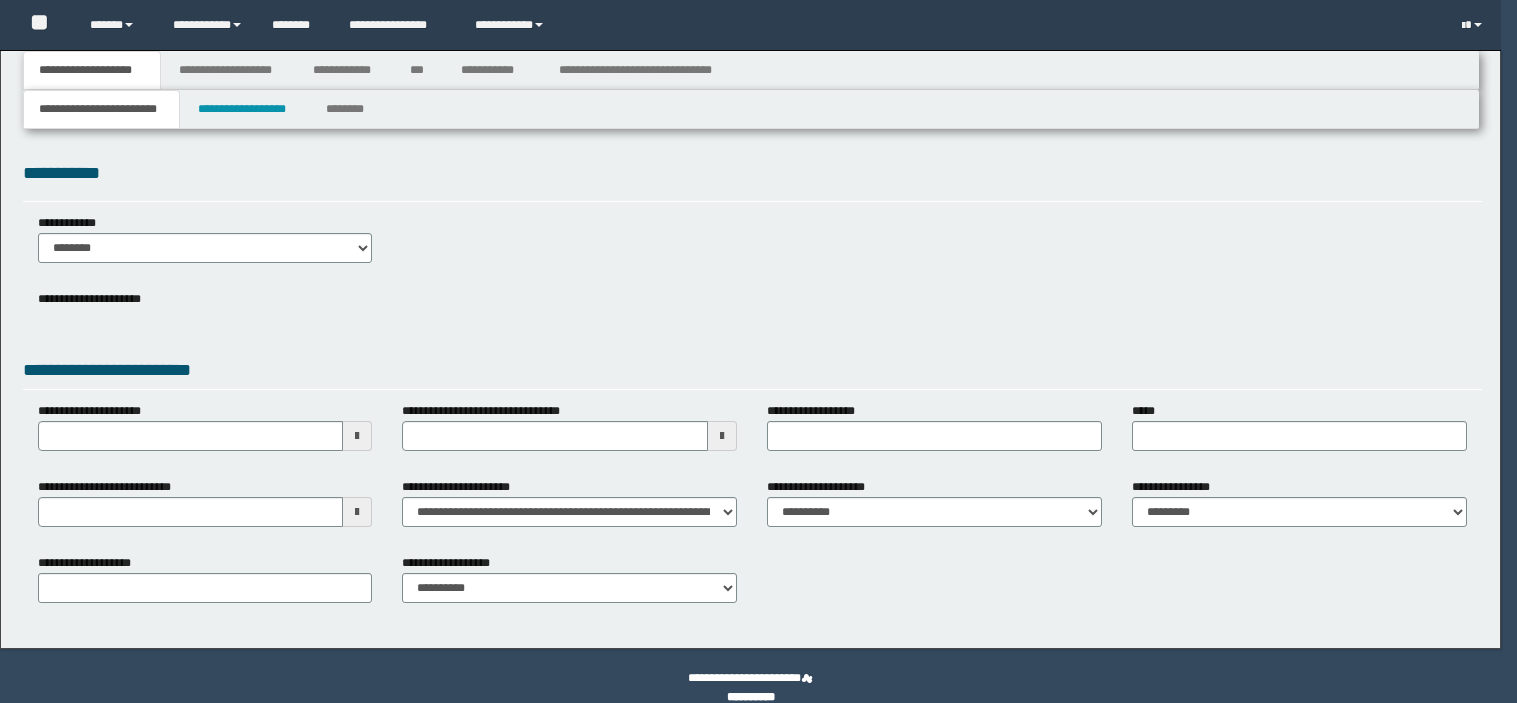 scroll, scrollTop: 0, scrollLeft: 0, axis: both 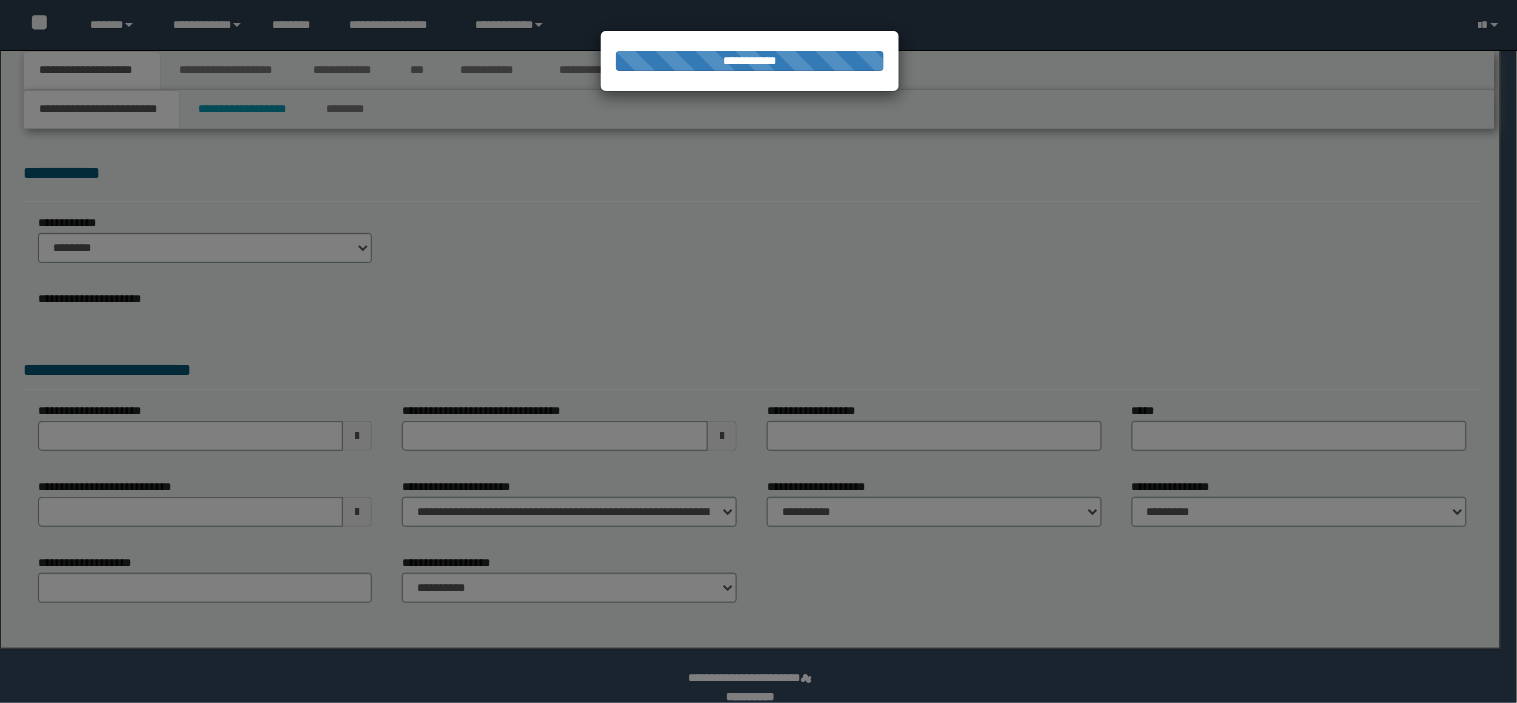 type on "**********" 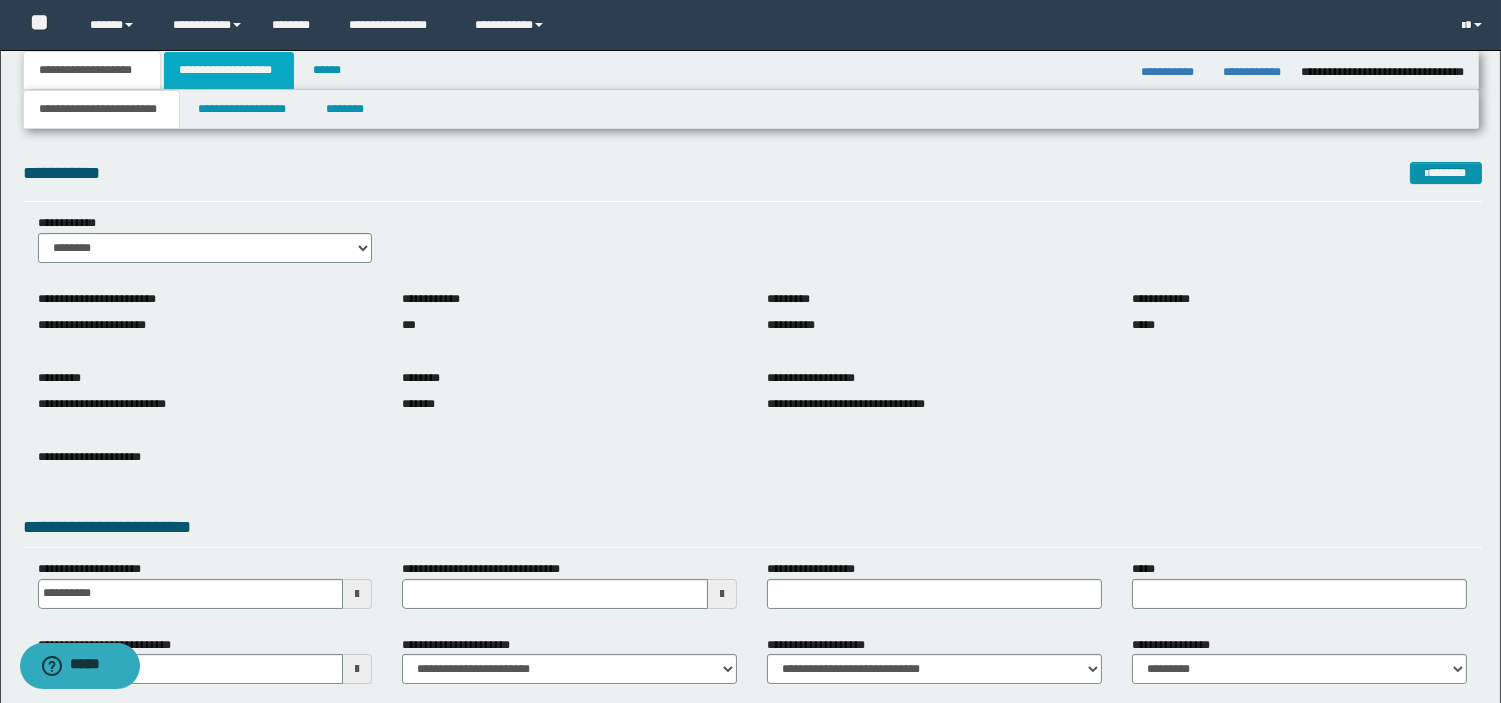 click on "**********" at bounding box center (229, 70) 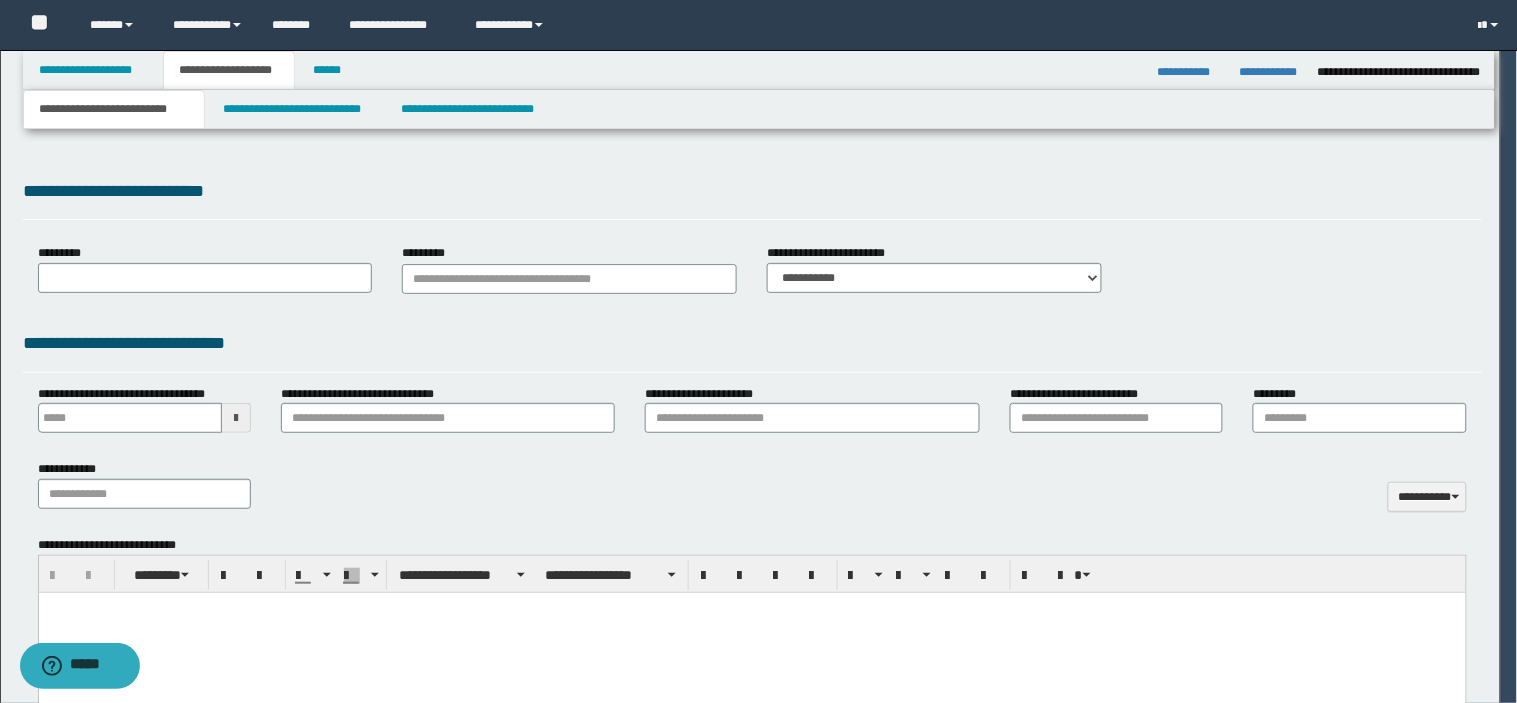 scroll, scrollTop: 0, scrollLeft: 0, axis: both 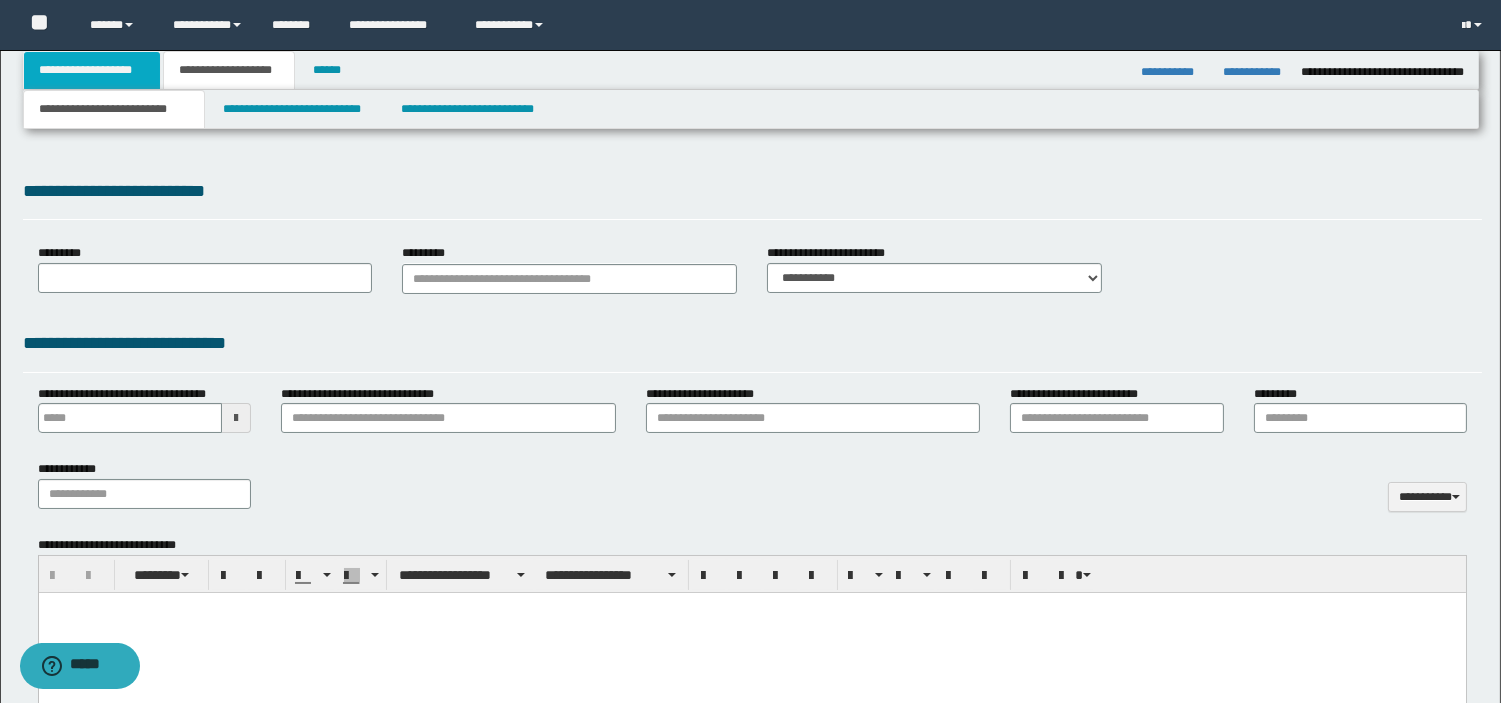 type 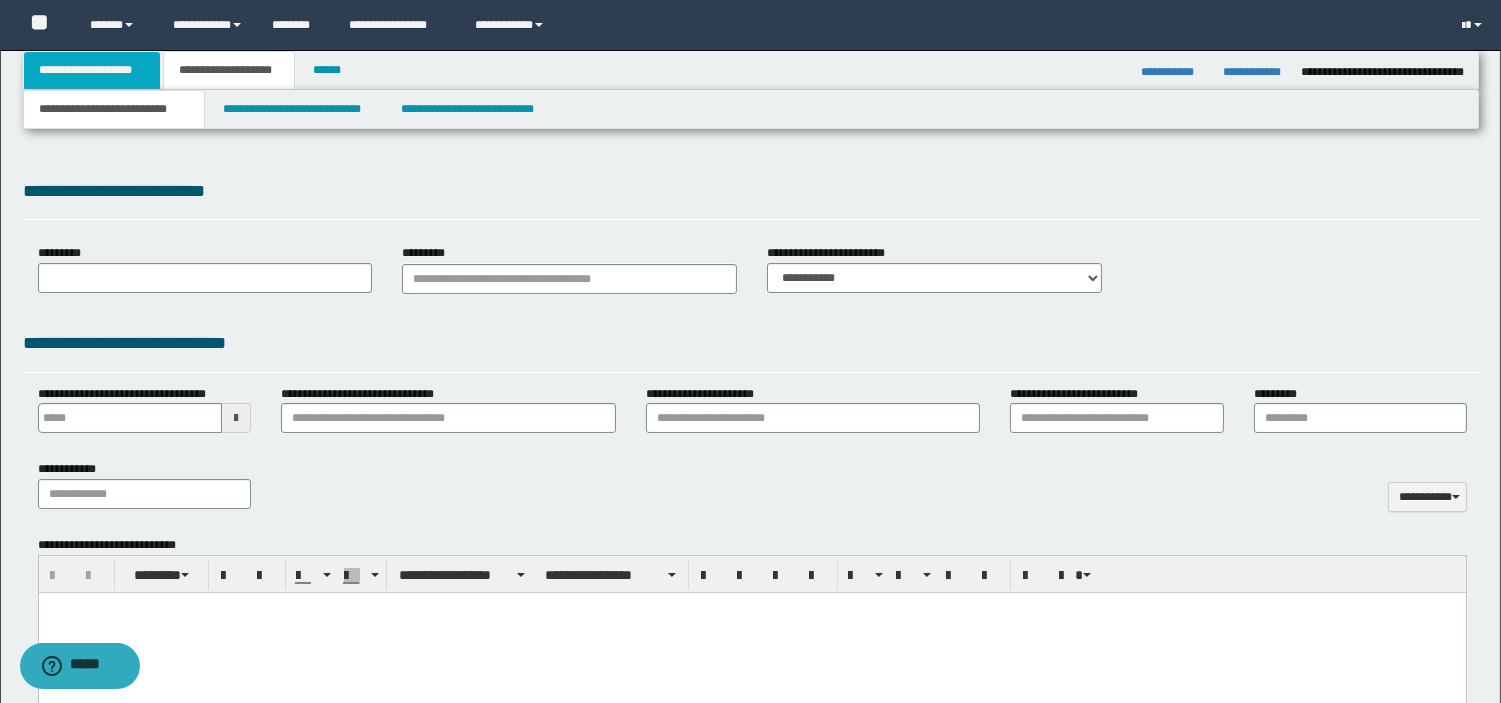 select on "*" 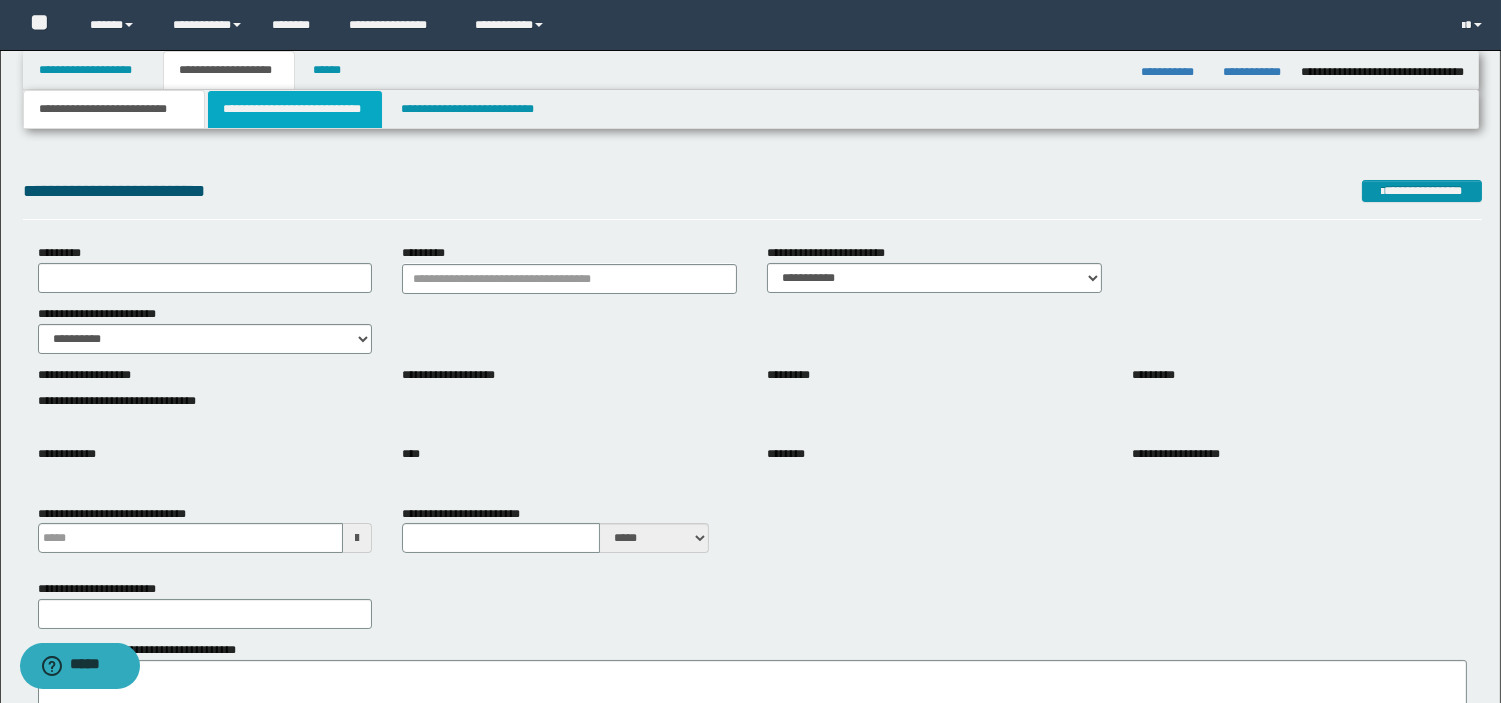 click on "**********" at bounding box center (295, 109) 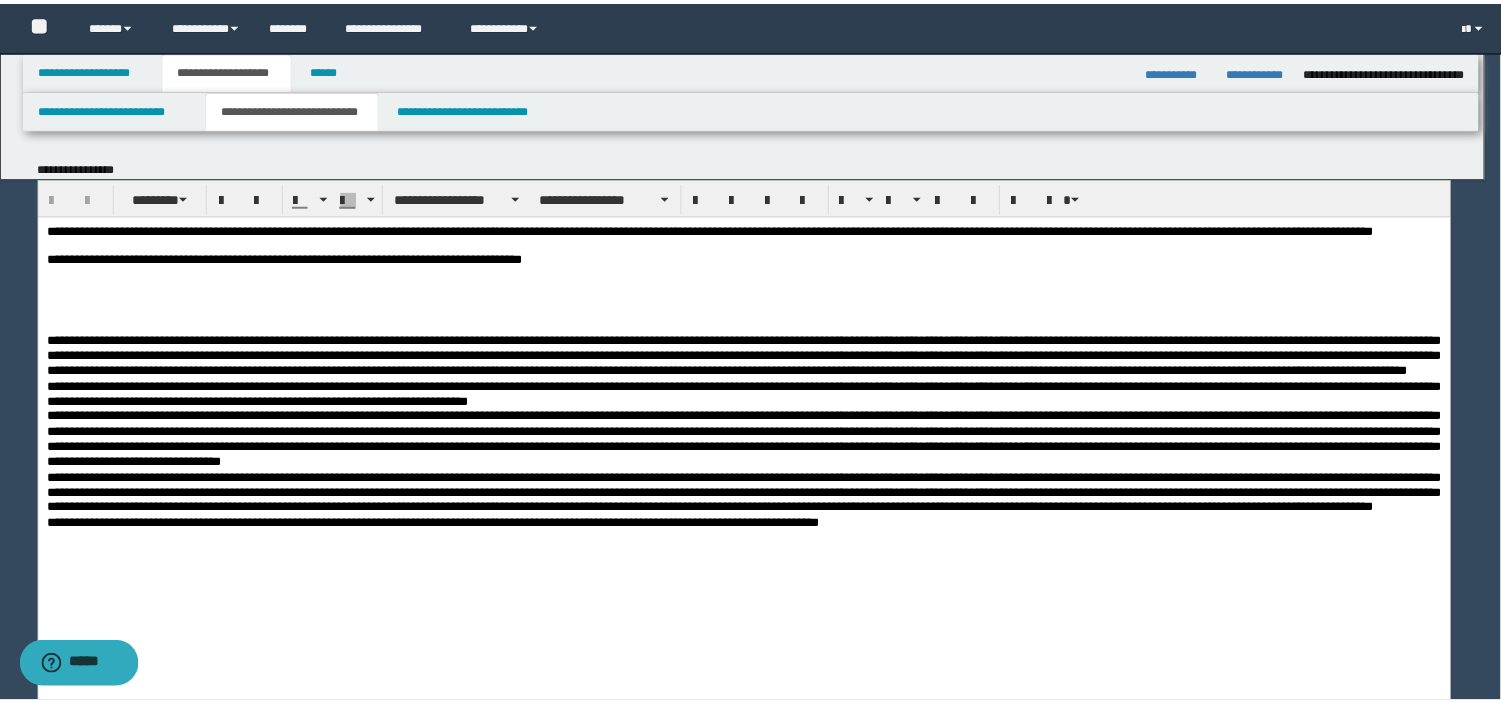 scroll, scrollTop: 0, scrollLeft: 0, axis: both 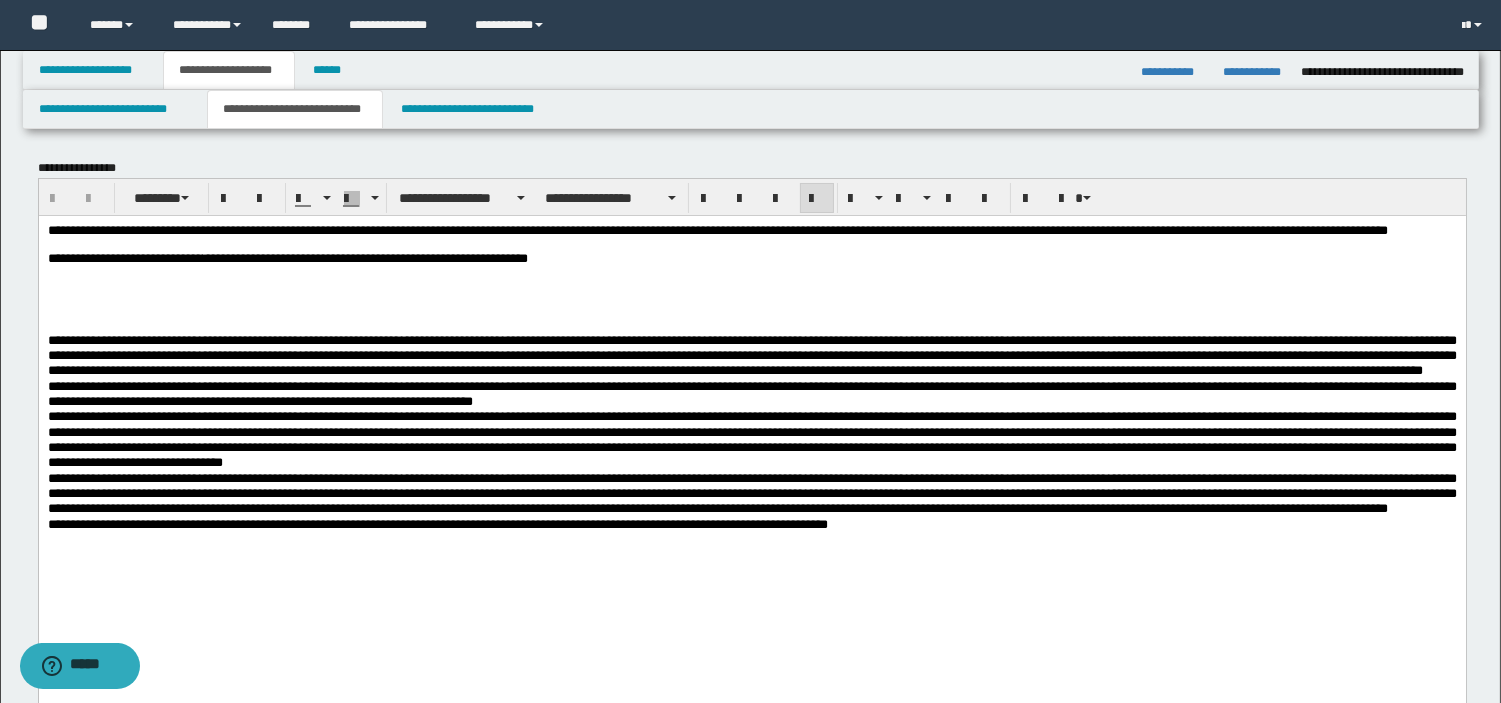 click at bounding box center (751, 290) 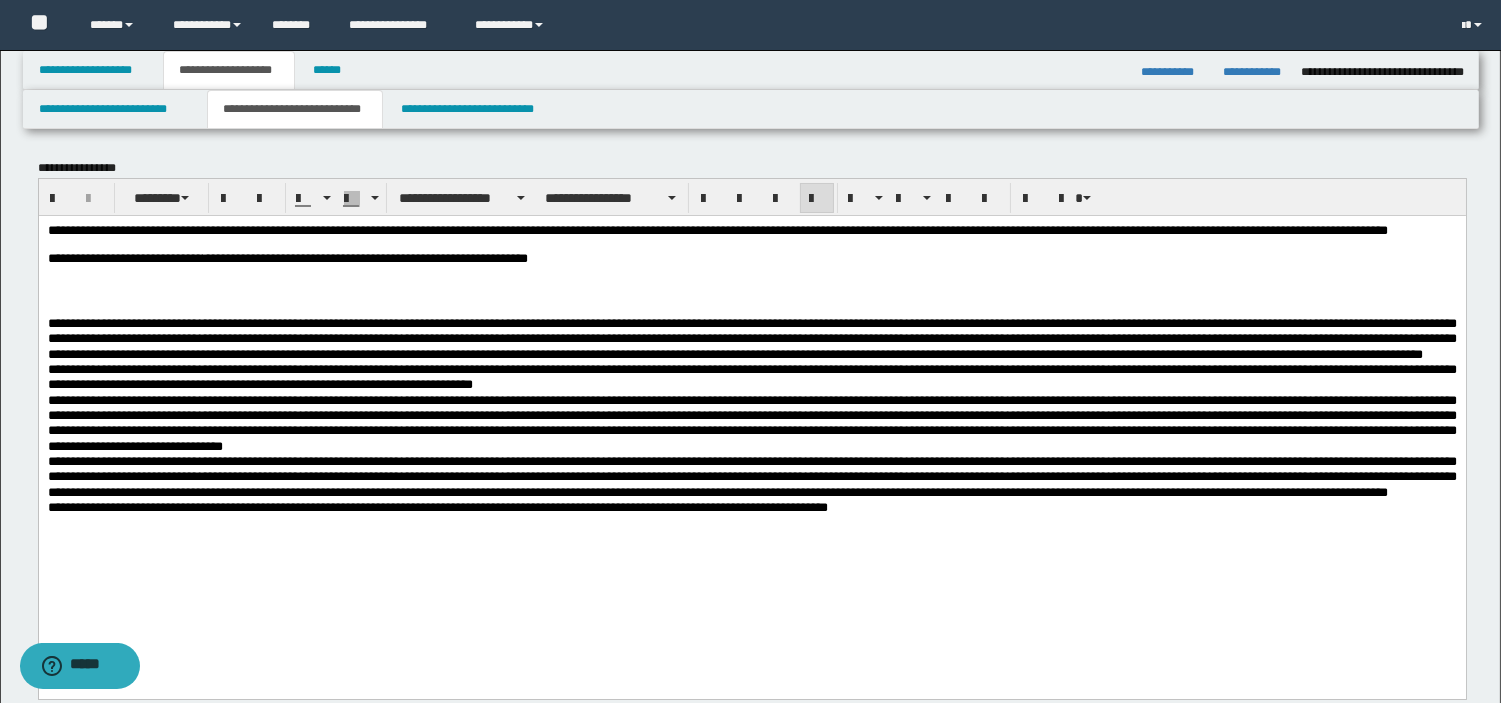 type 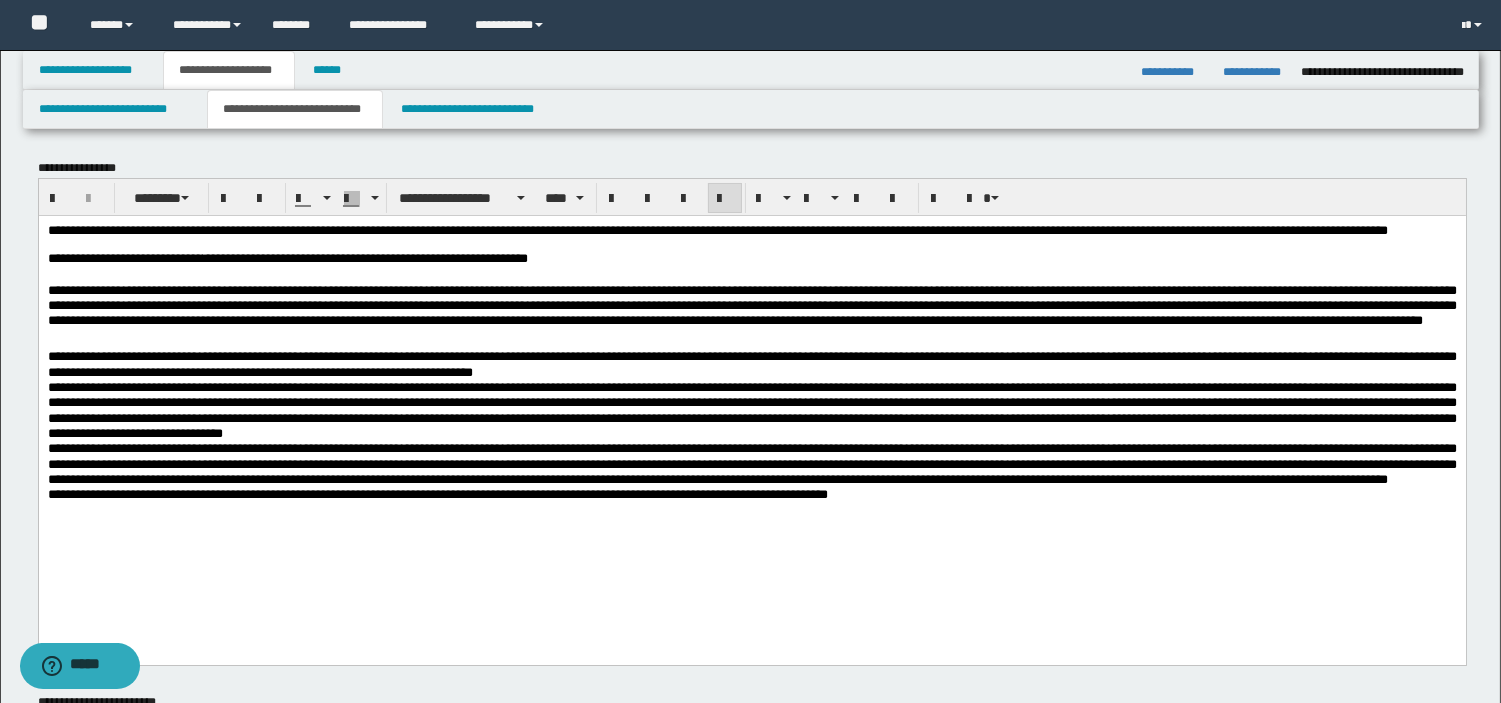 click at bounding box center (49, 243) 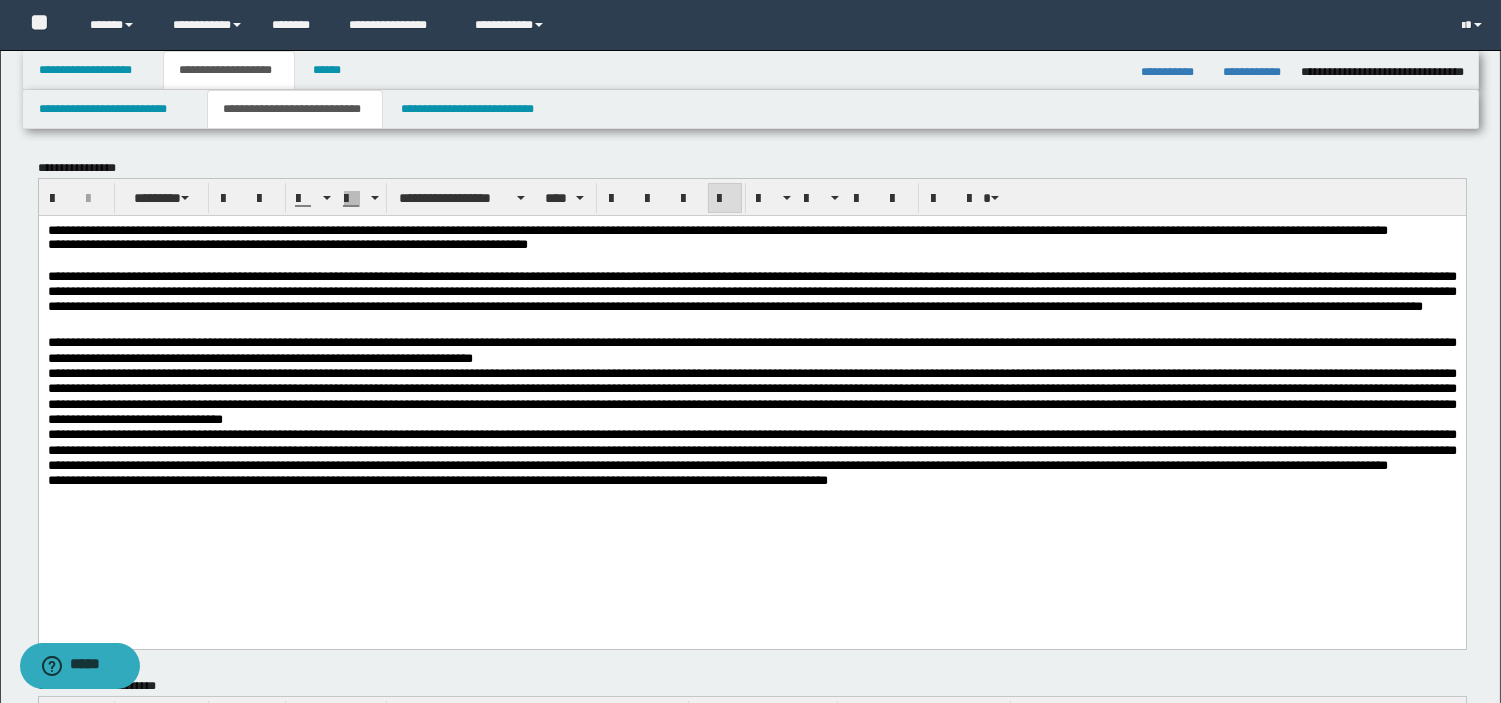 click on "**********" at bounding box center [751, 244] 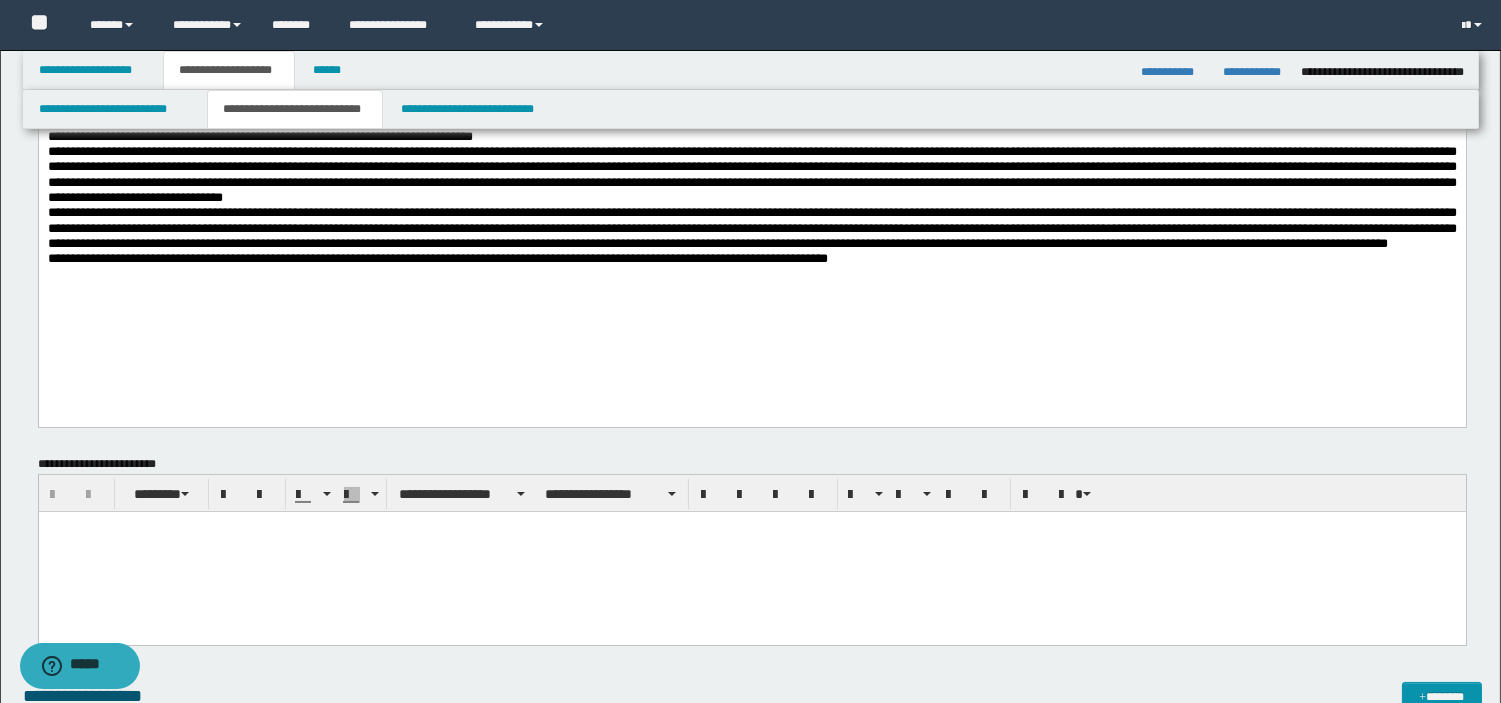 scroll, scrollTop: 266, scrollLeft: 0, axis: vertical 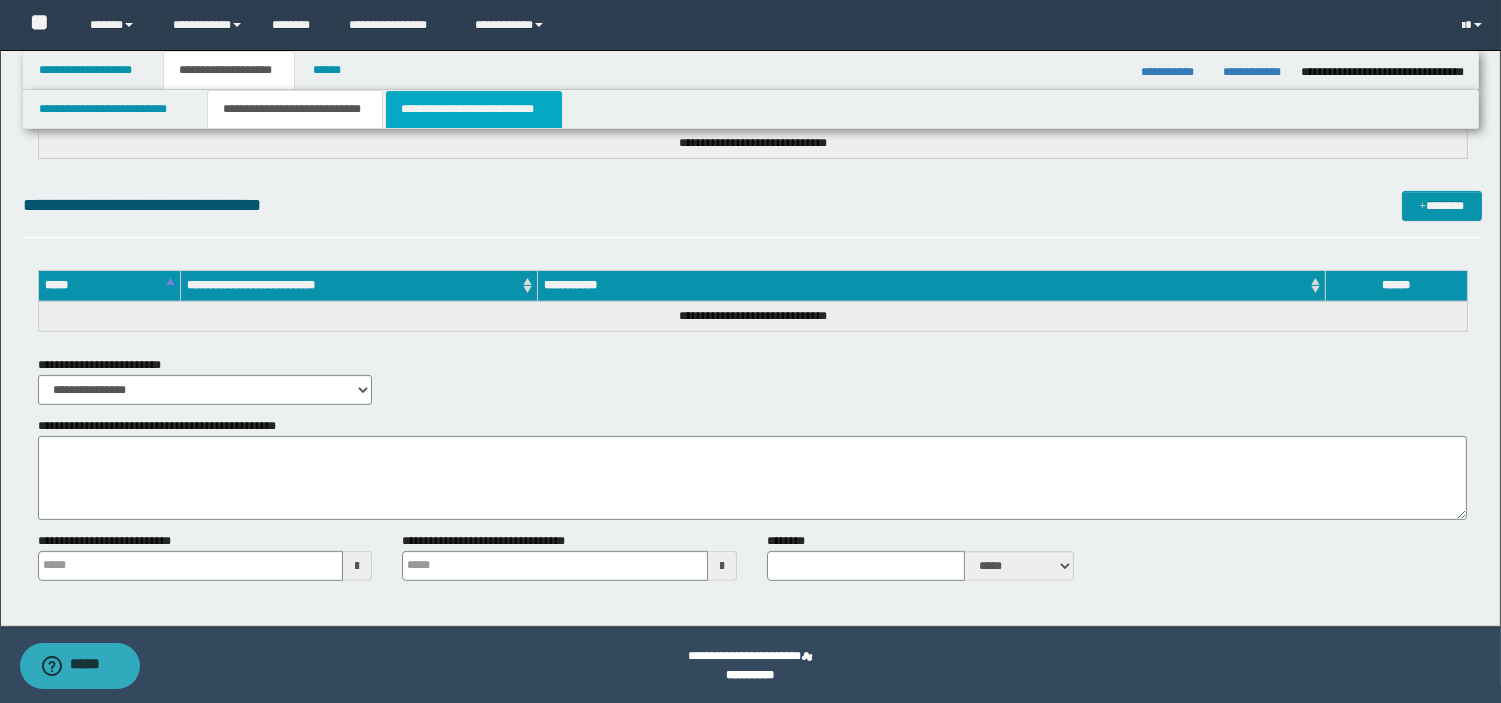 click on "**********" at bounding box center [474, 109] 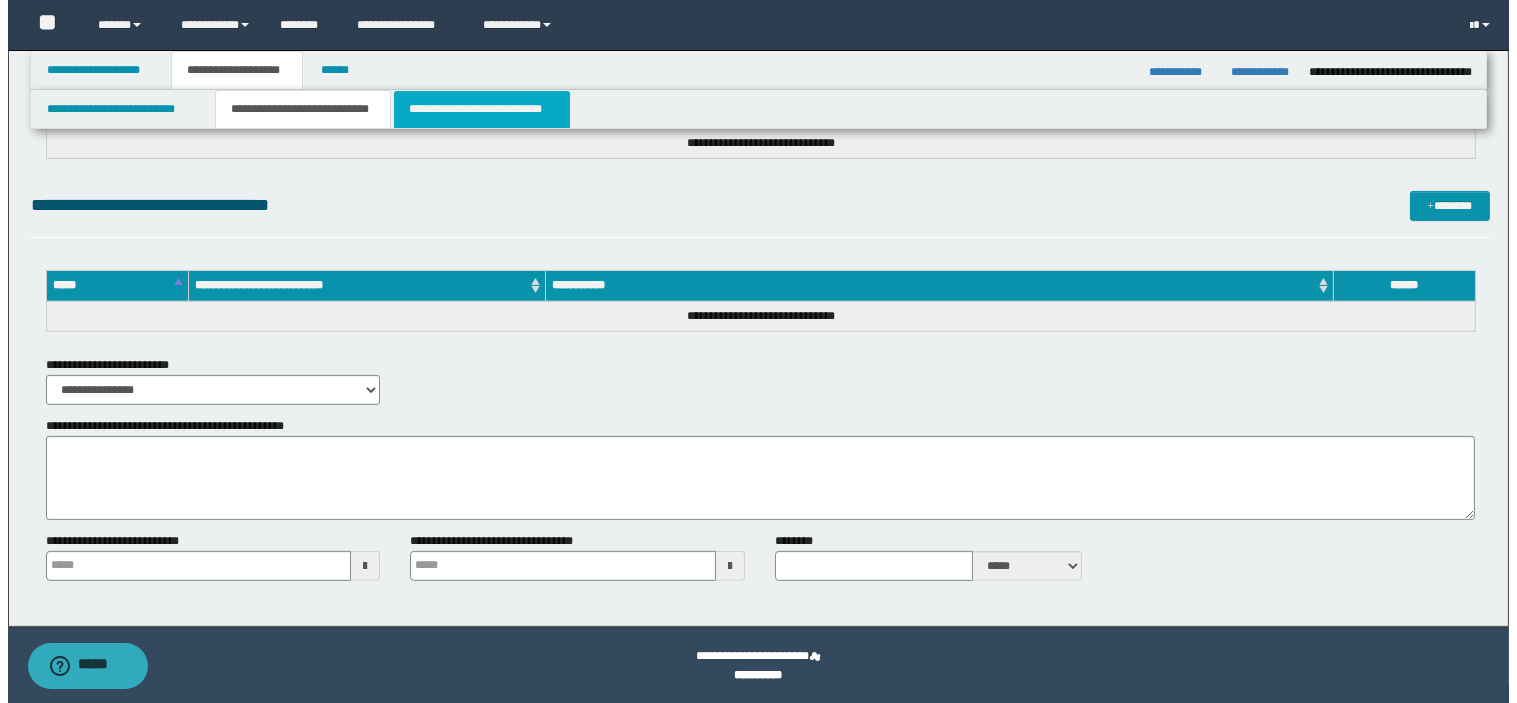 scroll, scrollTop: 0, scrollLeft: 0, axis: both 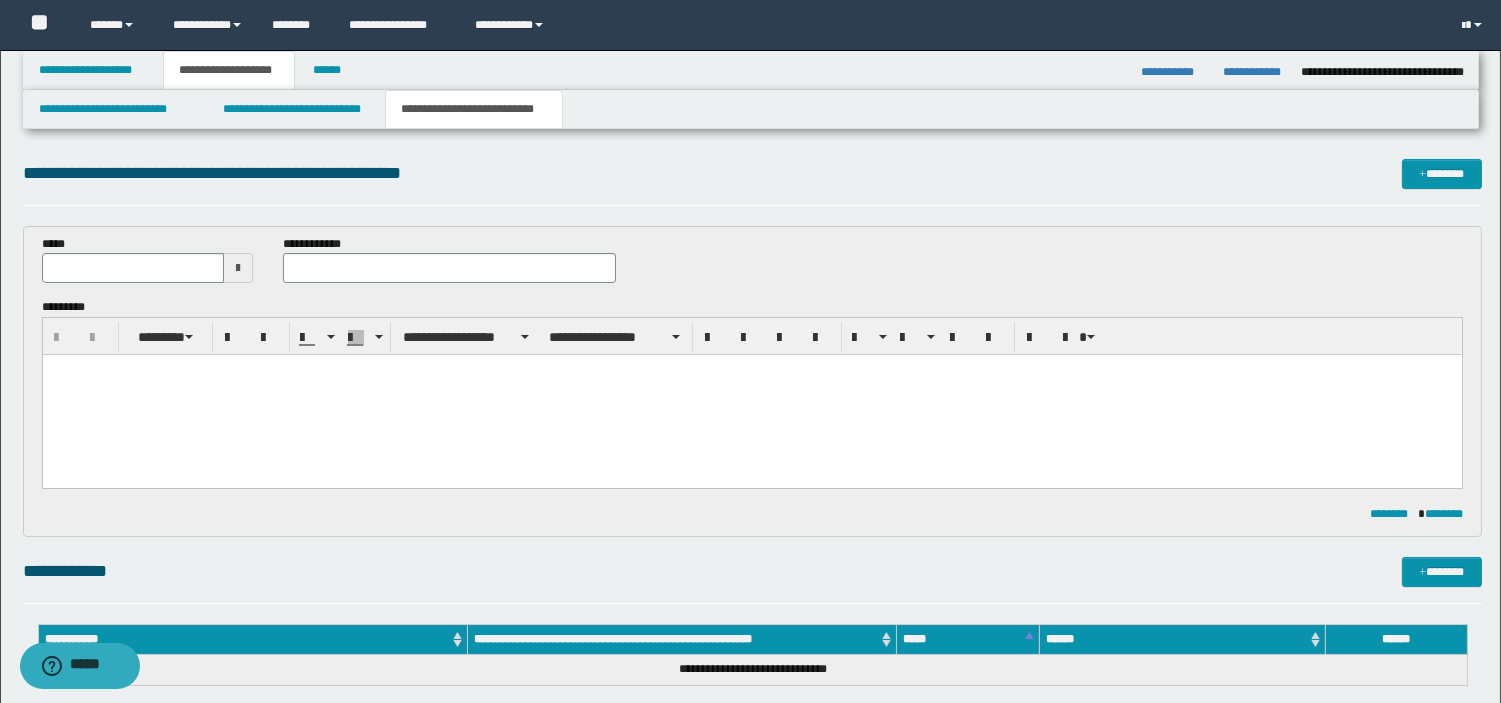 click at bounding box center (238, 268) 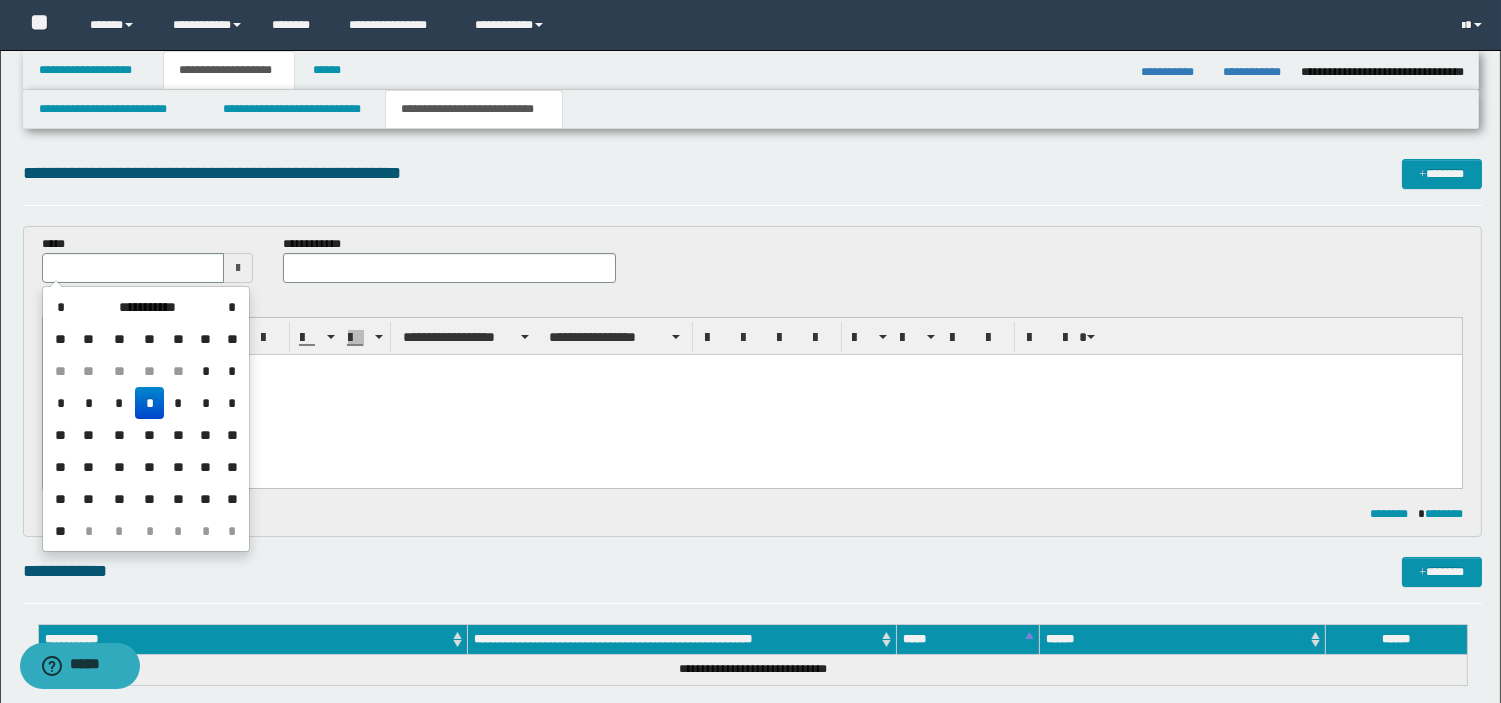 type 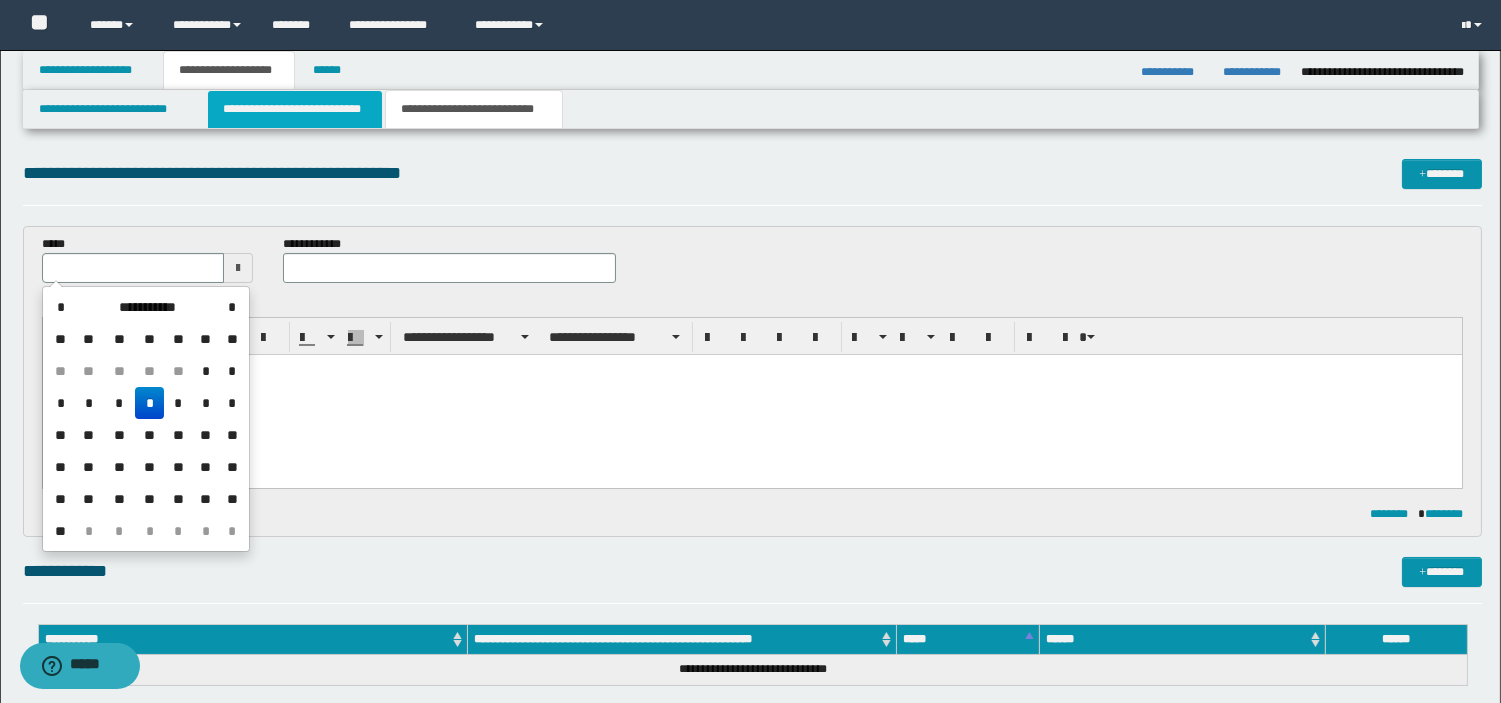click on "**********" at bounding box center [295, 109] 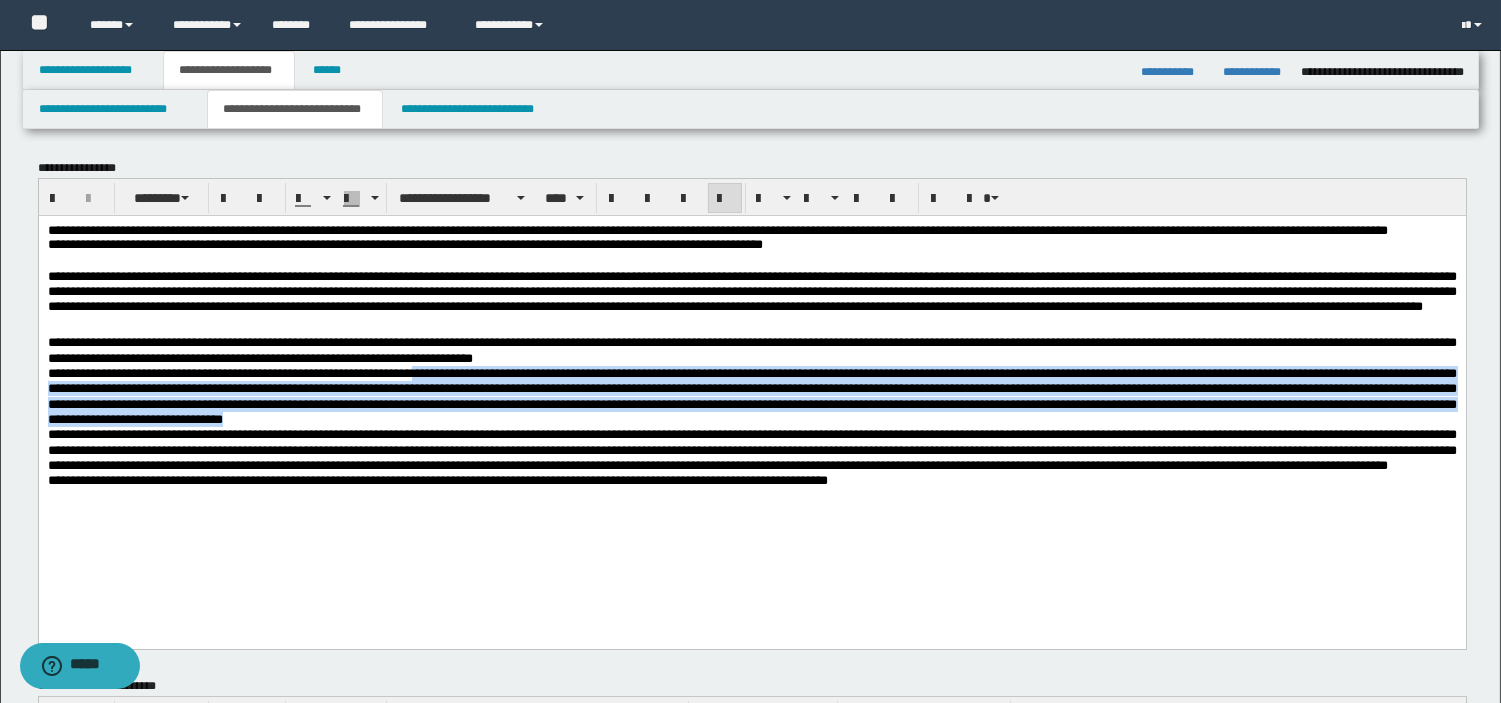 drag, startPoint x: 556, startPoint y: 399, endPoint x: 1232, endPoint y: 445, distance: 677.5633 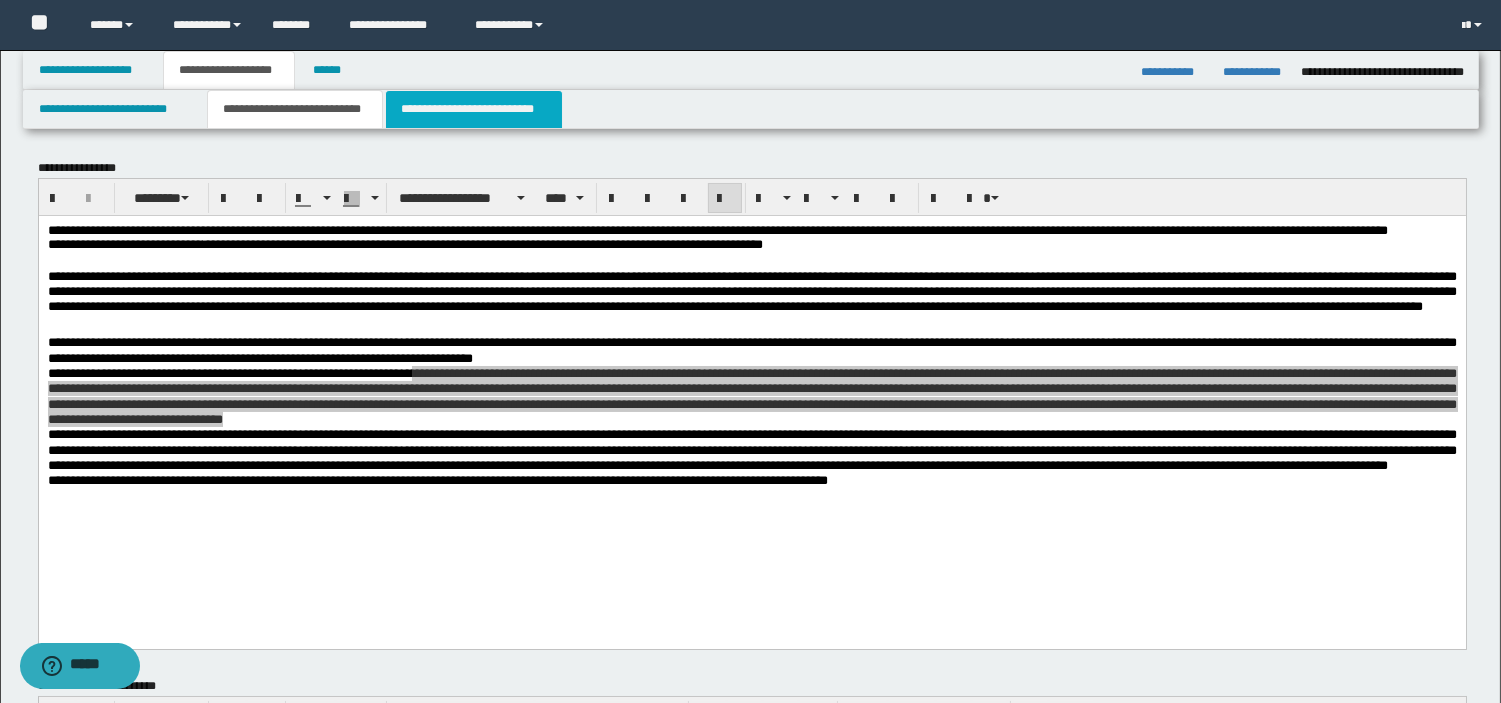 click on "**********" at bounding box center (474, 109) 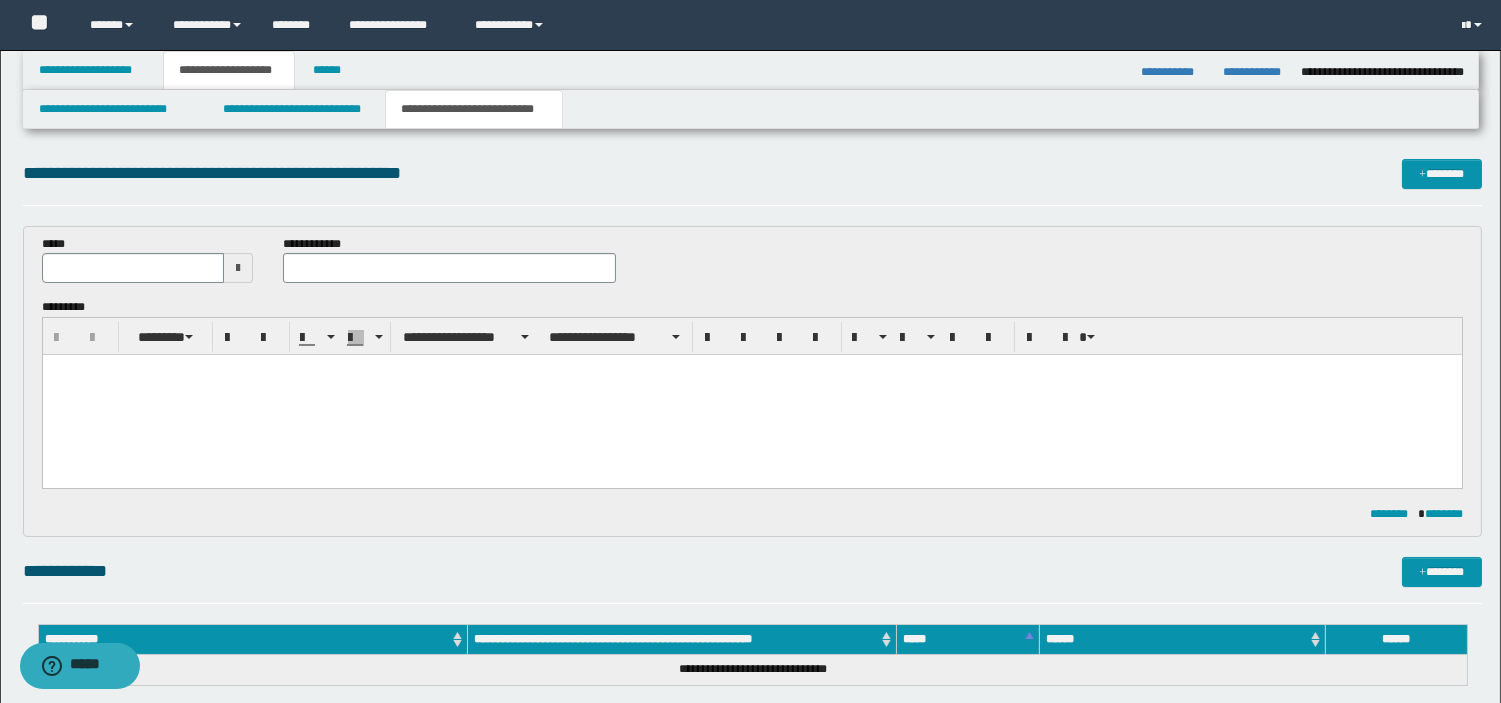 click at bounding box center [751, 395] 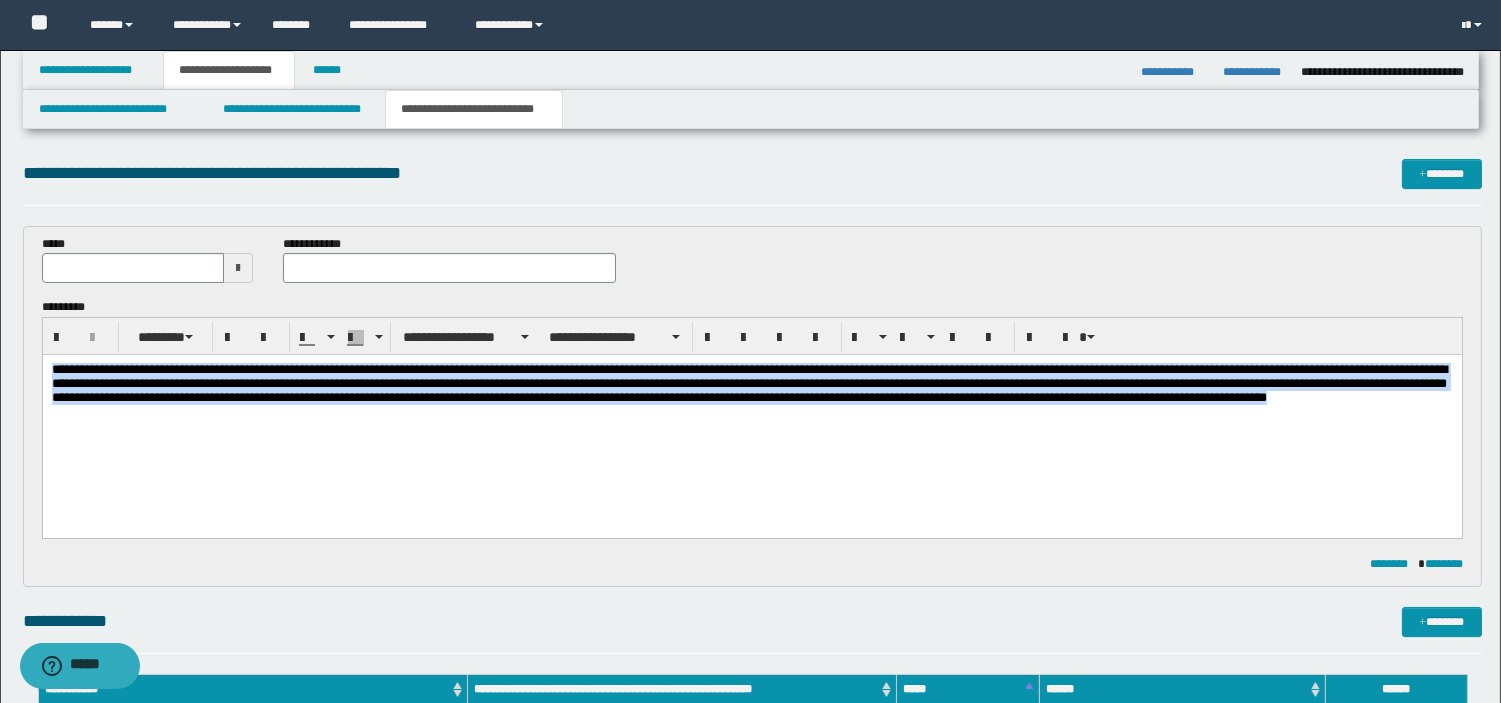 drag, startPoint x: 51, startPoint y: 371, endPoint x: 253, endPoint y: 440, distance: 213.4596 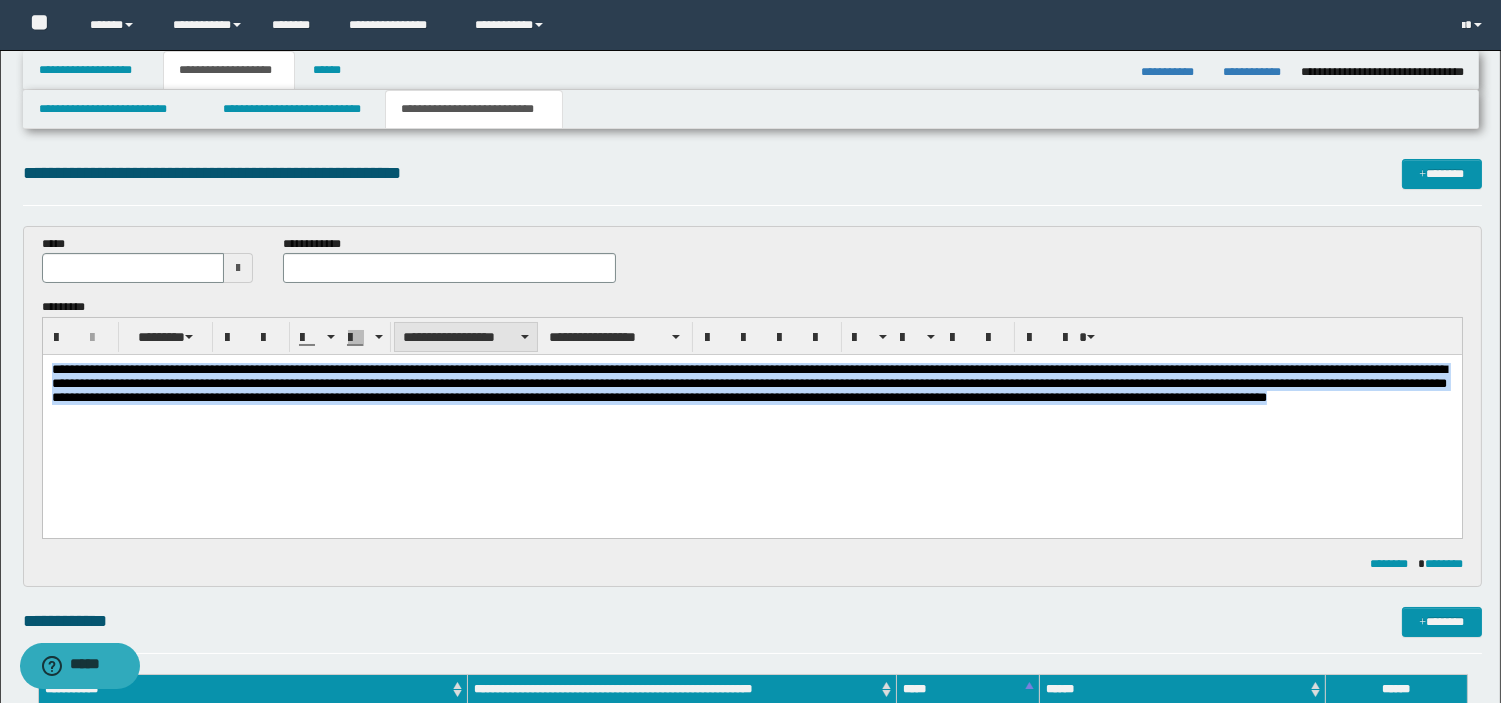 click on "**********" at bounding box center (466, 337) 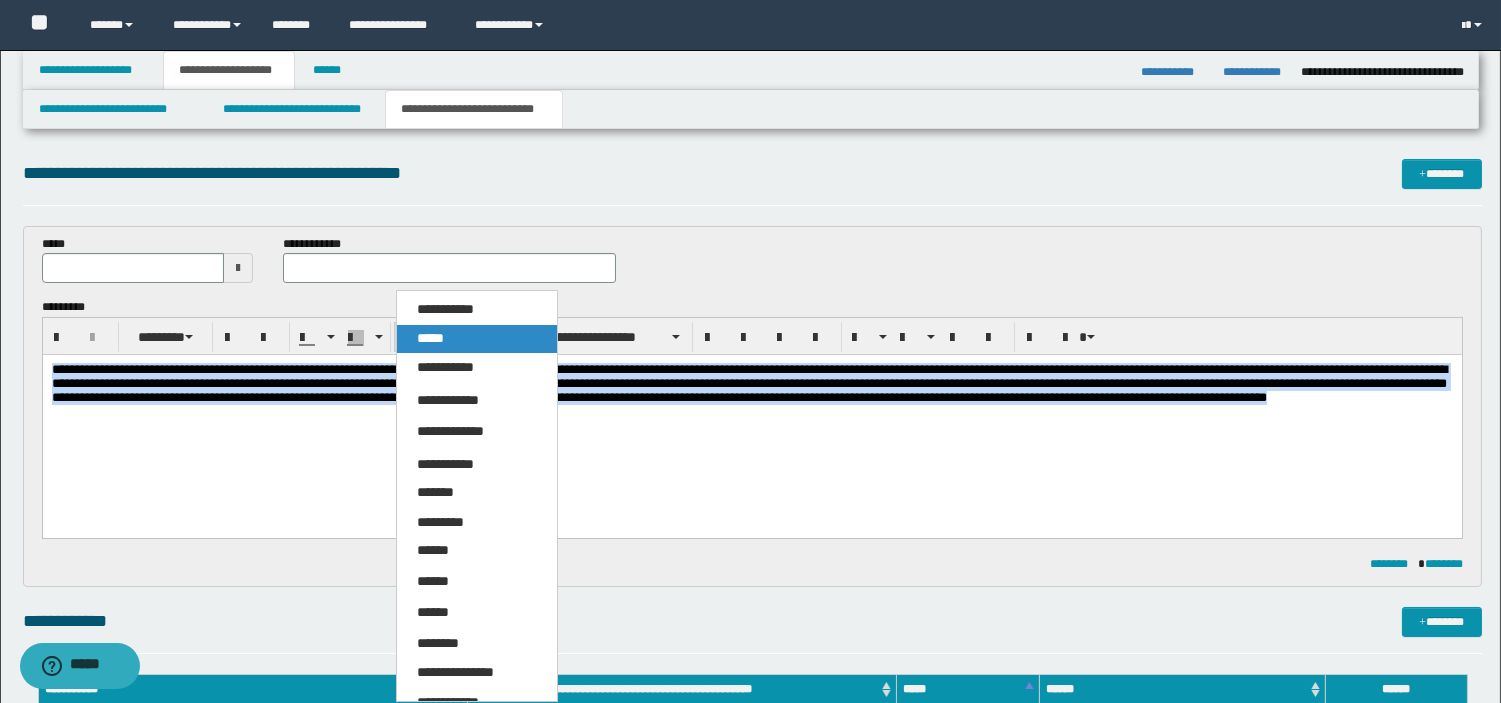 click on "*****" at bounding box center (430, 338) 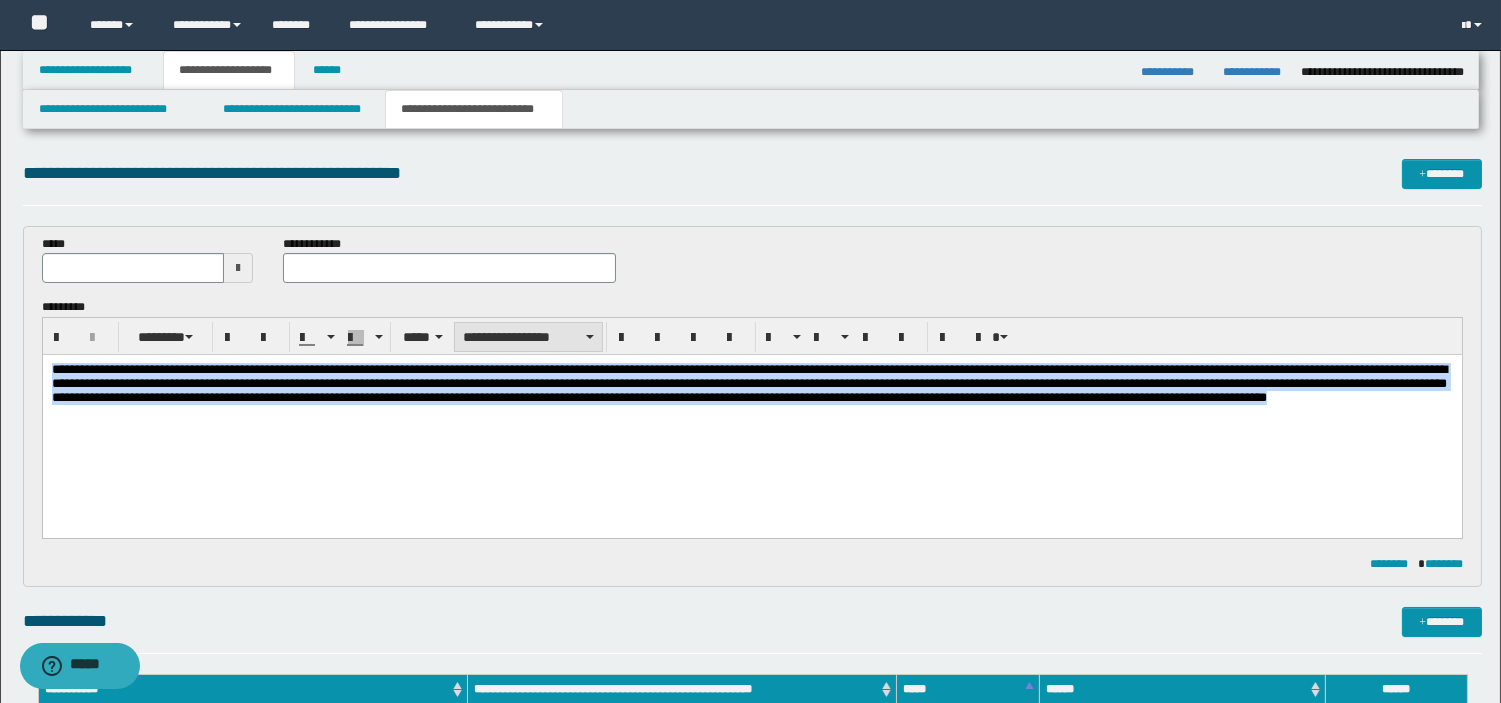 click on "**********" at bounding box center [528, 337] 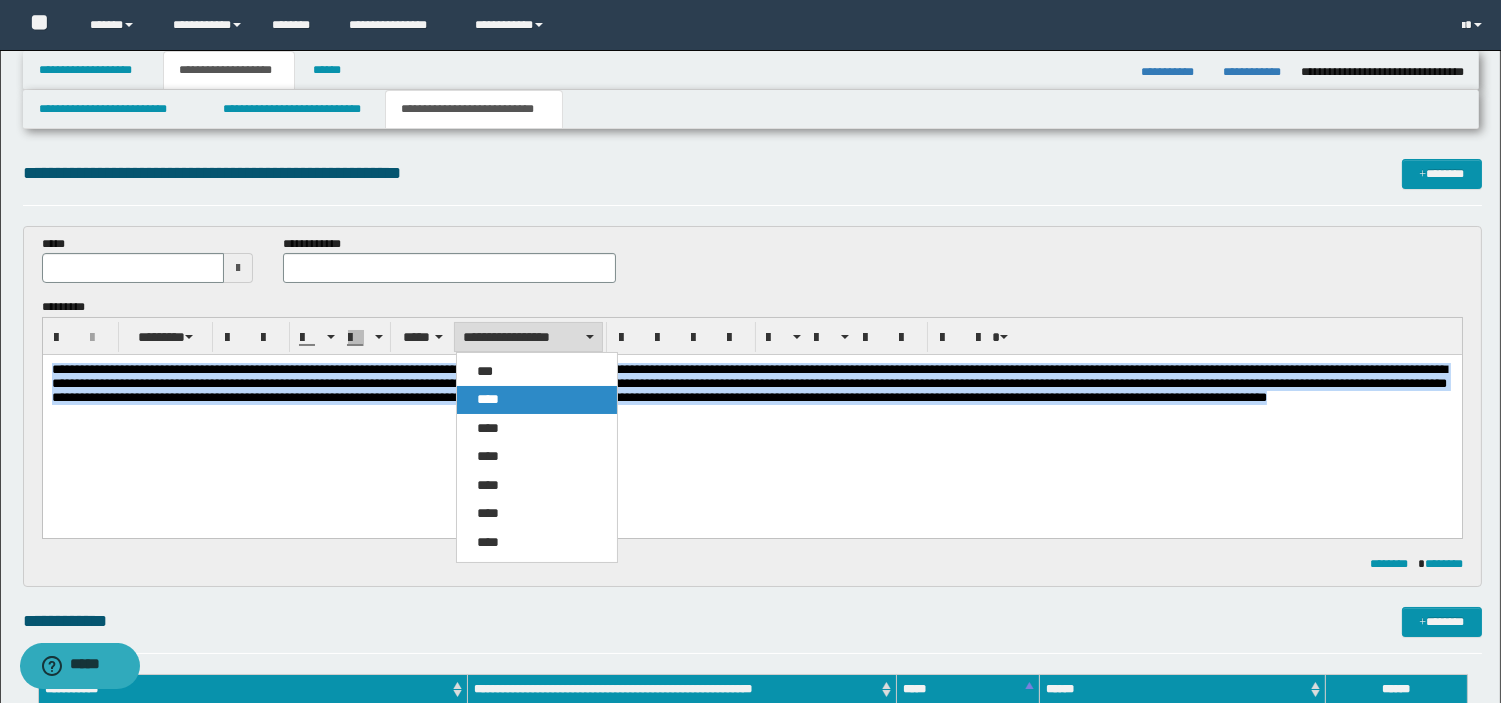 click on "****" at bounding box center (537, 400) 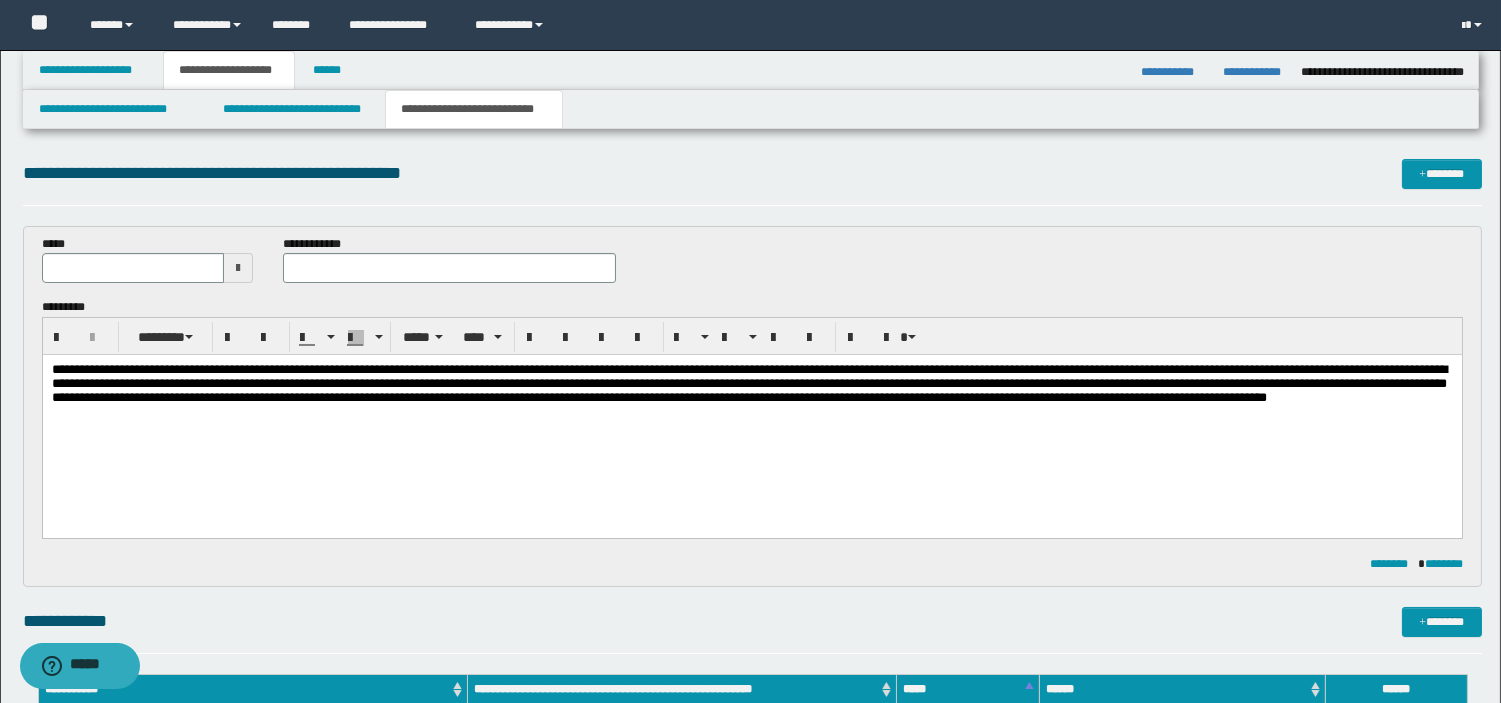 type 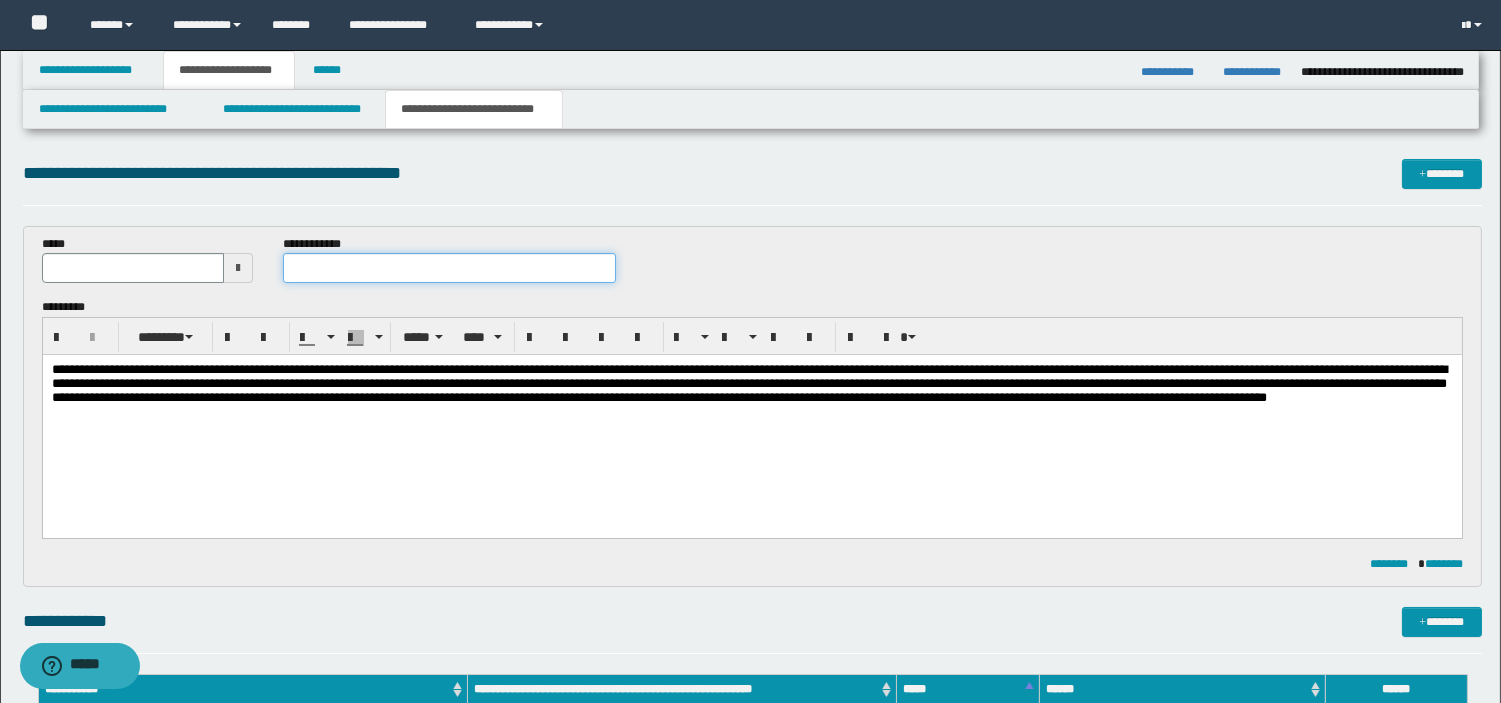 click at bounding box center [449, 268] 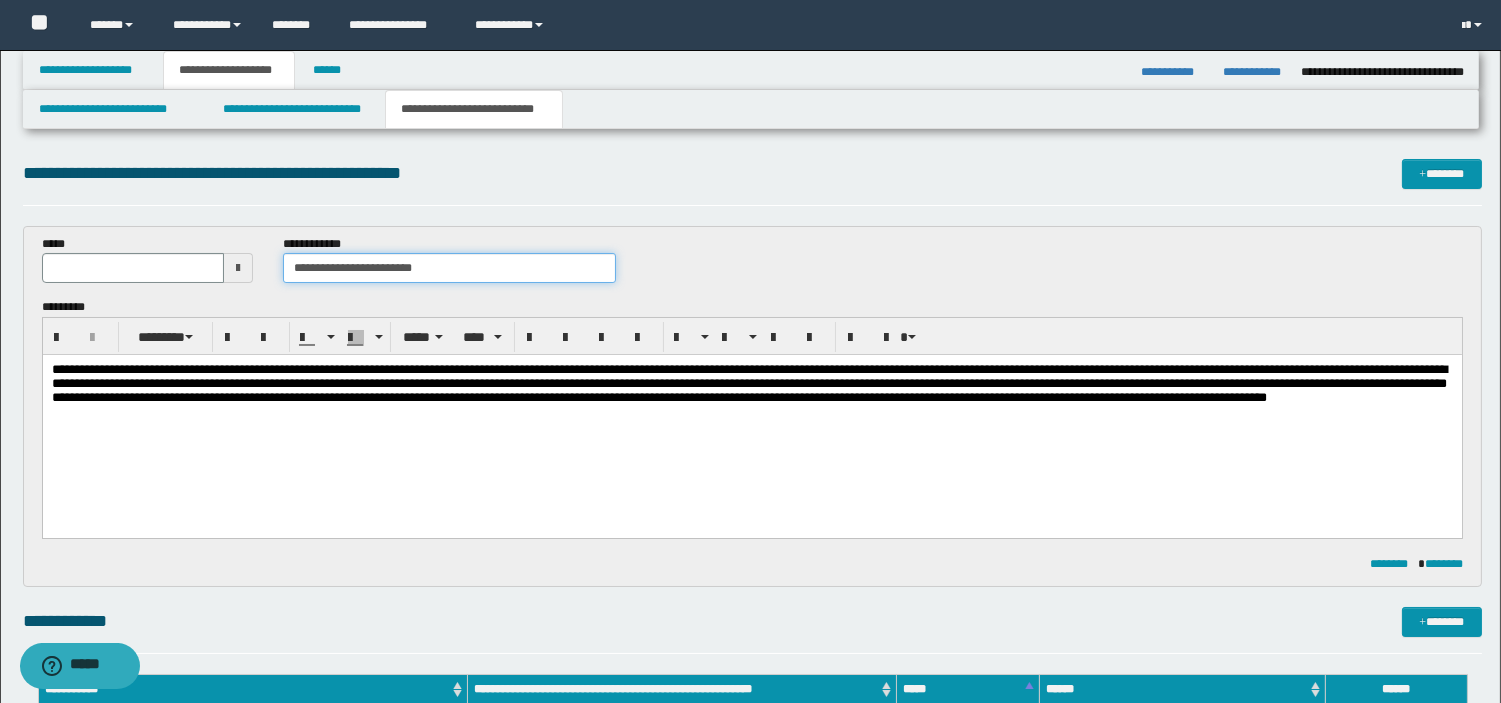 click on "**********" at bounding box center [449, 268] 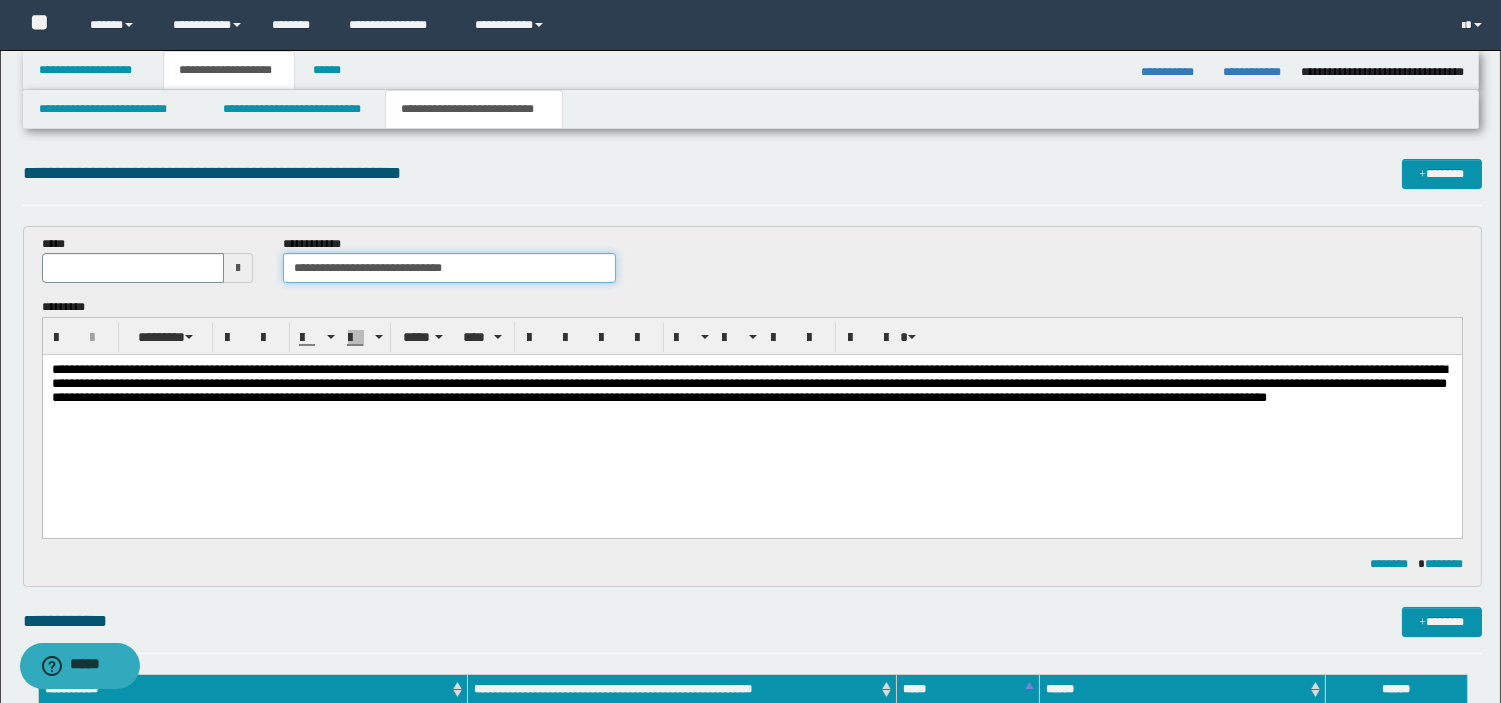 type on "**********" 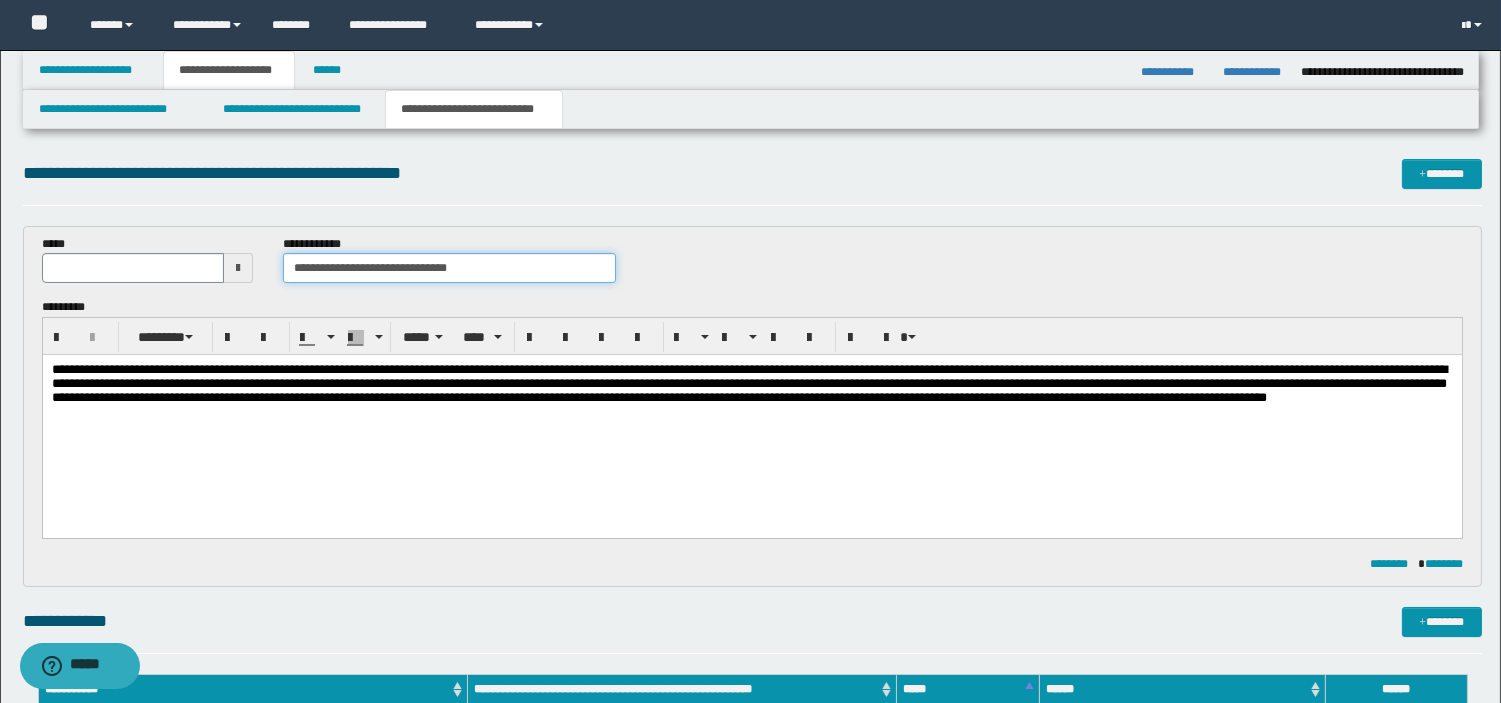 type 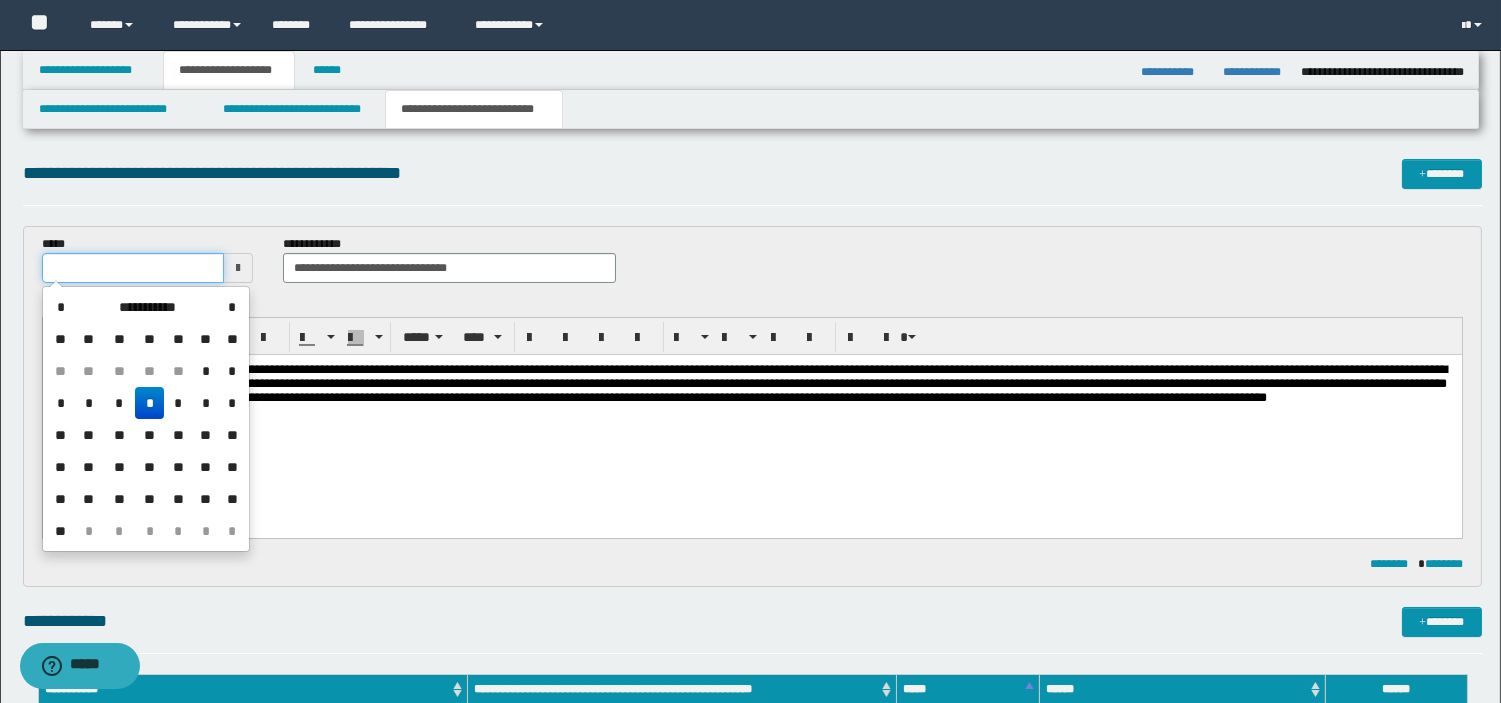 click at bounding box center (133, 268) 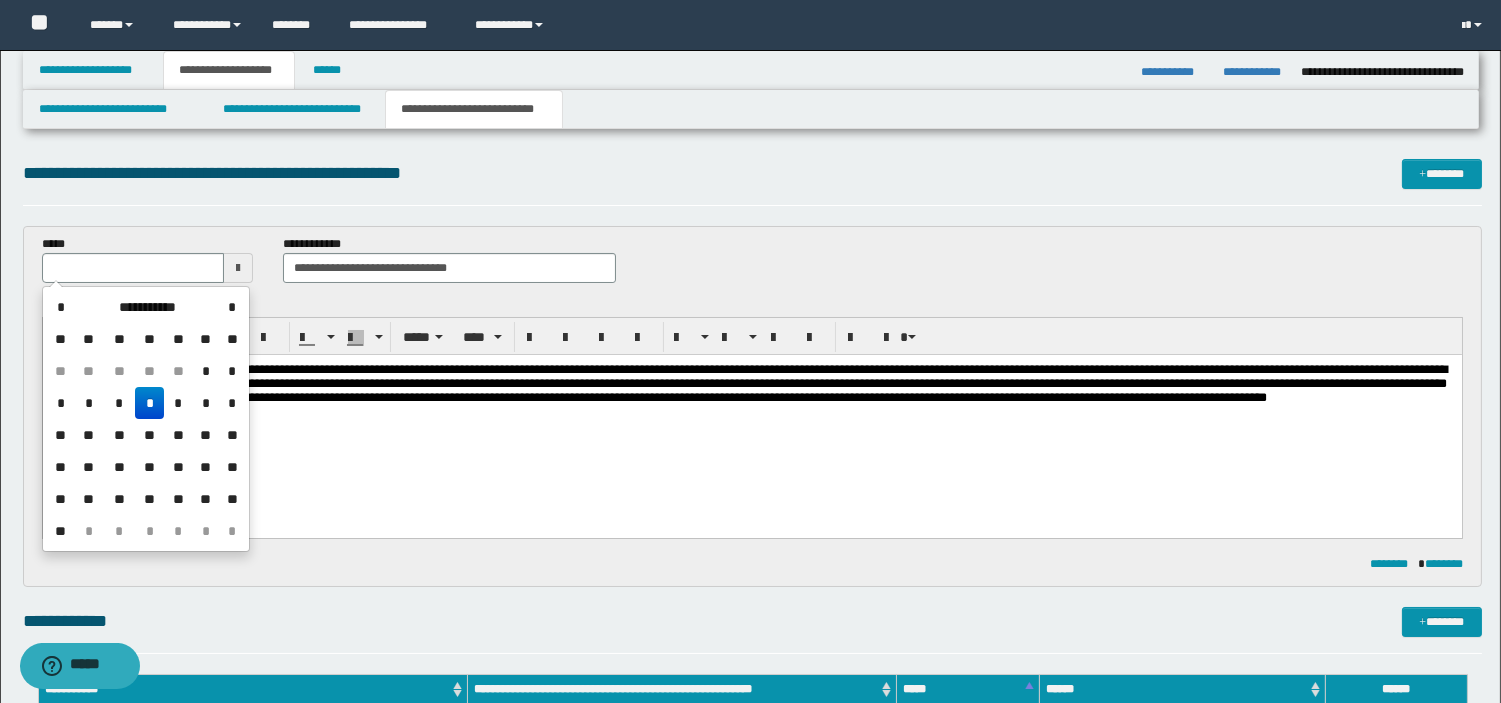 click on "**********" at bounding box center [751, 421] 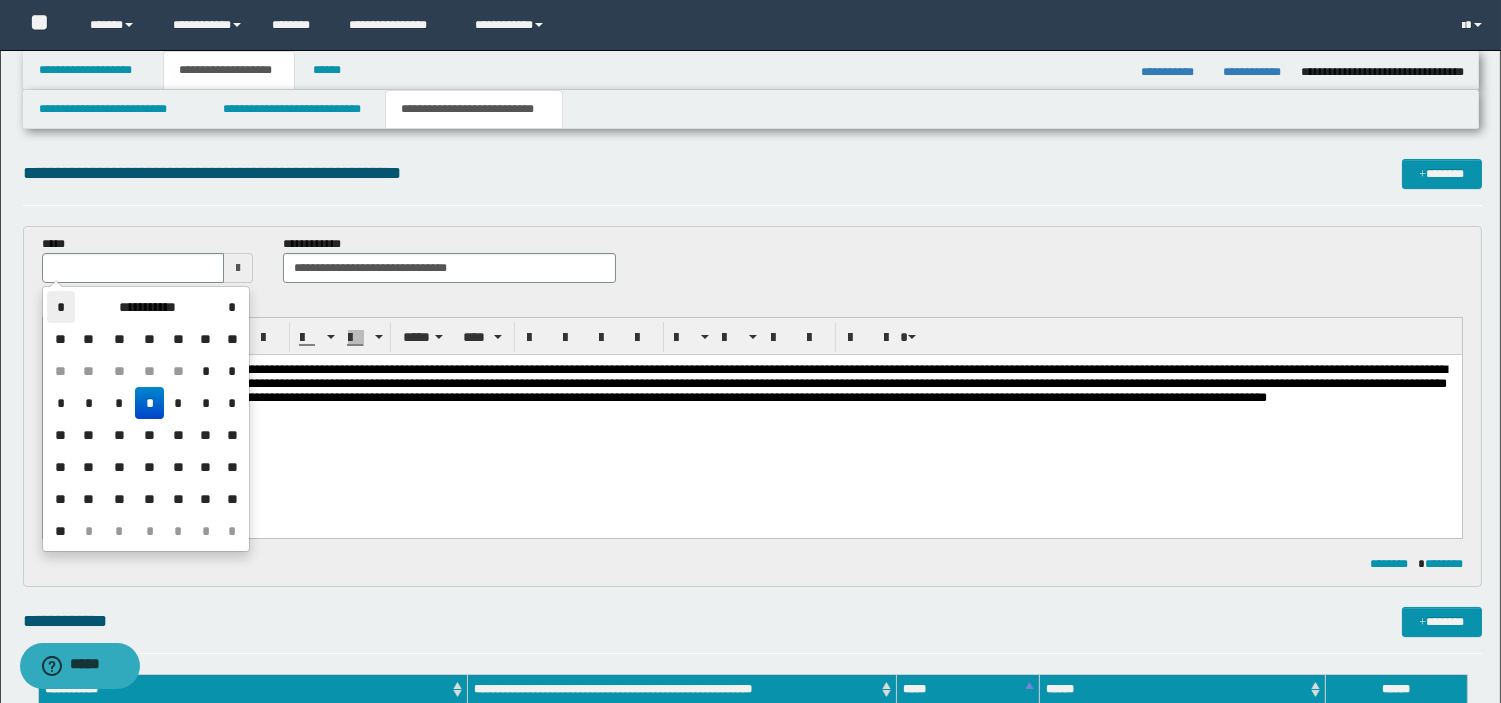 click on "*" at bounding box center [61, 307] 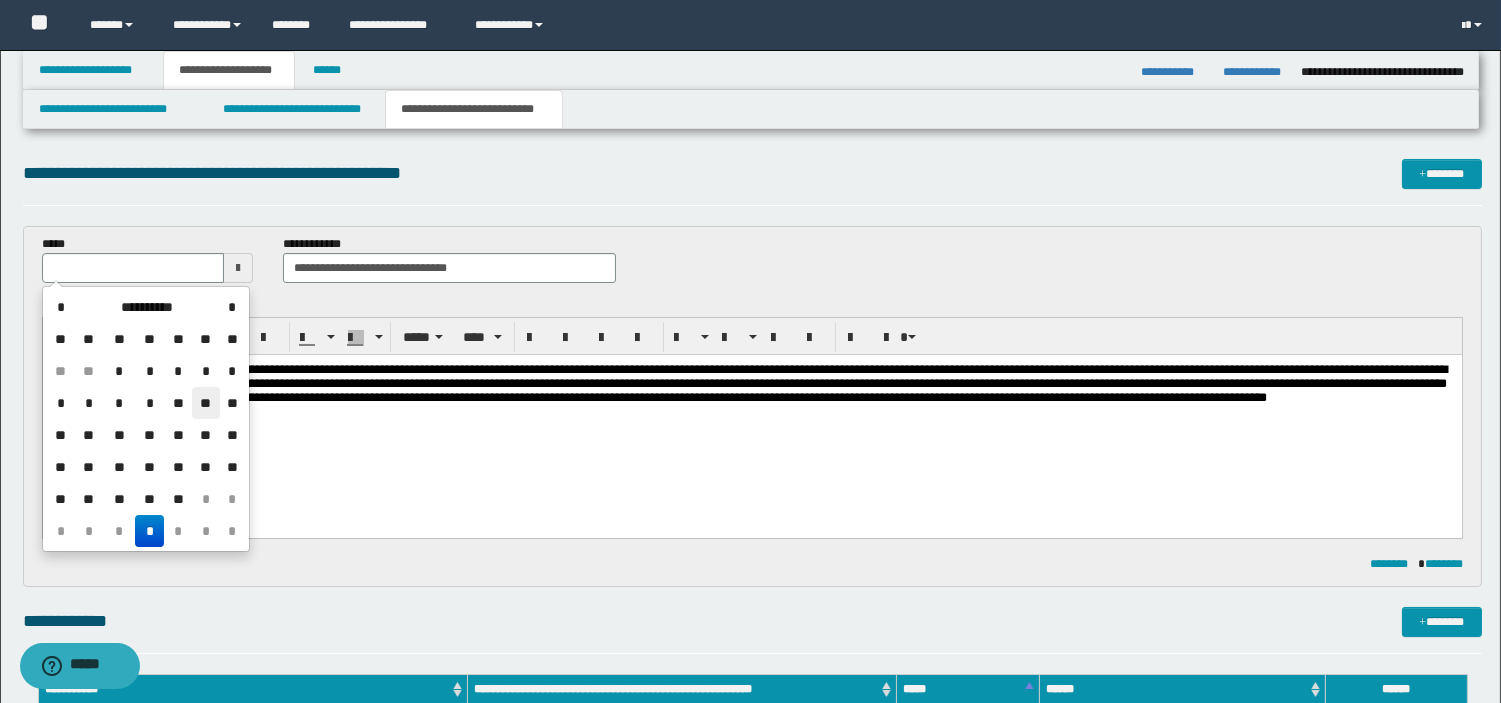 click on "**" at bounding box center (206, 403) 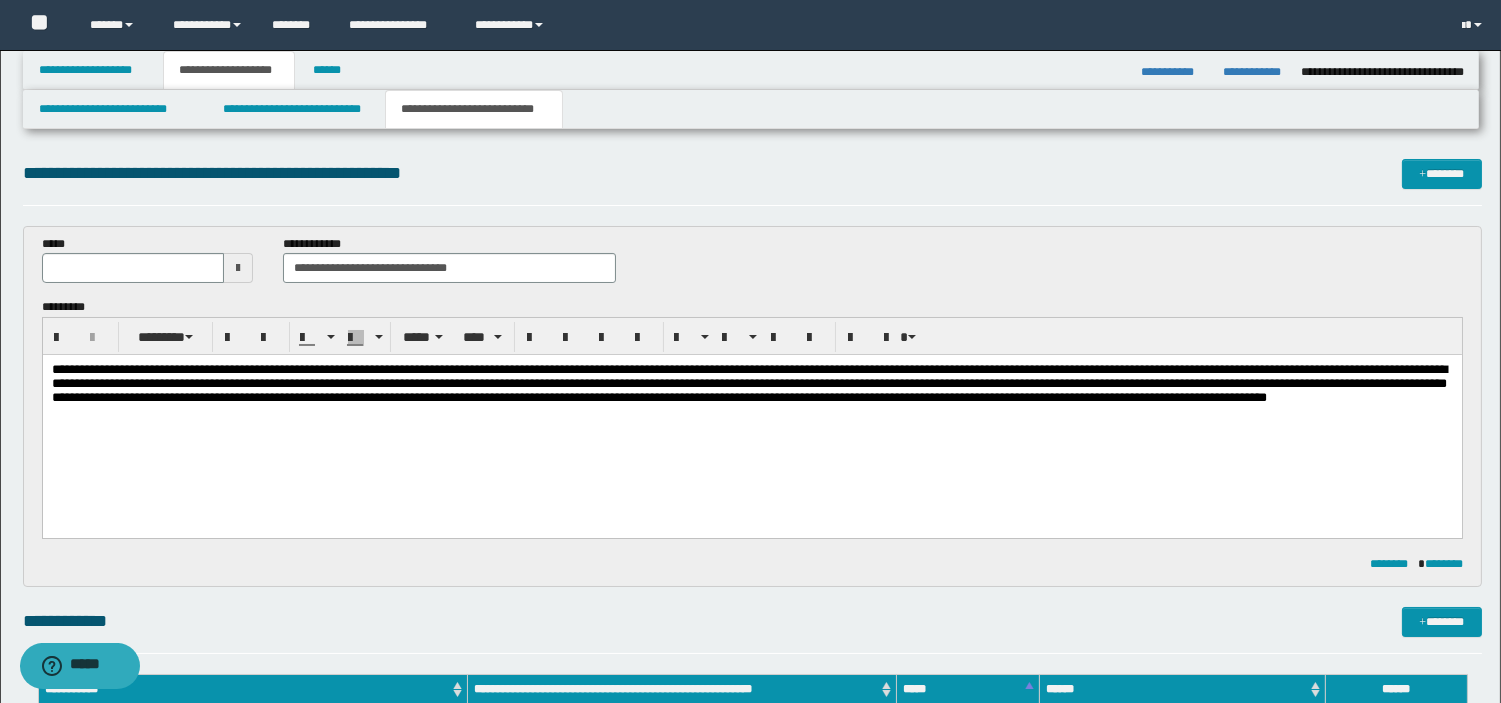 type on "**********" 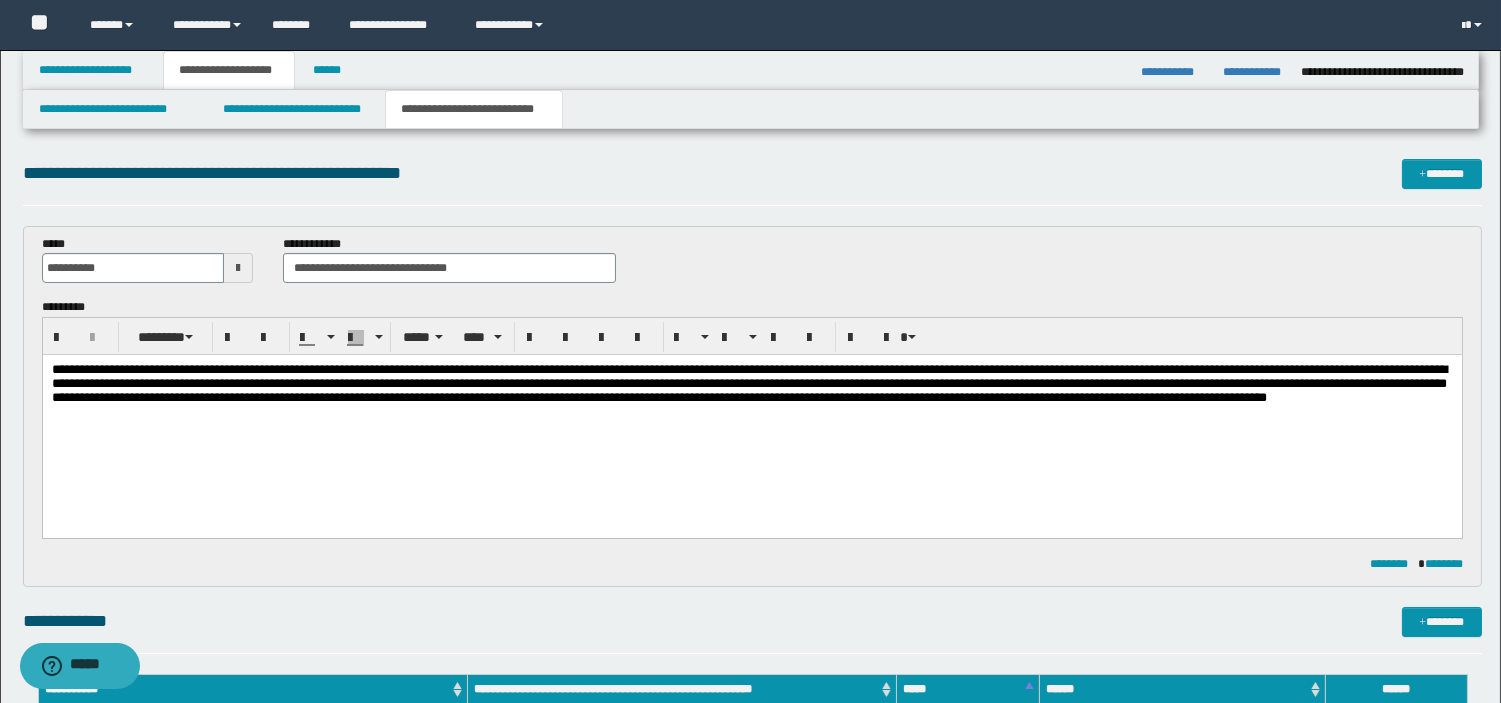 click on "**********" at bounding box center [748, 383] 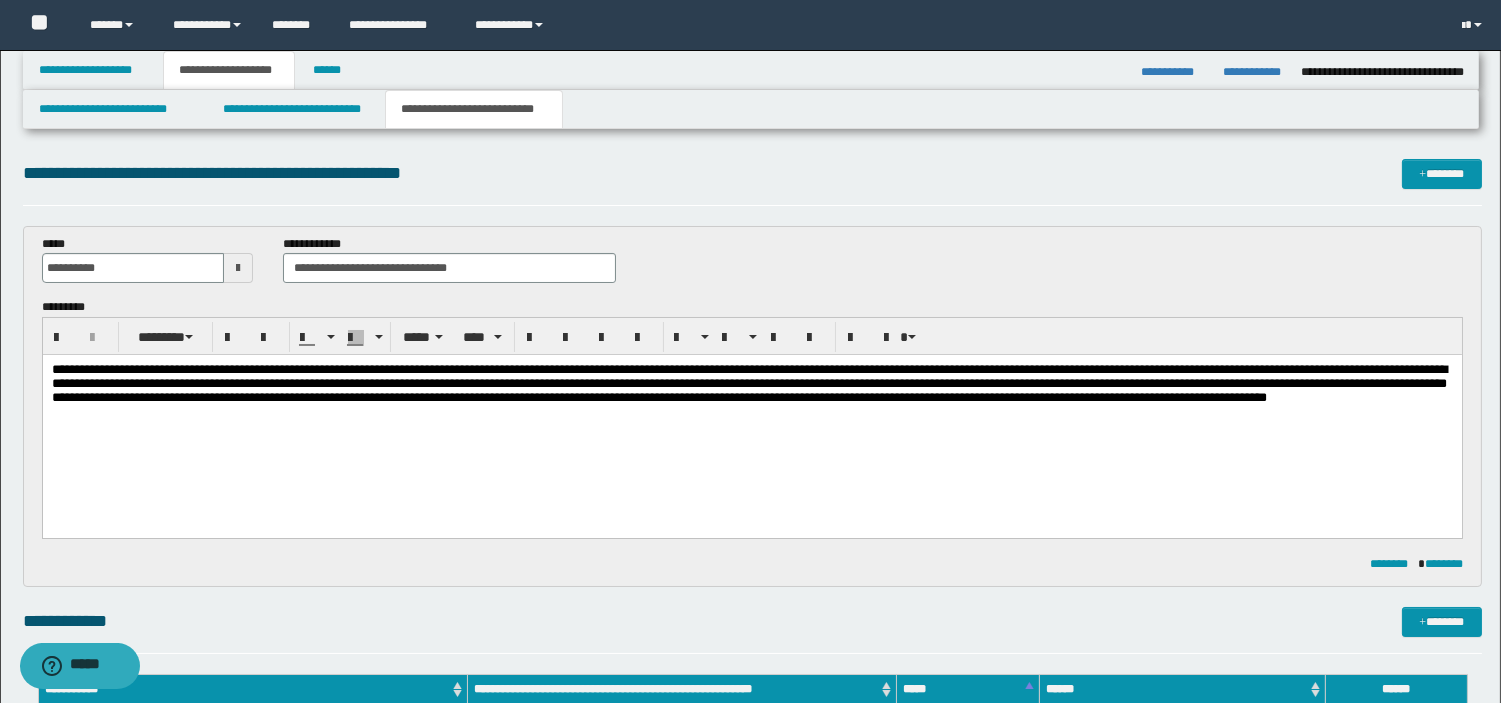 type 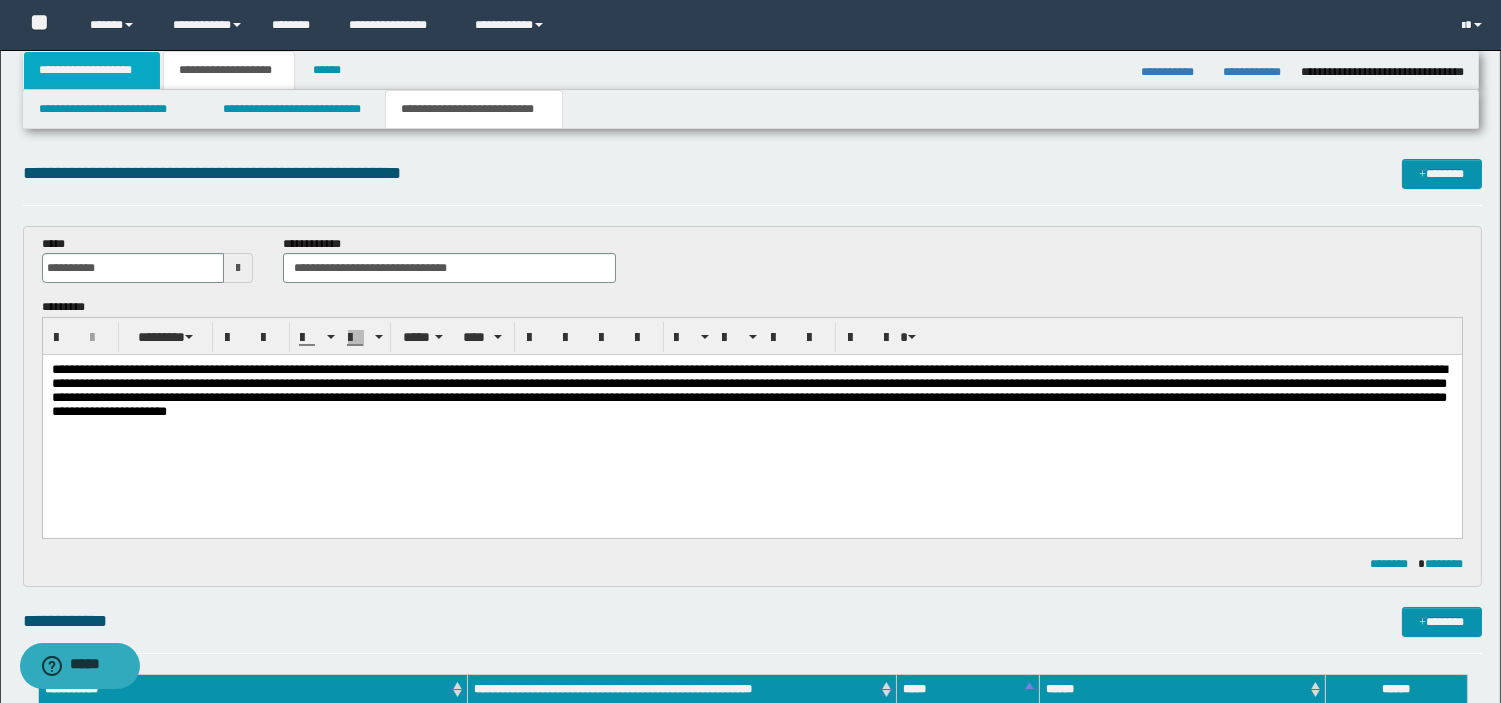 click on "**********" at bounding box center [92, 70] 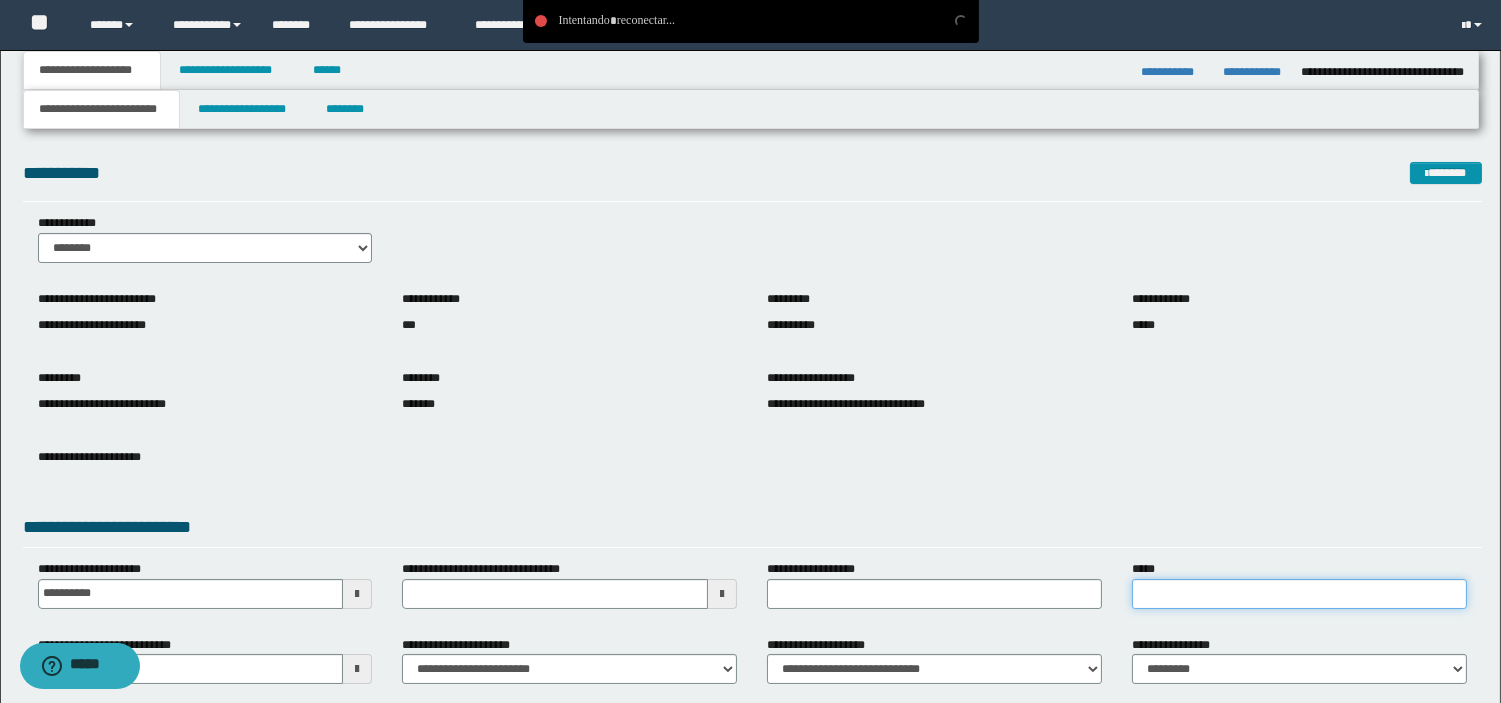 click on "*****" at bounding box center (1299, 594) 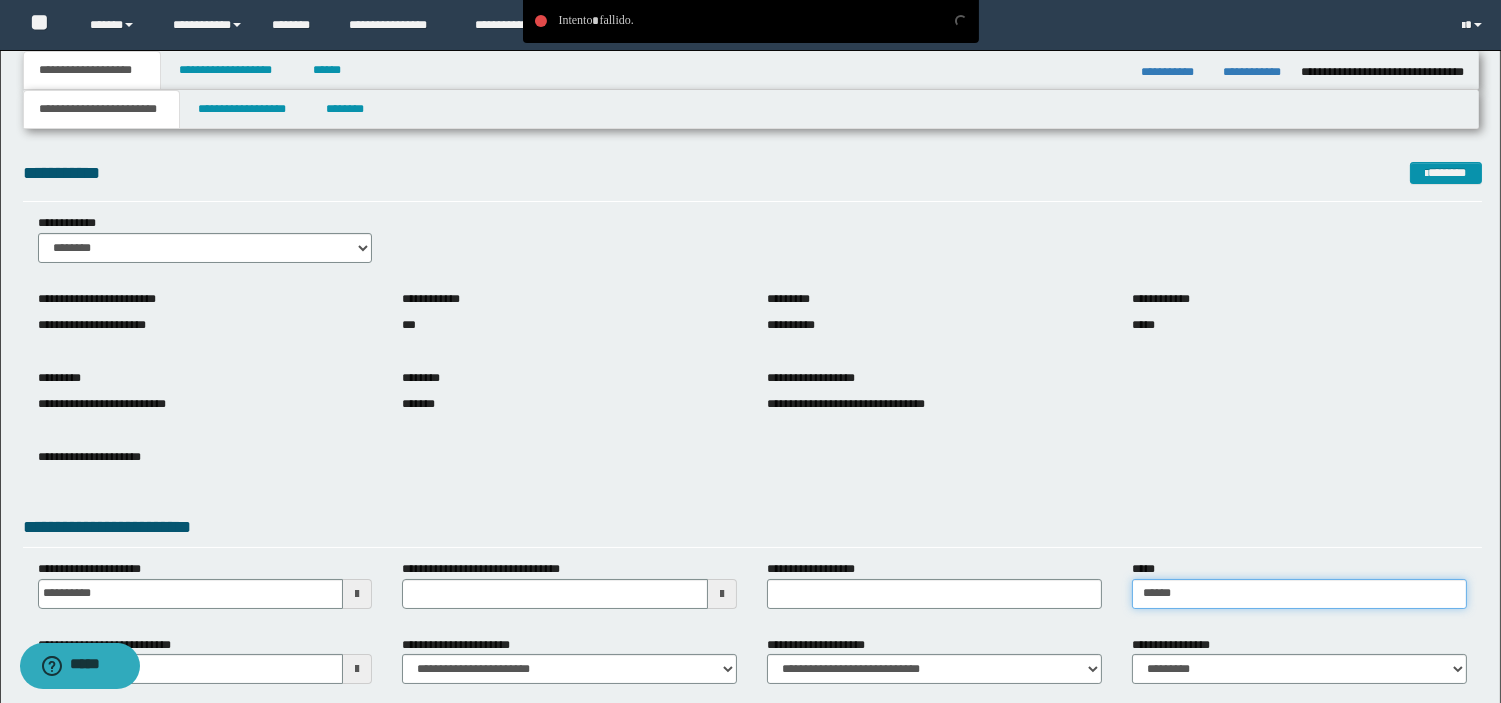 type on "*********" 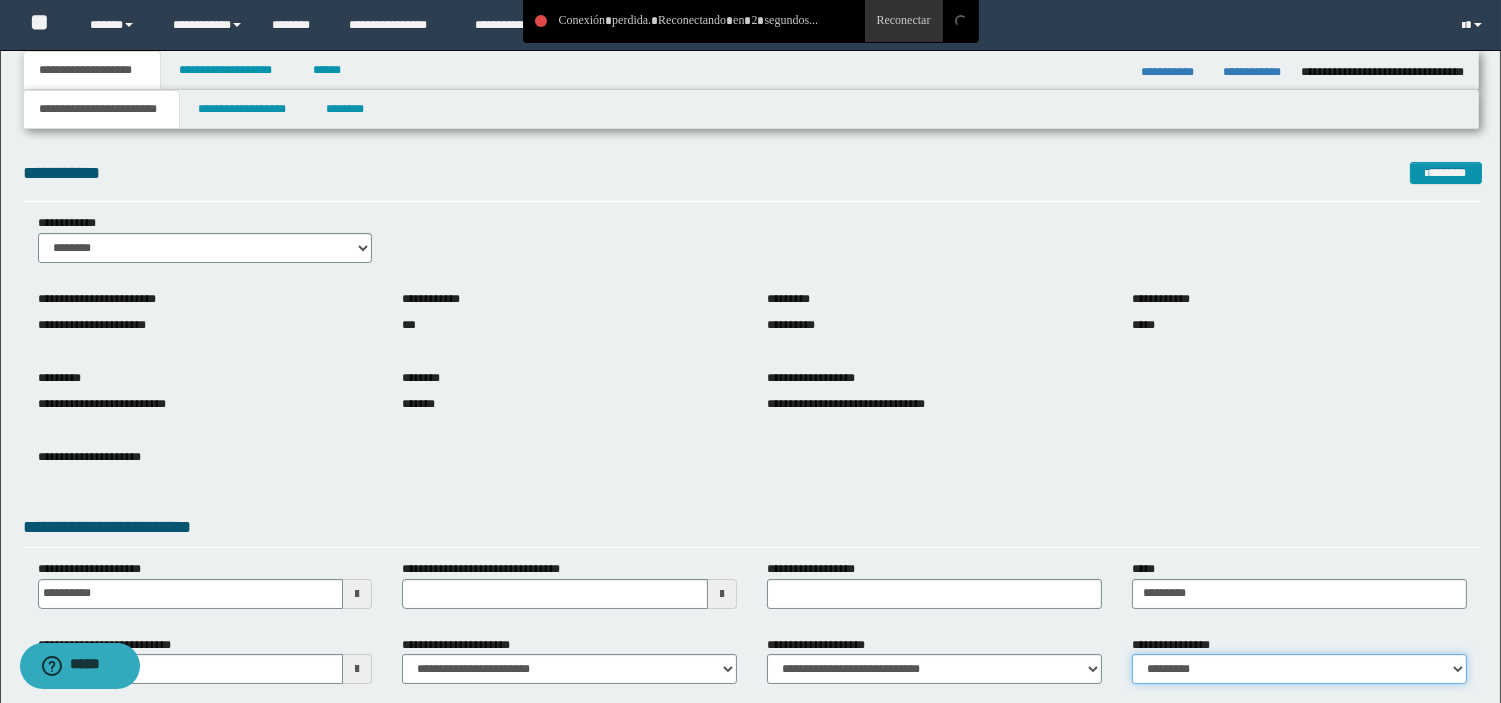 click on "**********" at bounding box center (1299, 669) 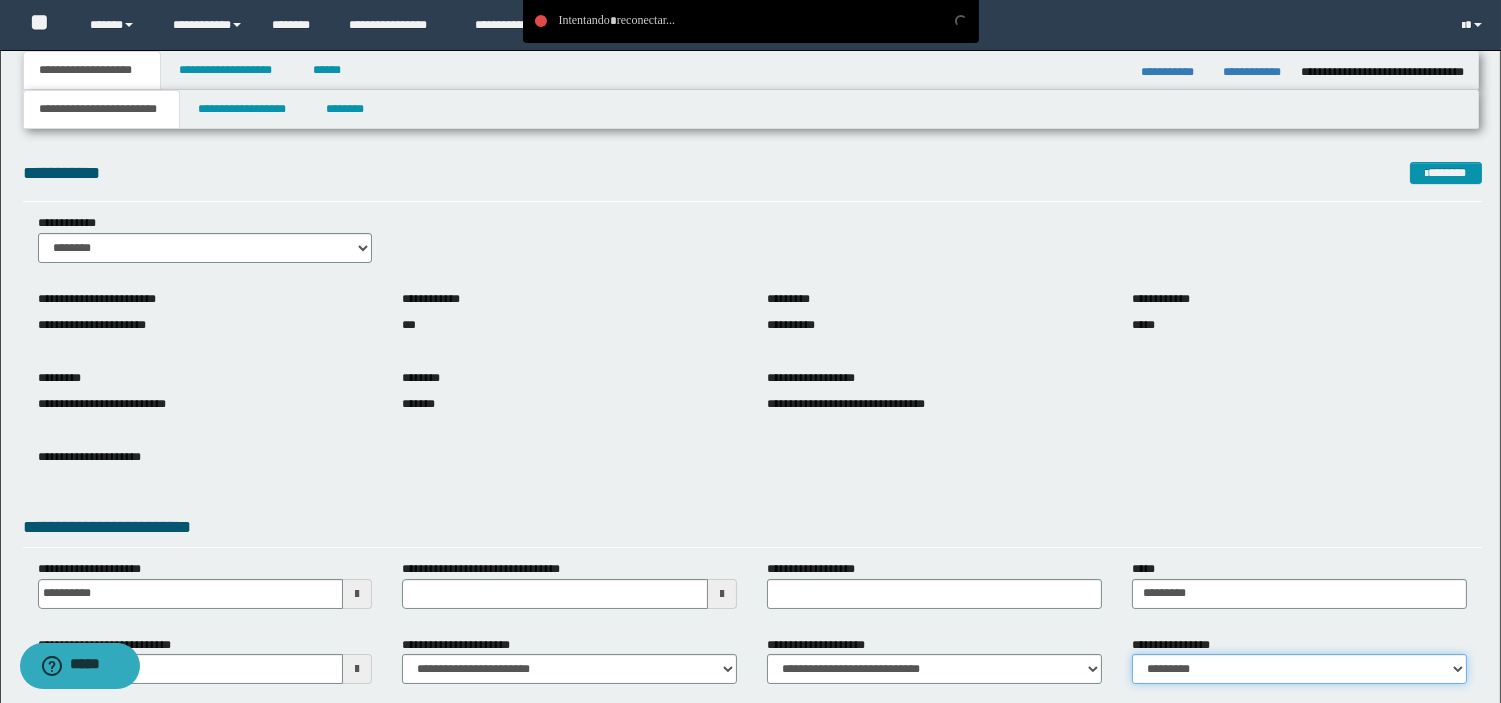 select on "*" 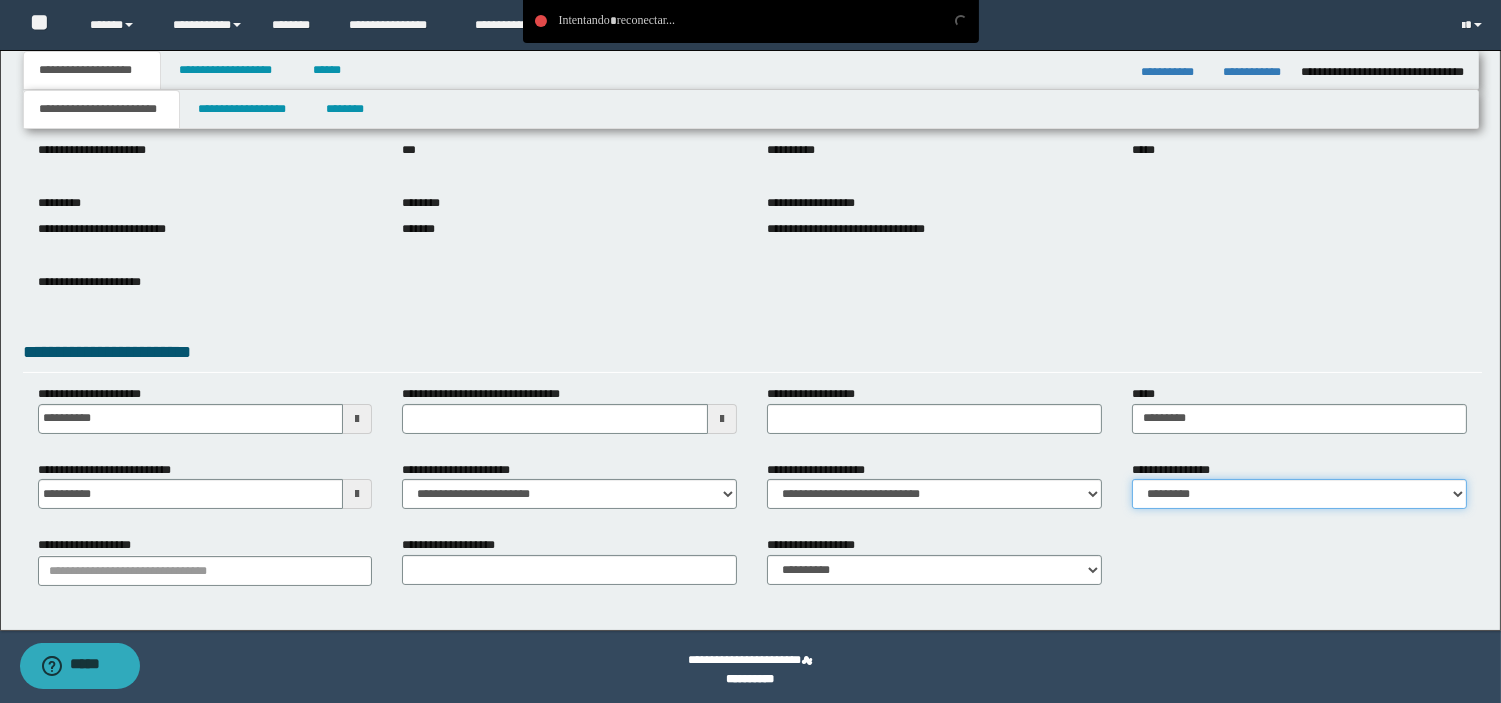 scroll, scrollTop: 181, scrollLeft: 0, axis: vertical 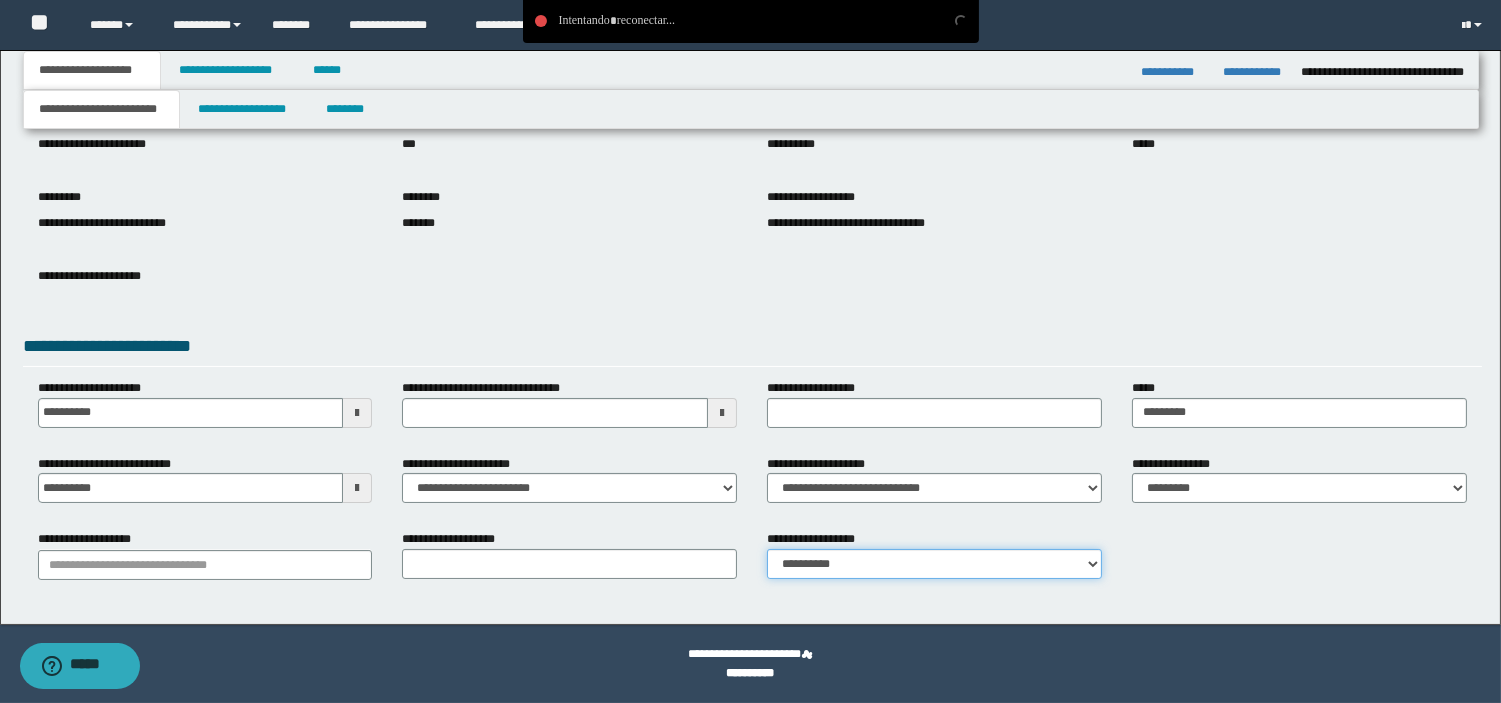 click on "**********" at bounding box center [934, 564] 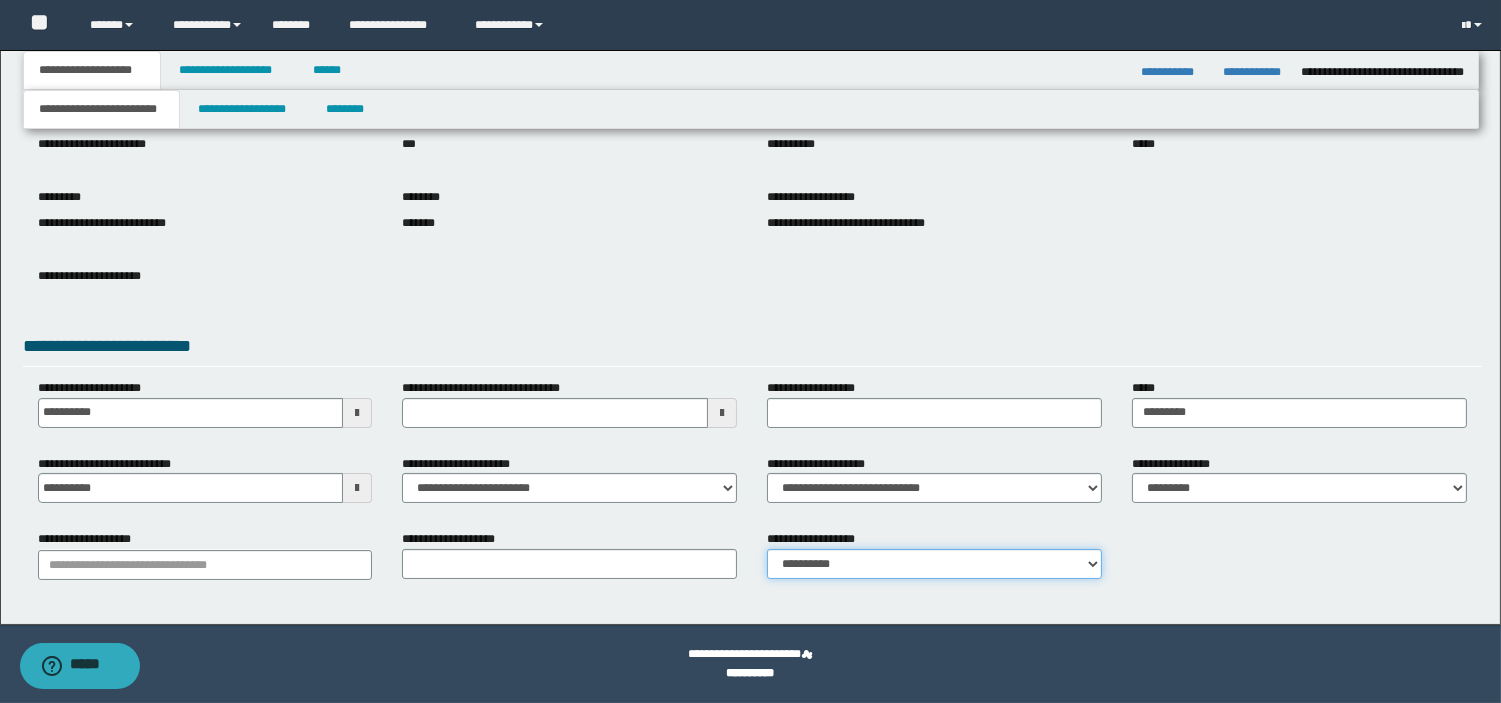 select on "*" 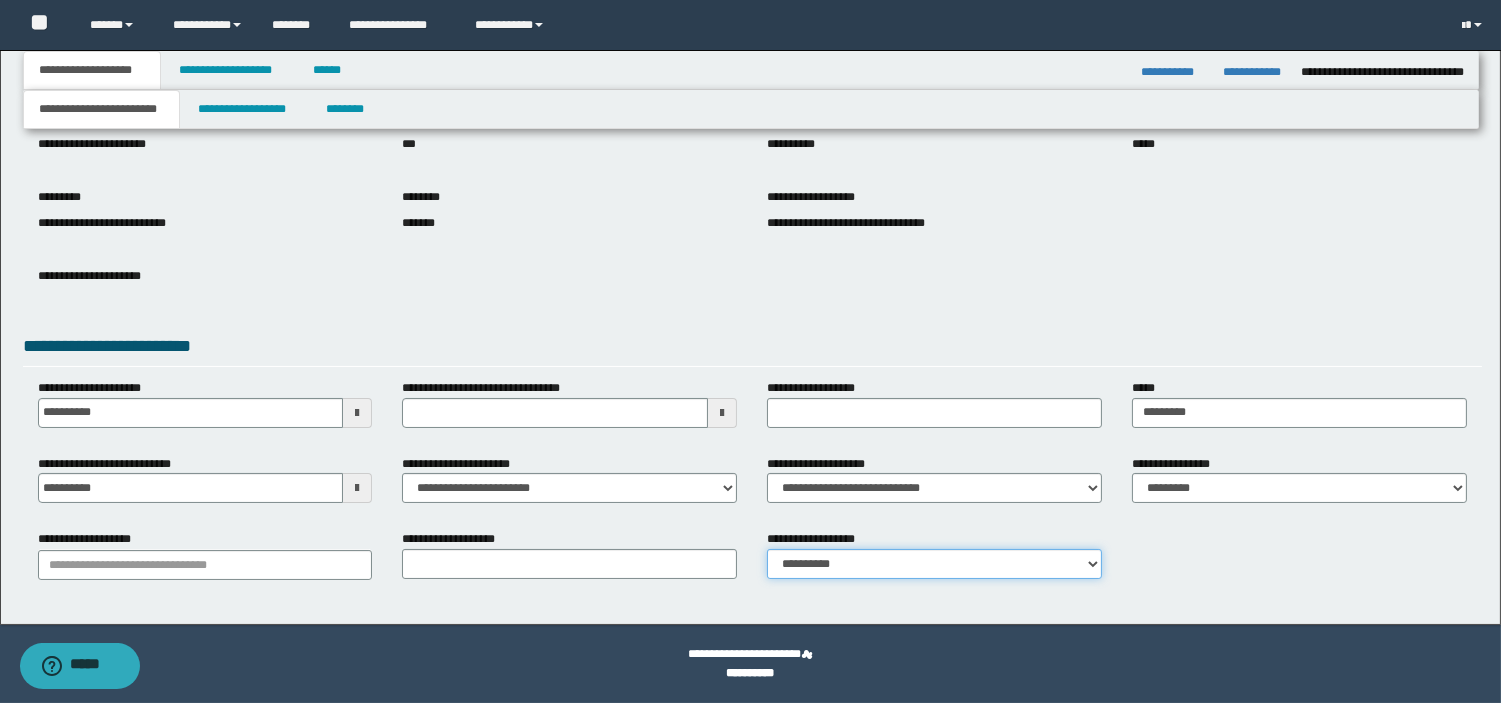 click on "**********" at bounding box center [934, 564] 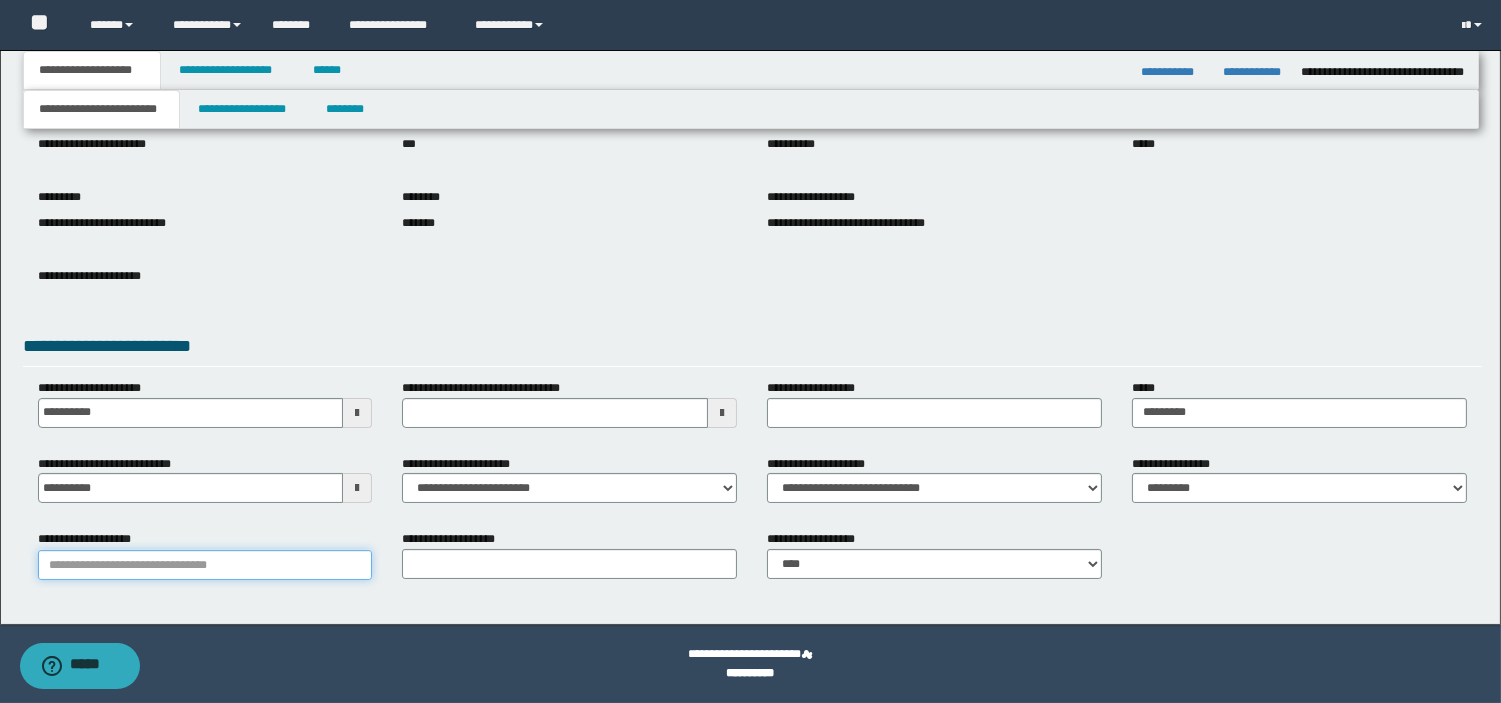 click on "**********" at bounding box center [205, 565] 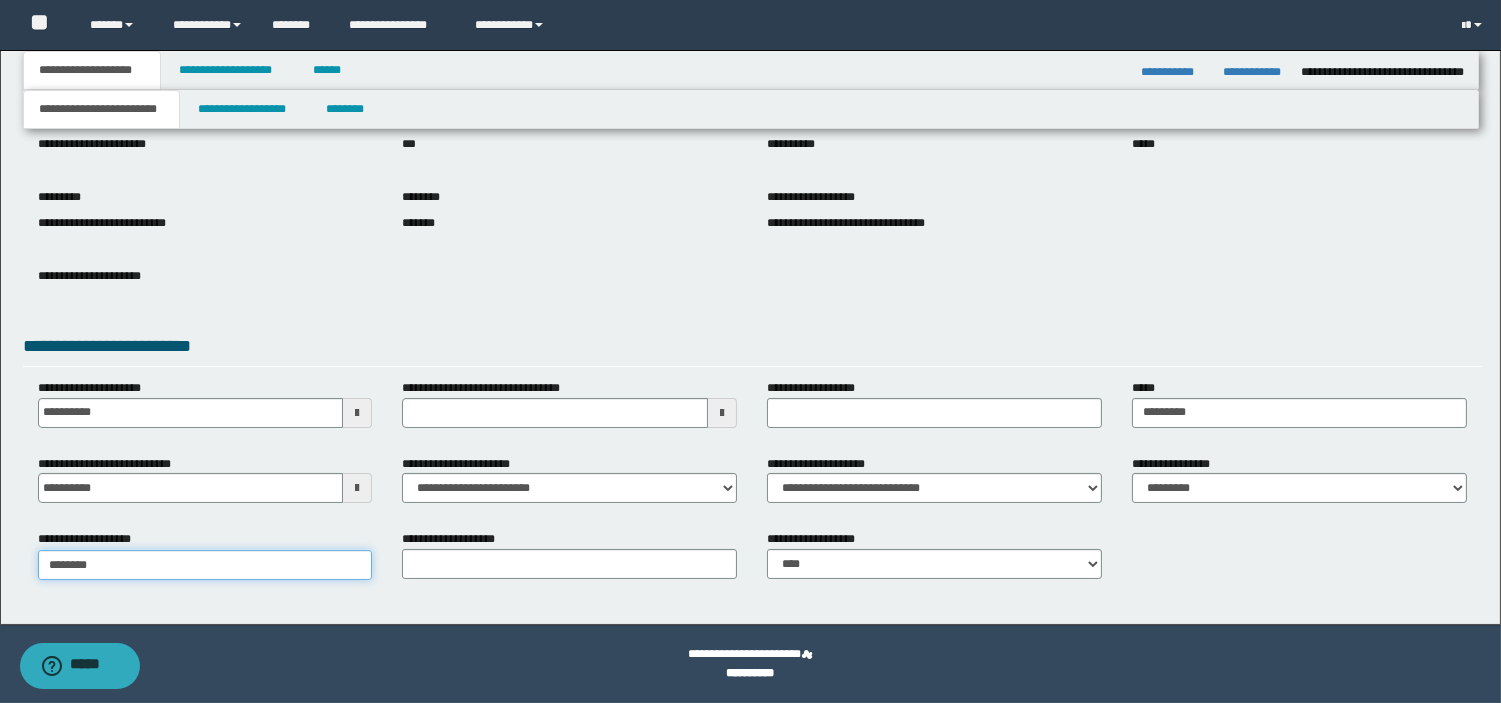 type on "*********" 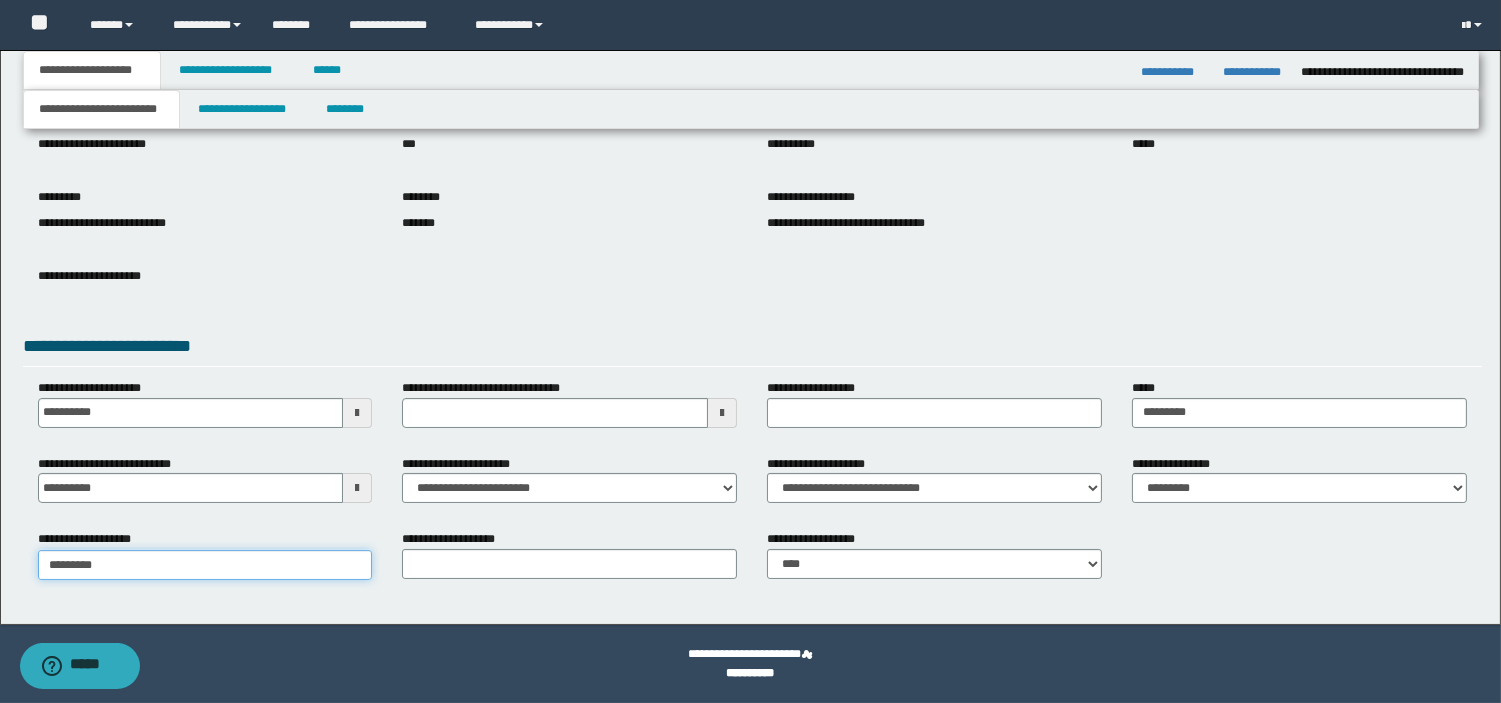 type on "*********" 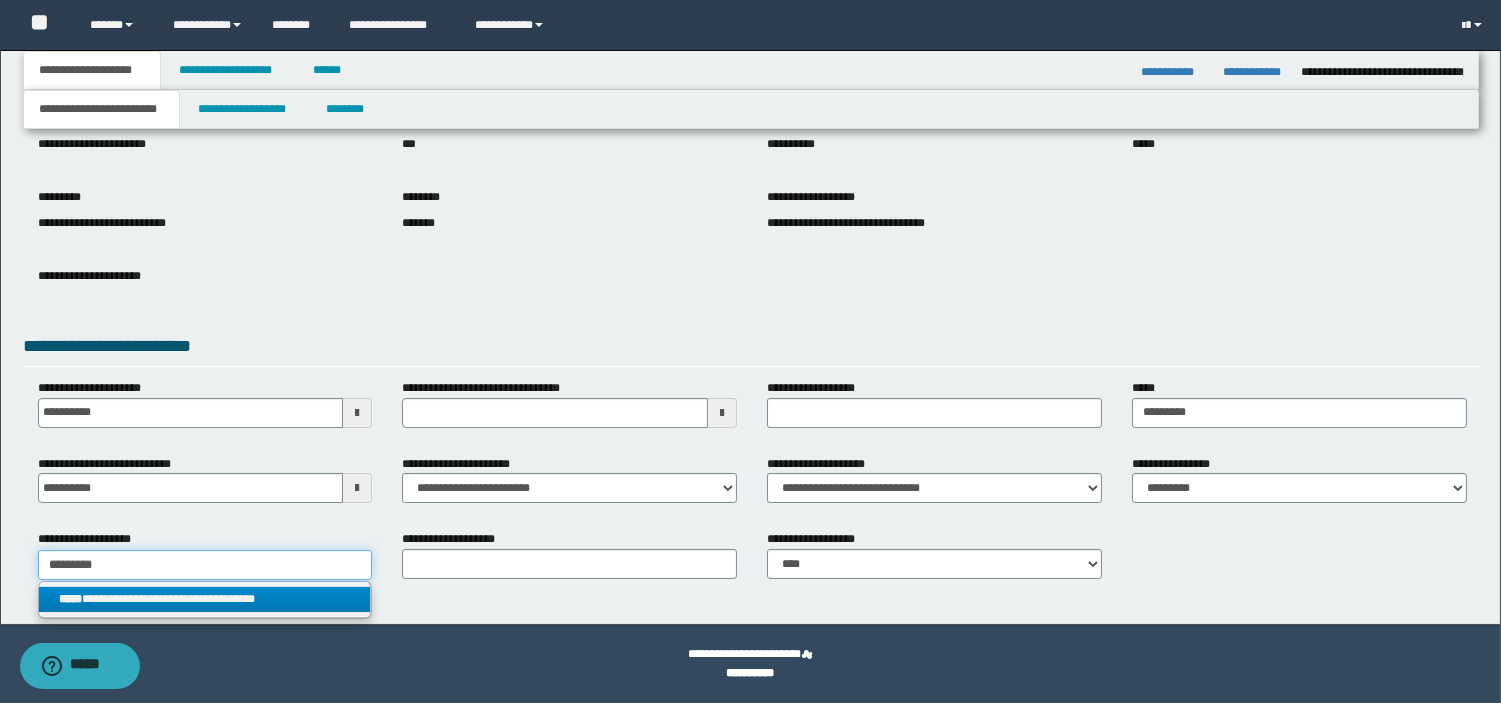 type on "*********" 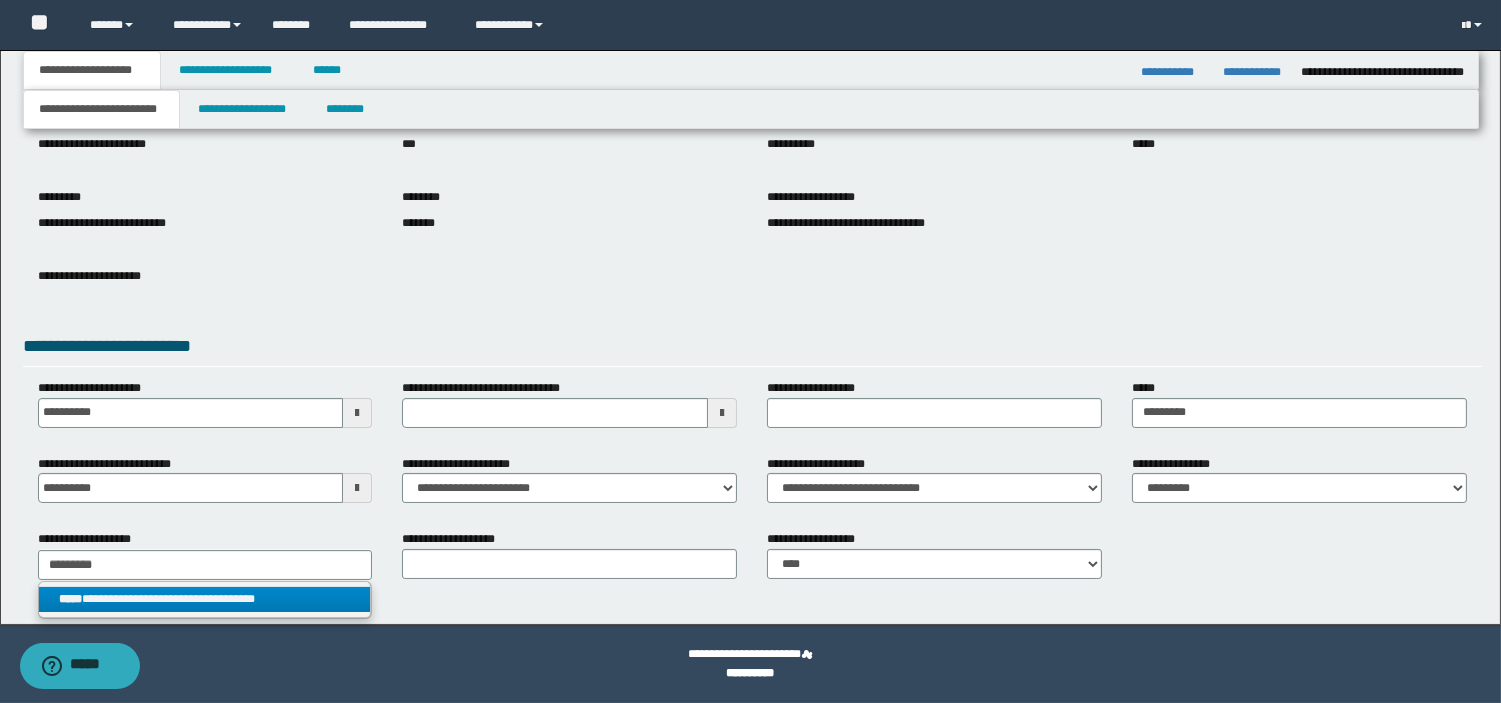 click on "**********" at bounding box center [205, 599] 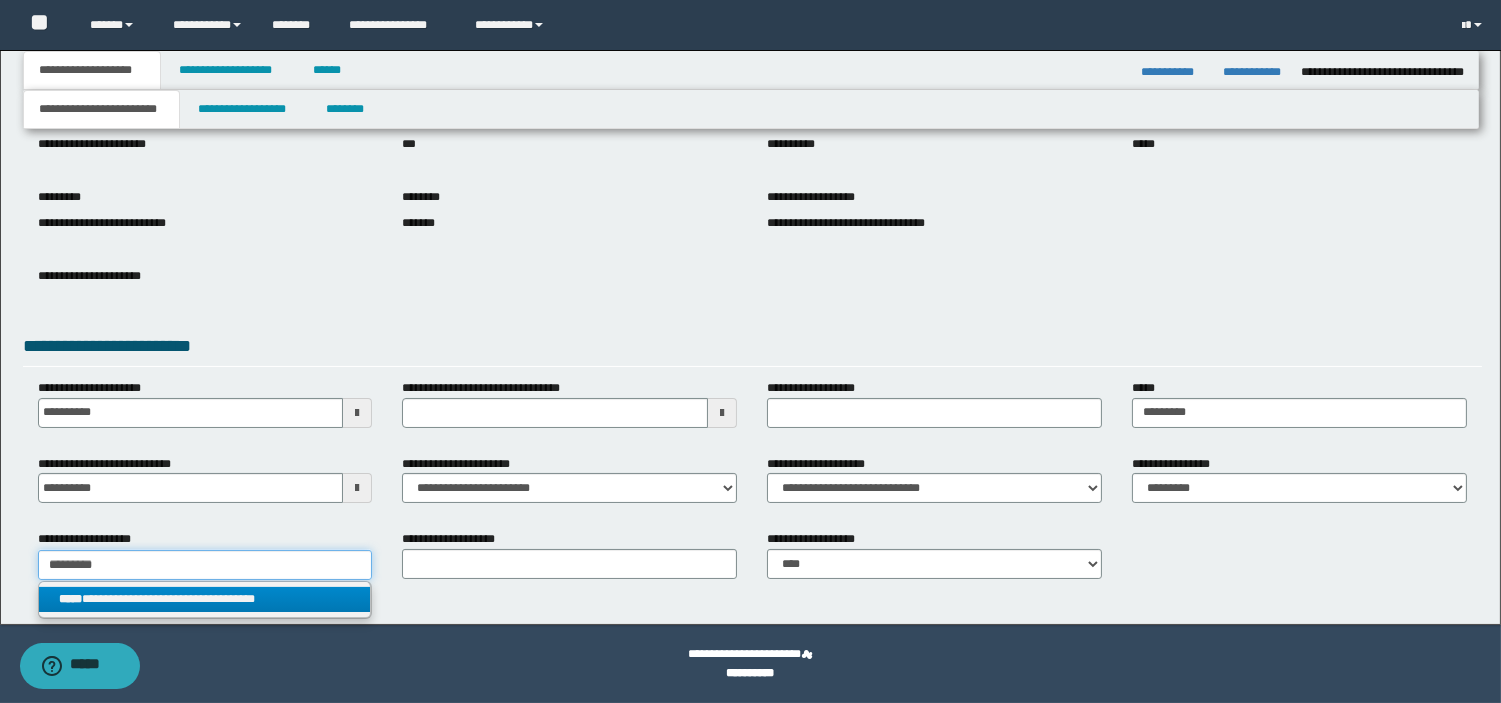 type 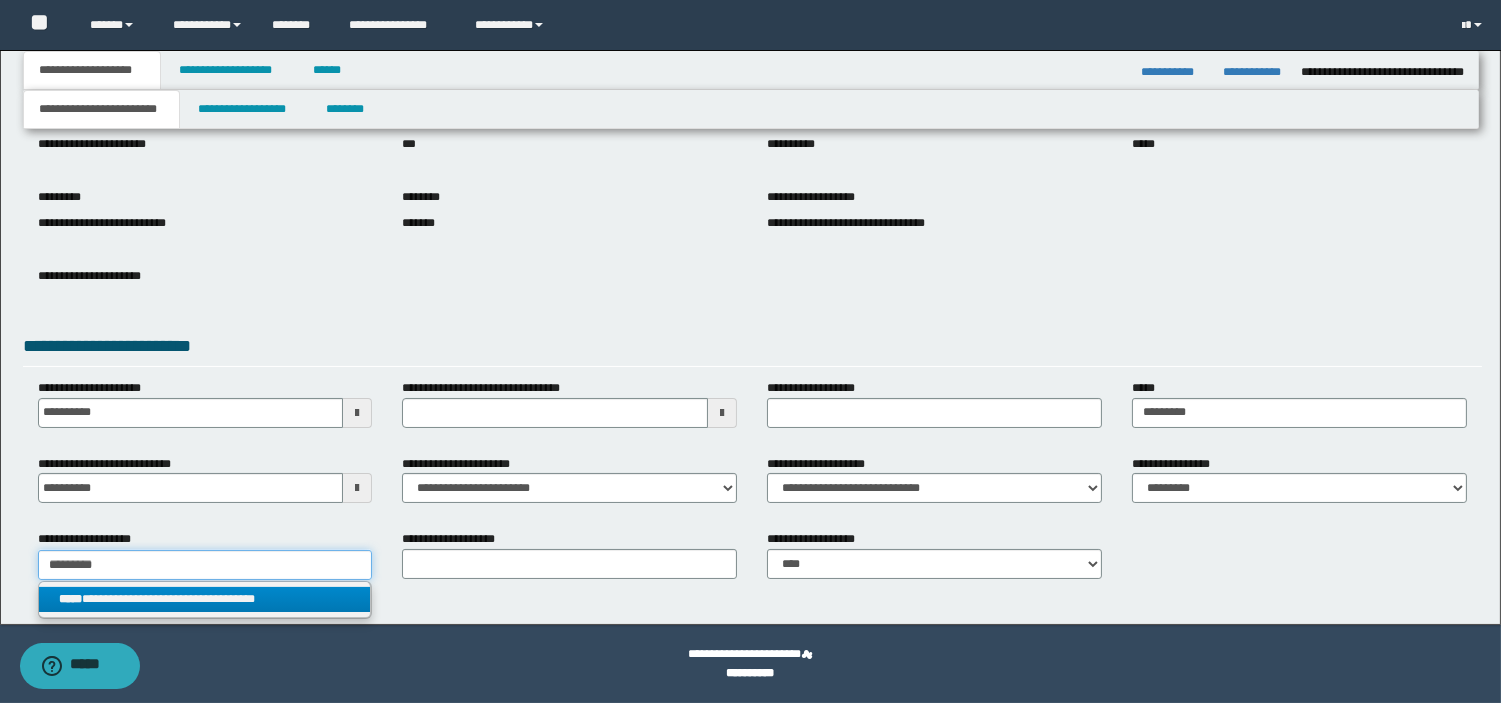 type on "**********" 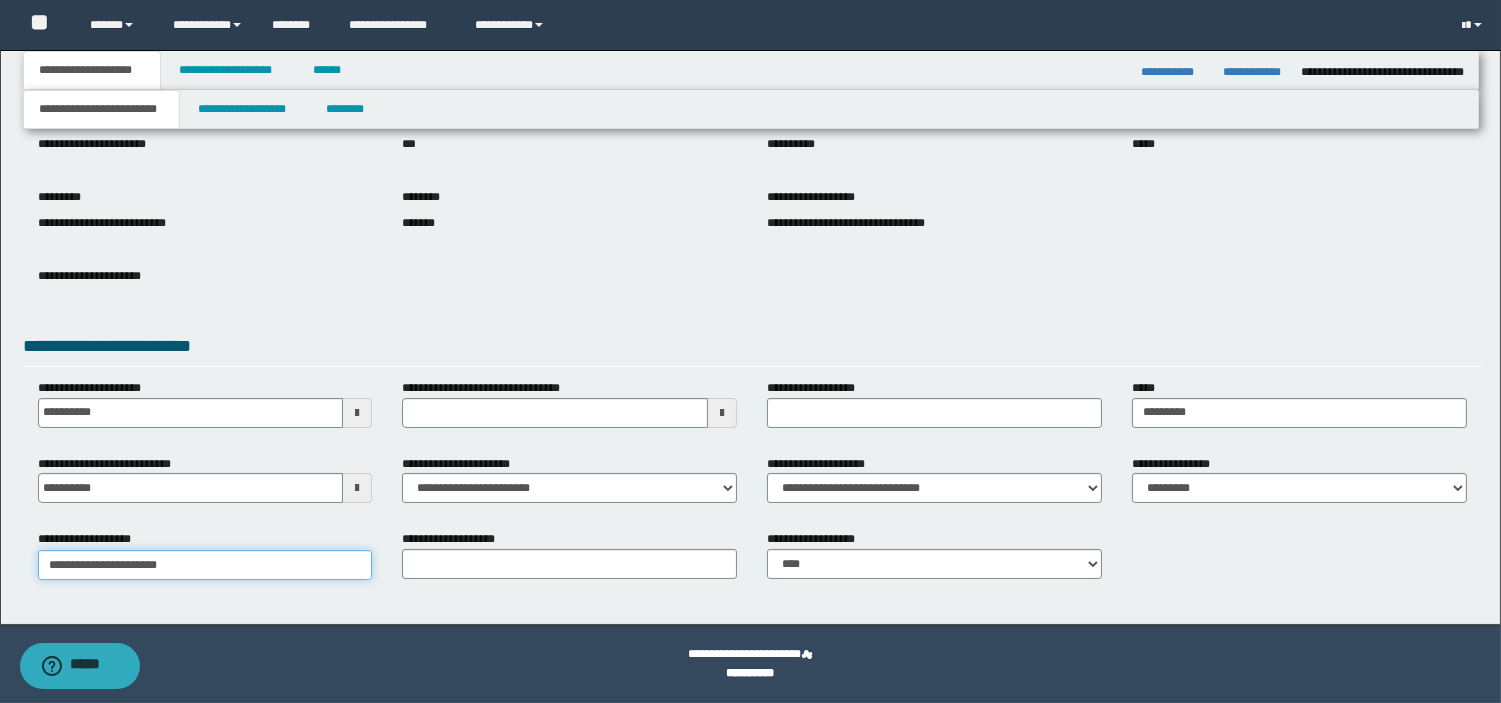 type 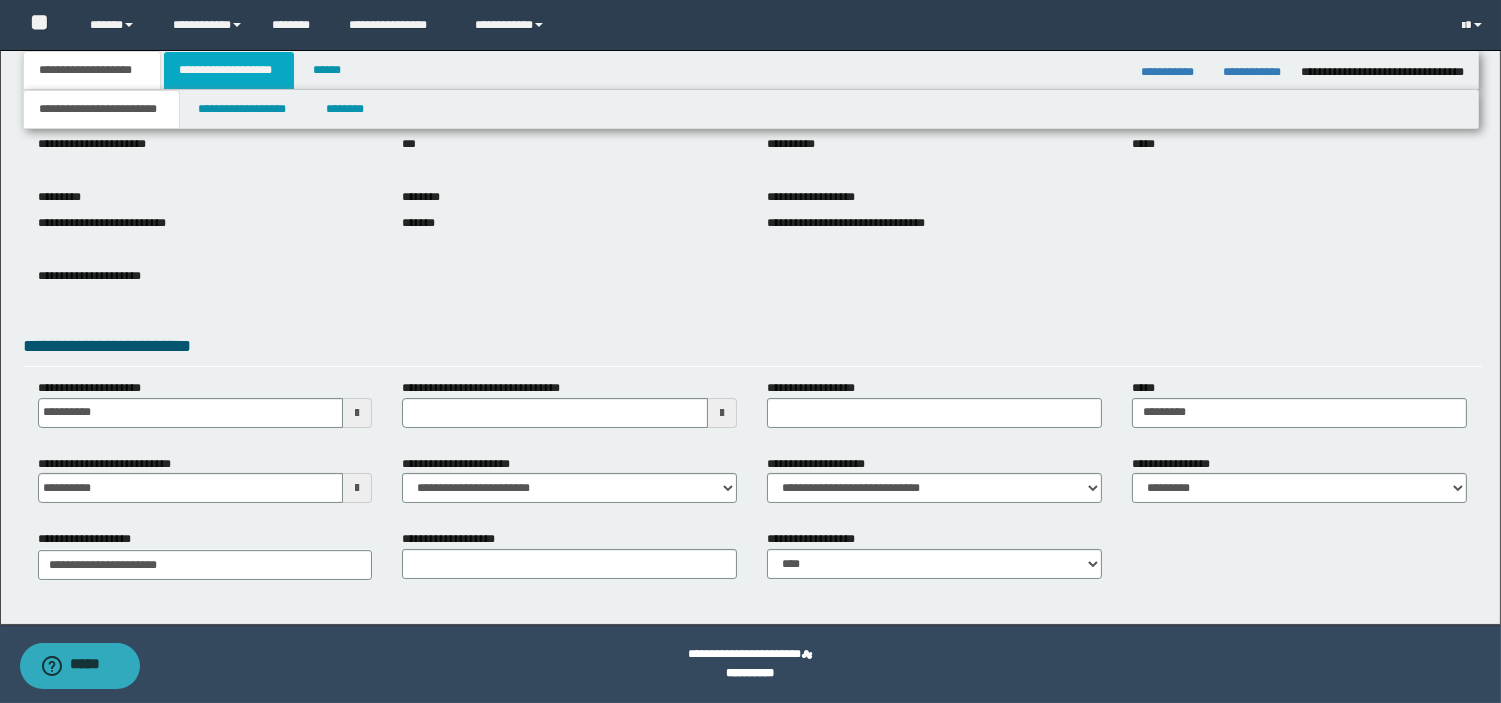 click on "**********" at bounding box center (229, 70) 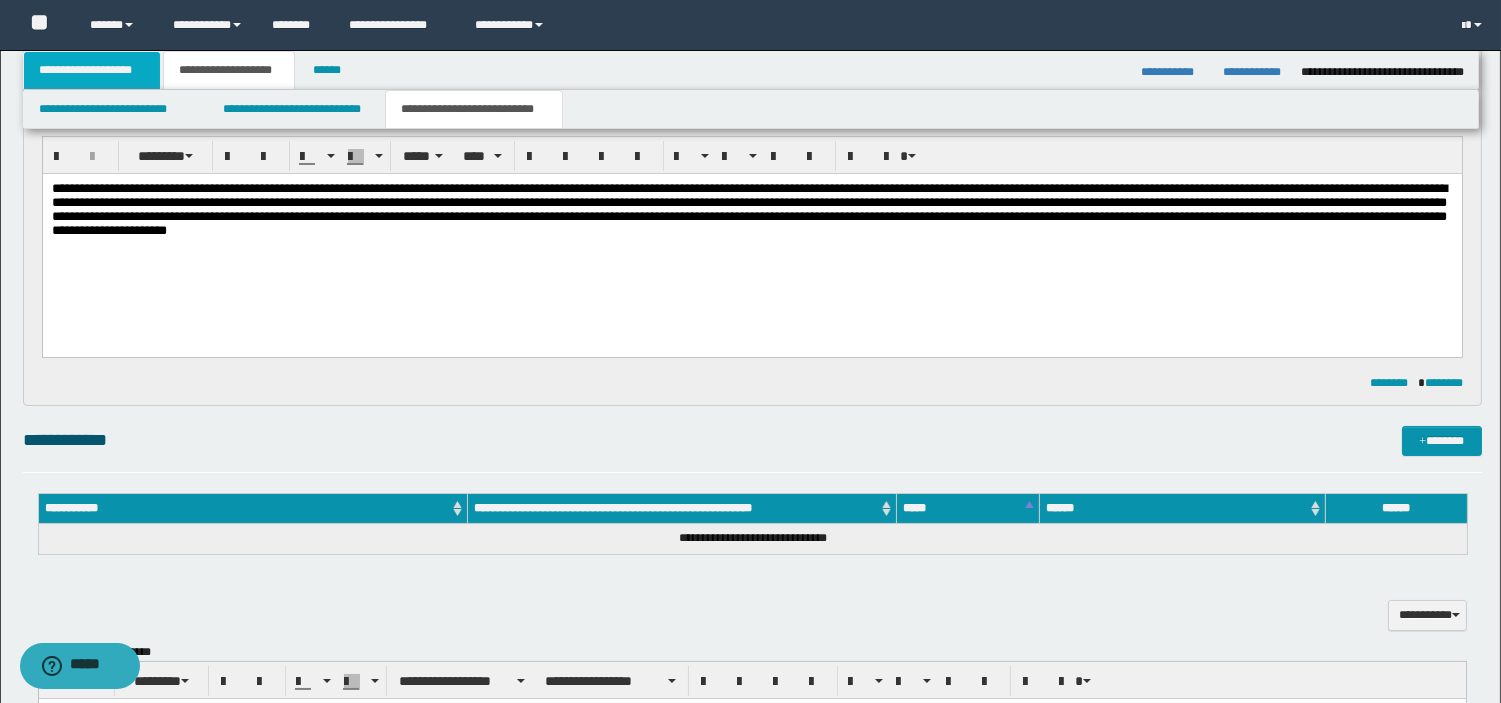 click on "**********" at bounding box center (92, 70) 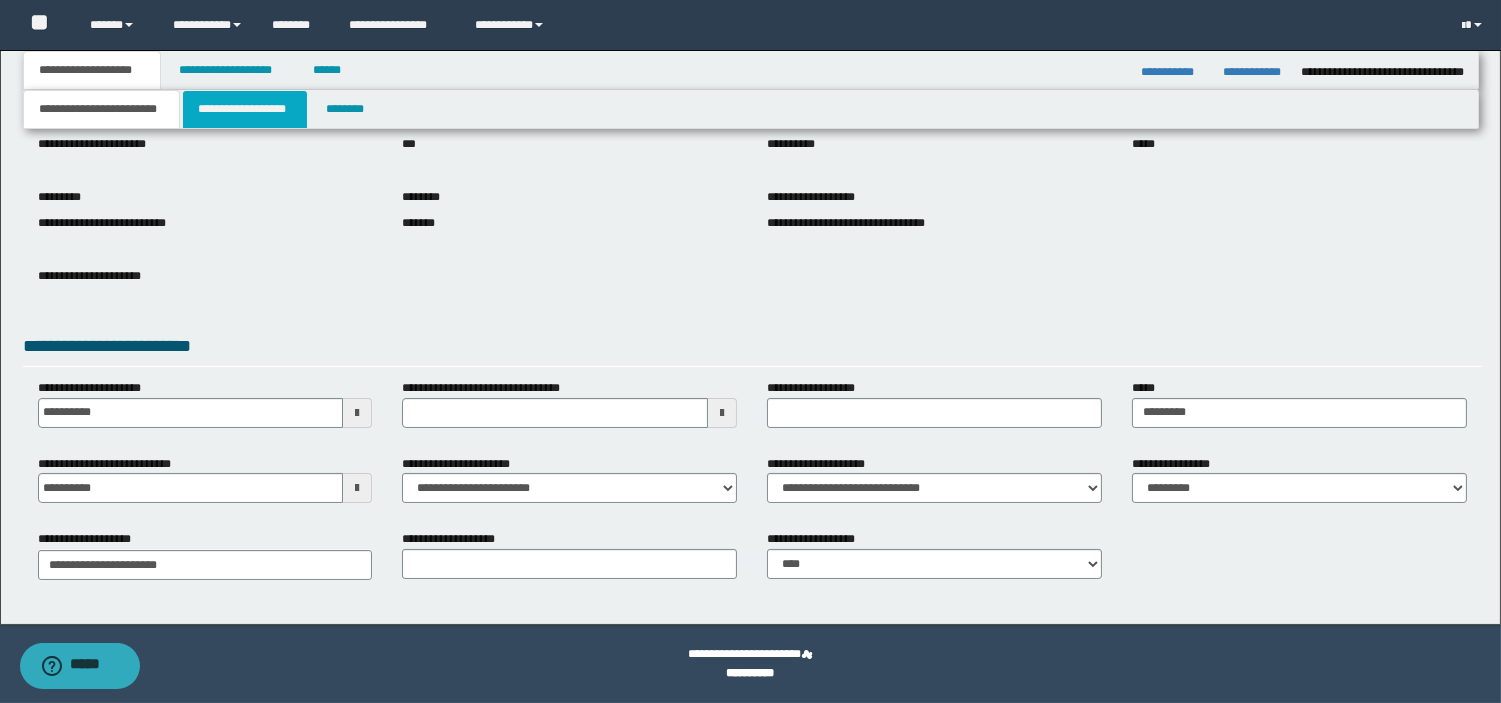 click on "**********" at bounding box center [245, 109] 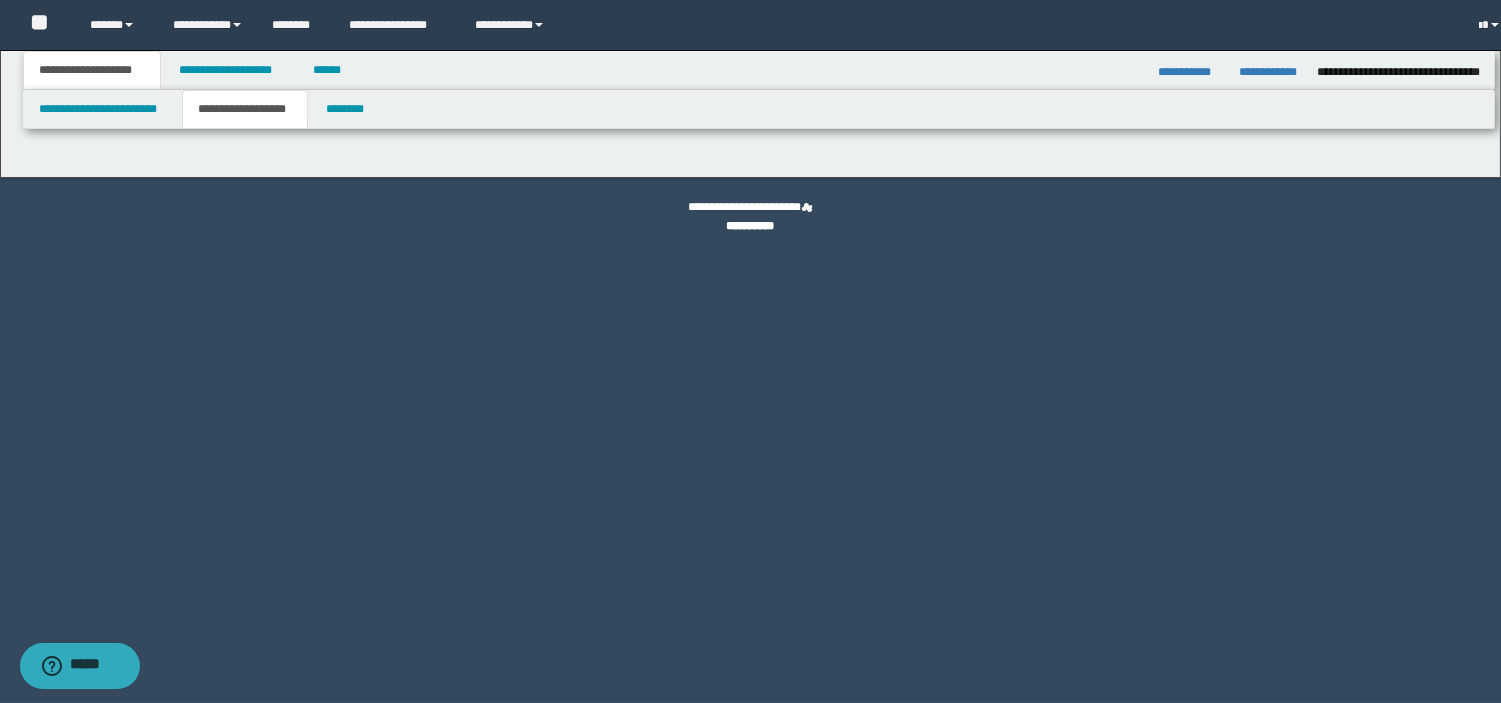 scroll, scrollTop: 0, scrollLeft: 0, axis: both 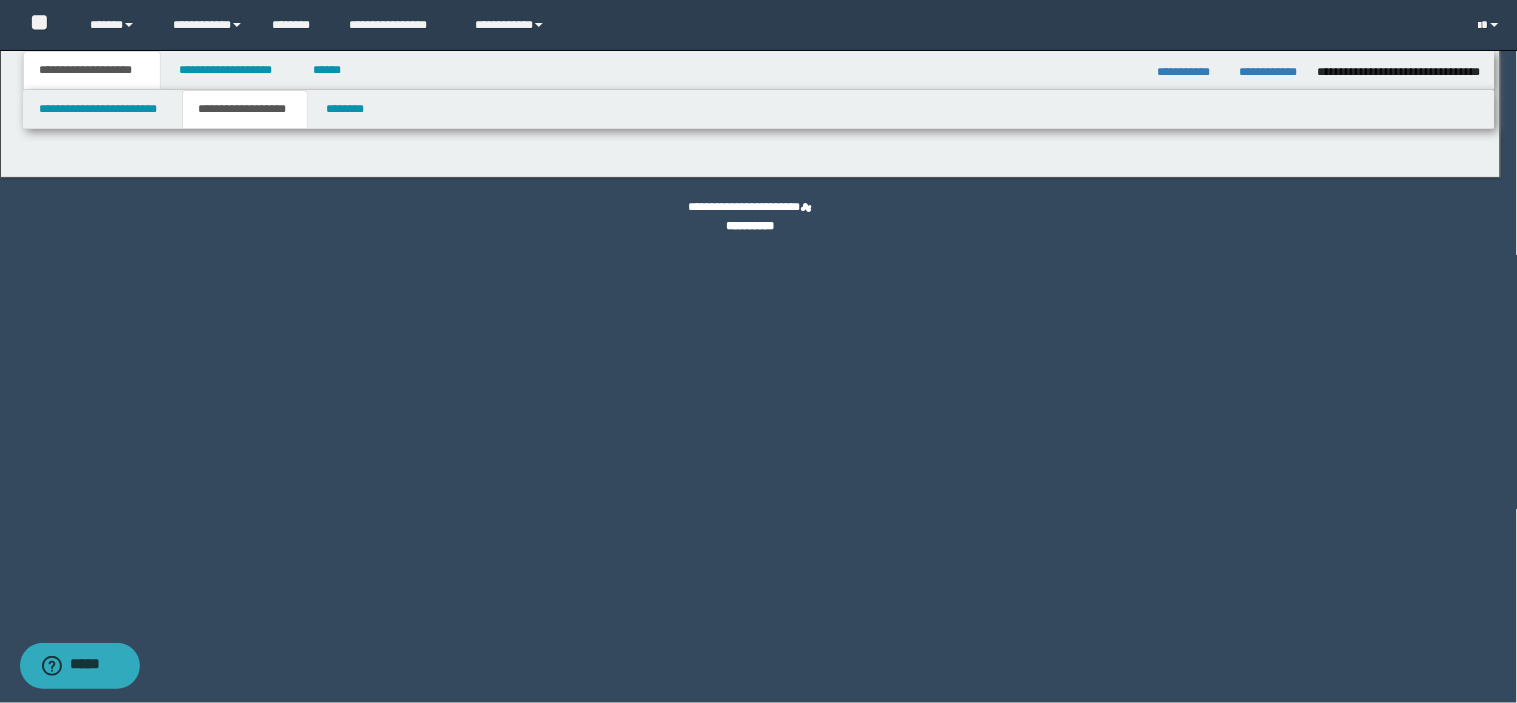 type on "**********" 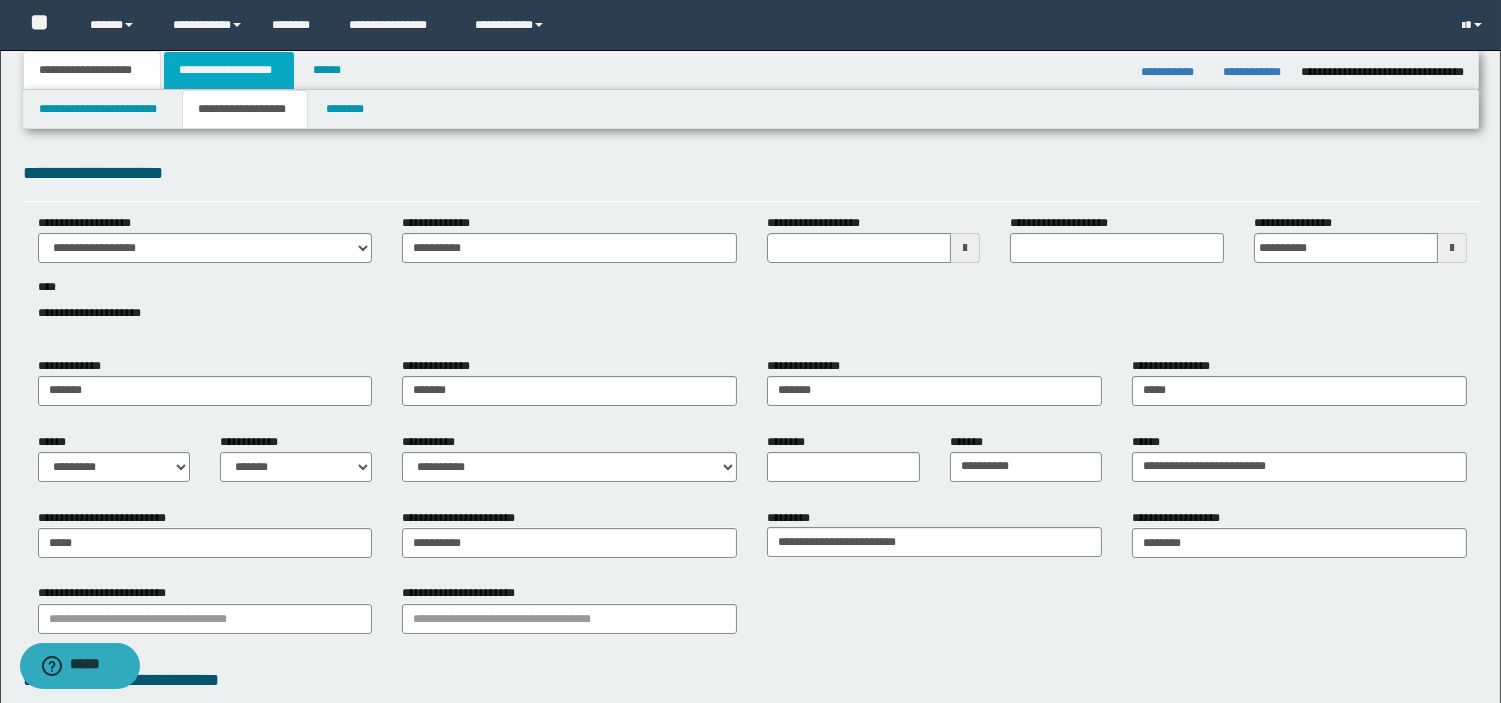 click on "**********" at bounding box center [229, 70] 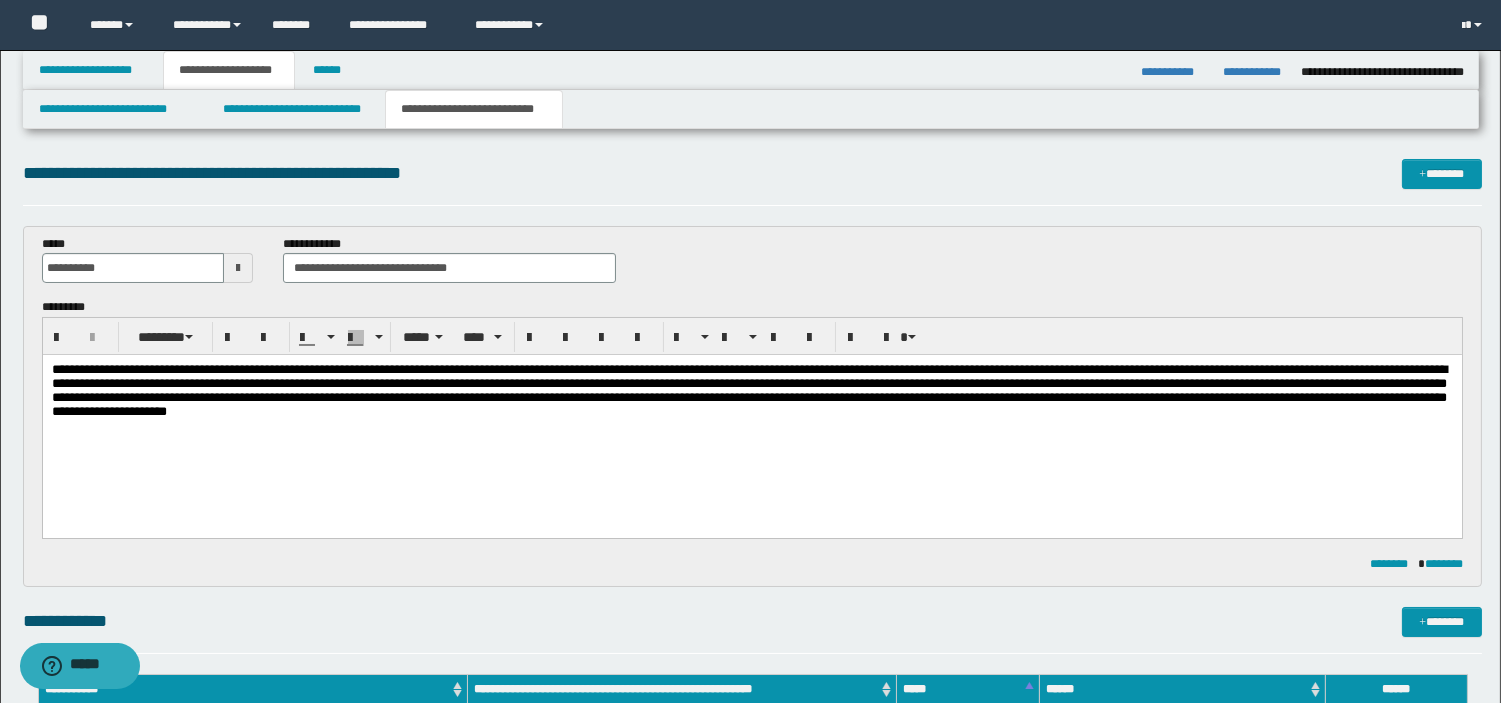 click on "**********" at bounding box center [748, 390] 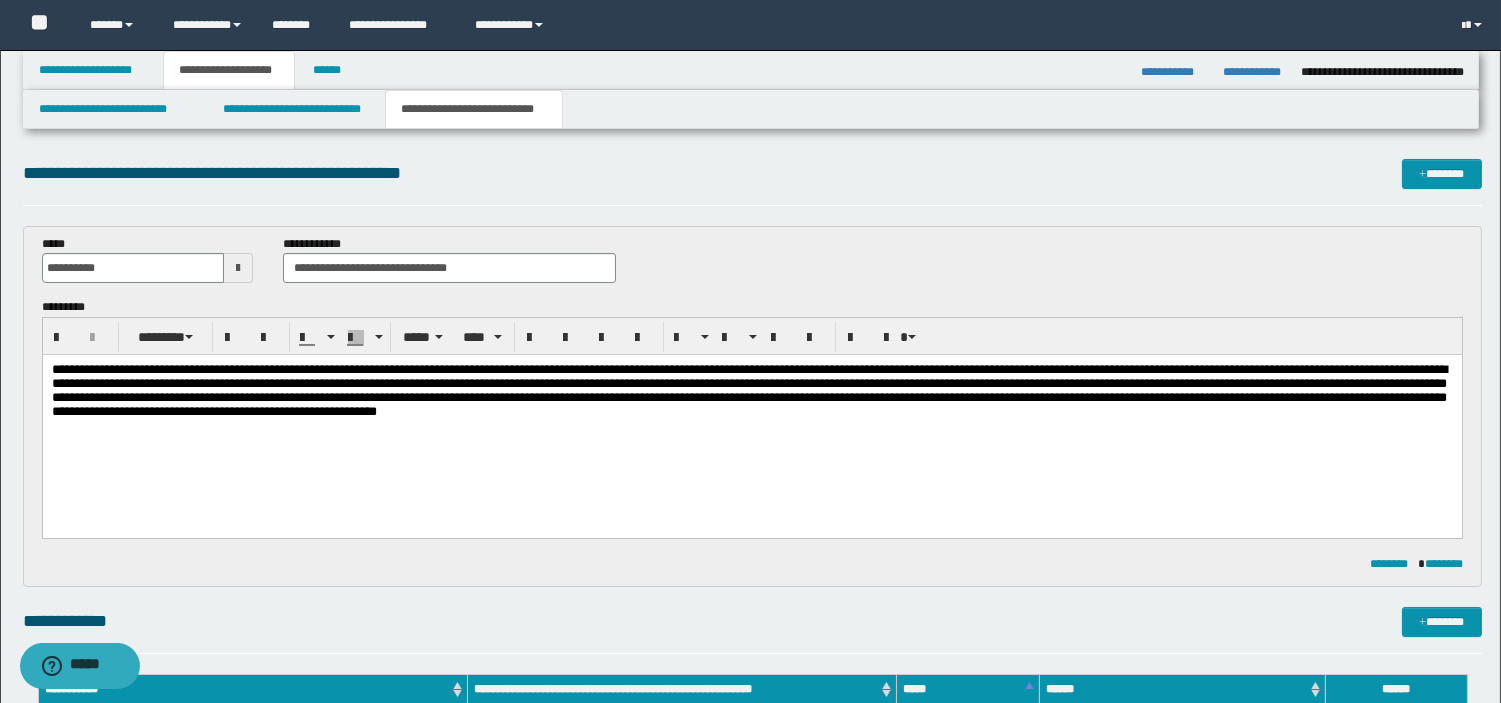 click on "**********" at bounding box center [748, 390] 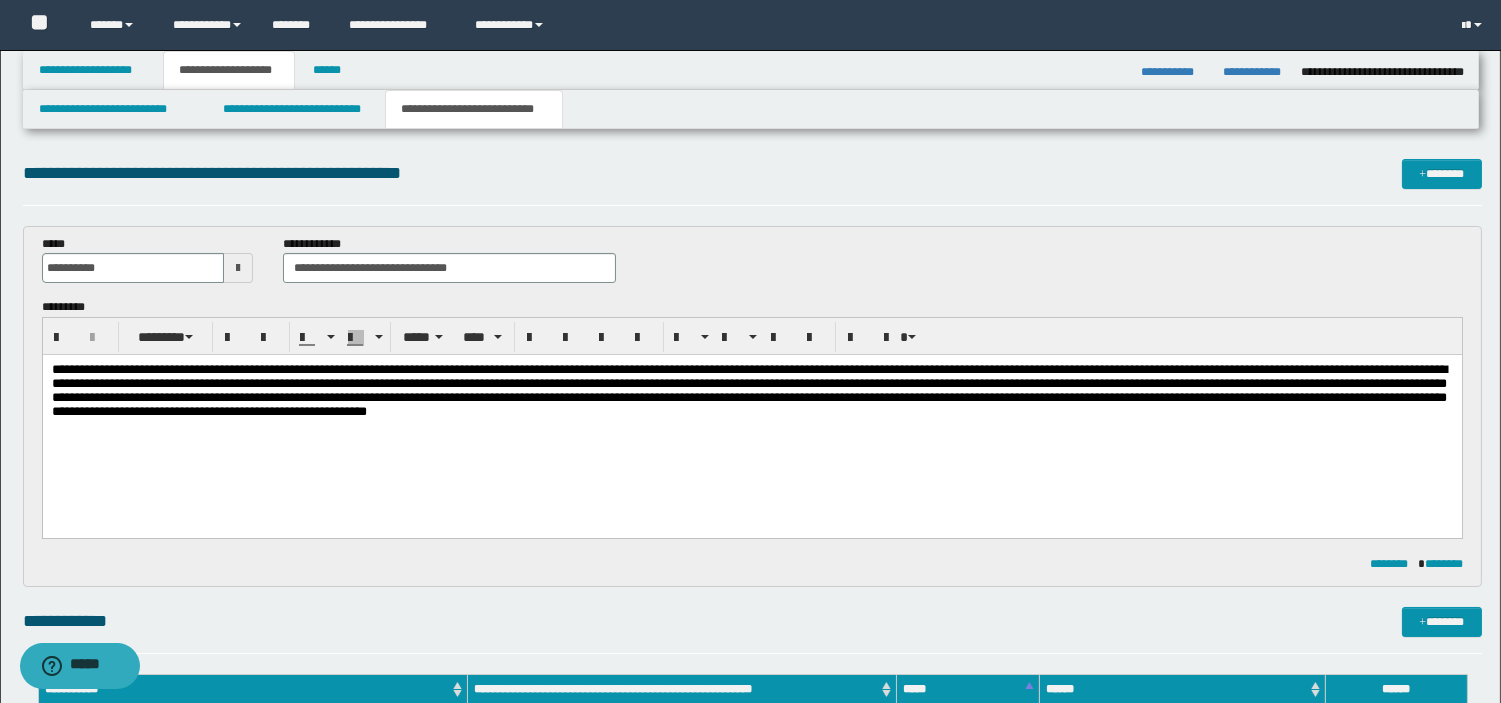 click on "**********" at bounding box center [748, 390] 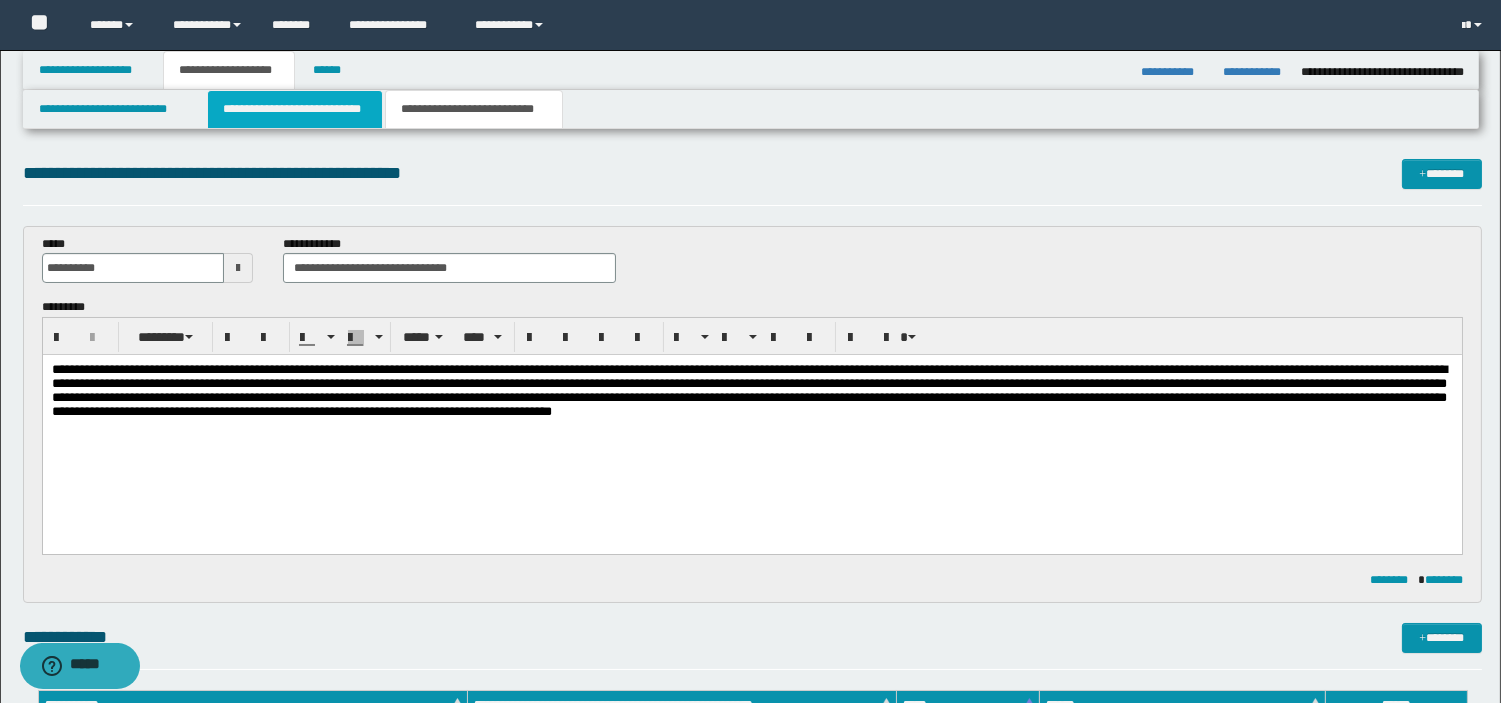 click on "**********" at bounding box center [295, 109] 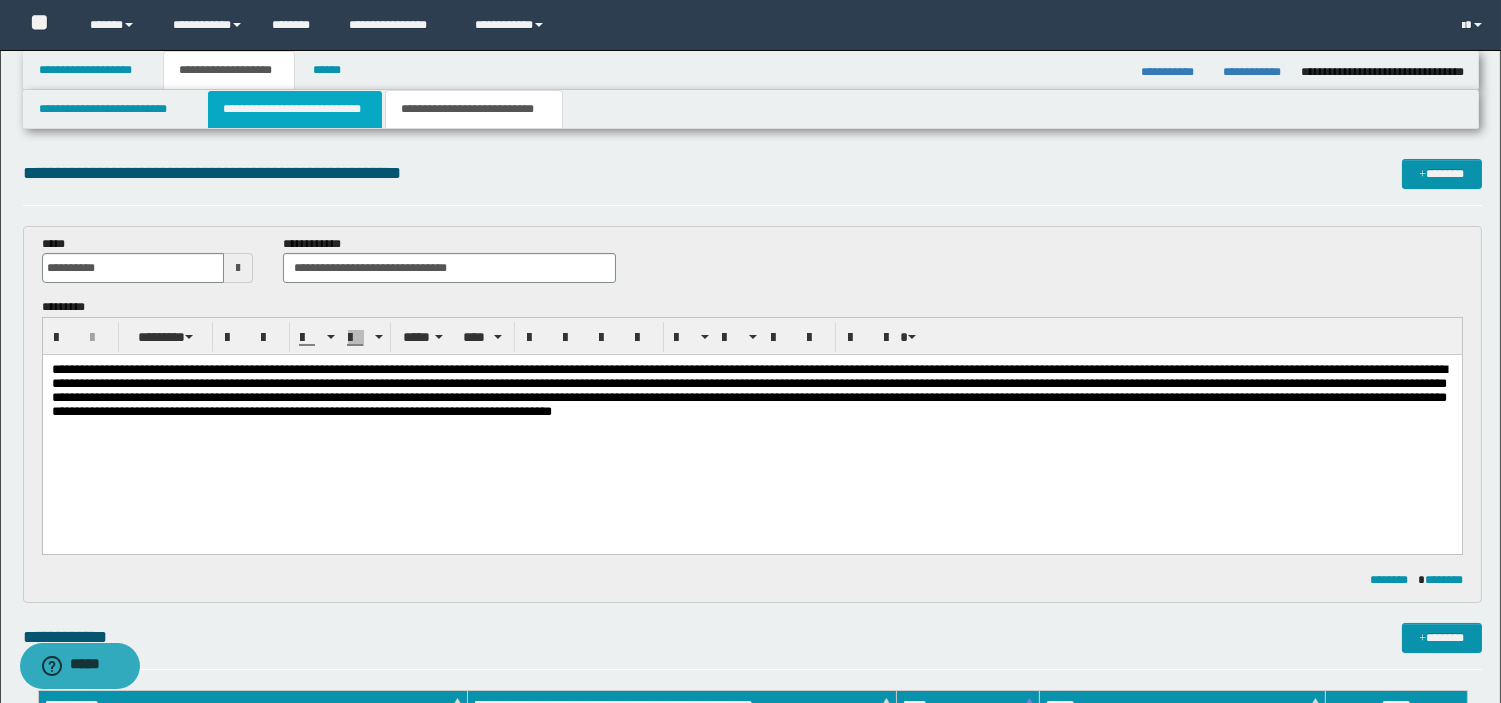 type 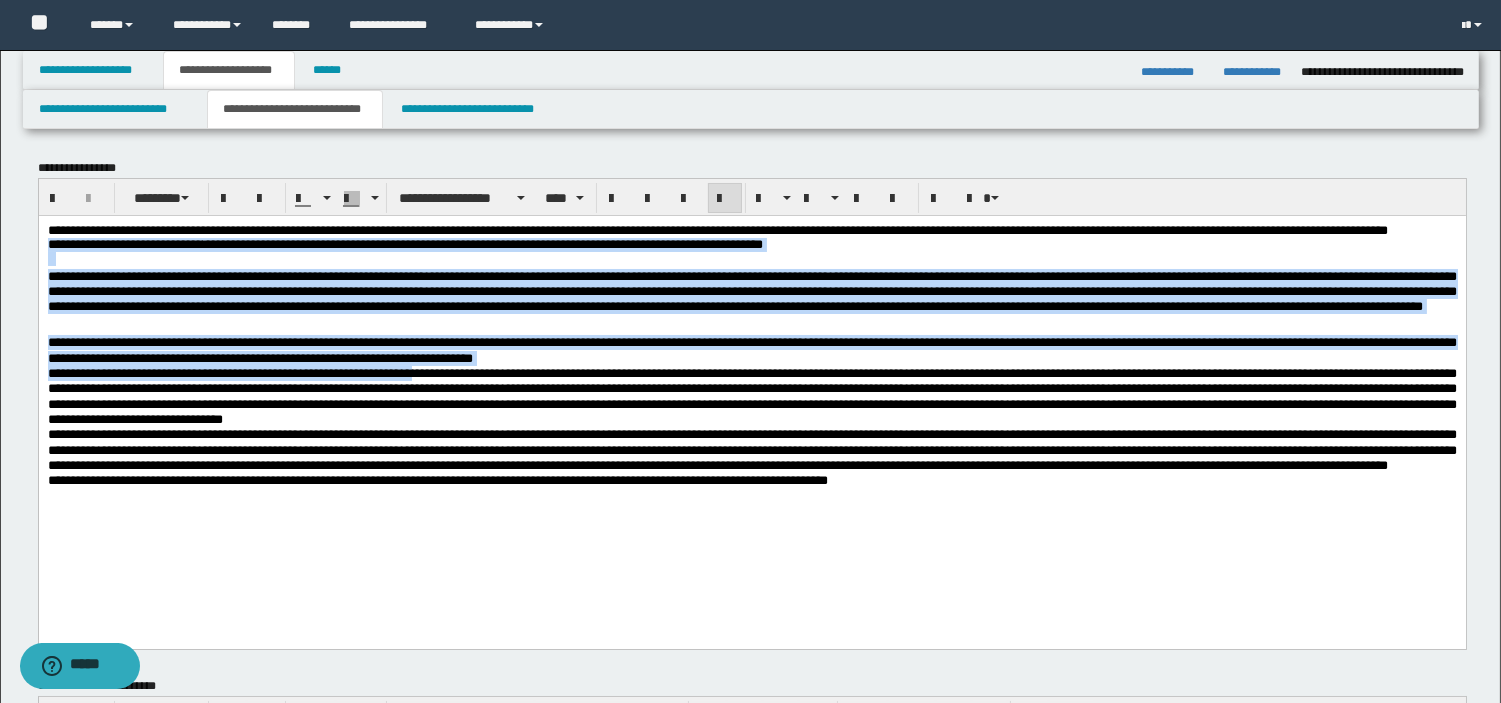 drag, startPoint x: 1184, startPoint y: 228, endPoint x: 1195, endPoint y: 239, distance: 15.556349 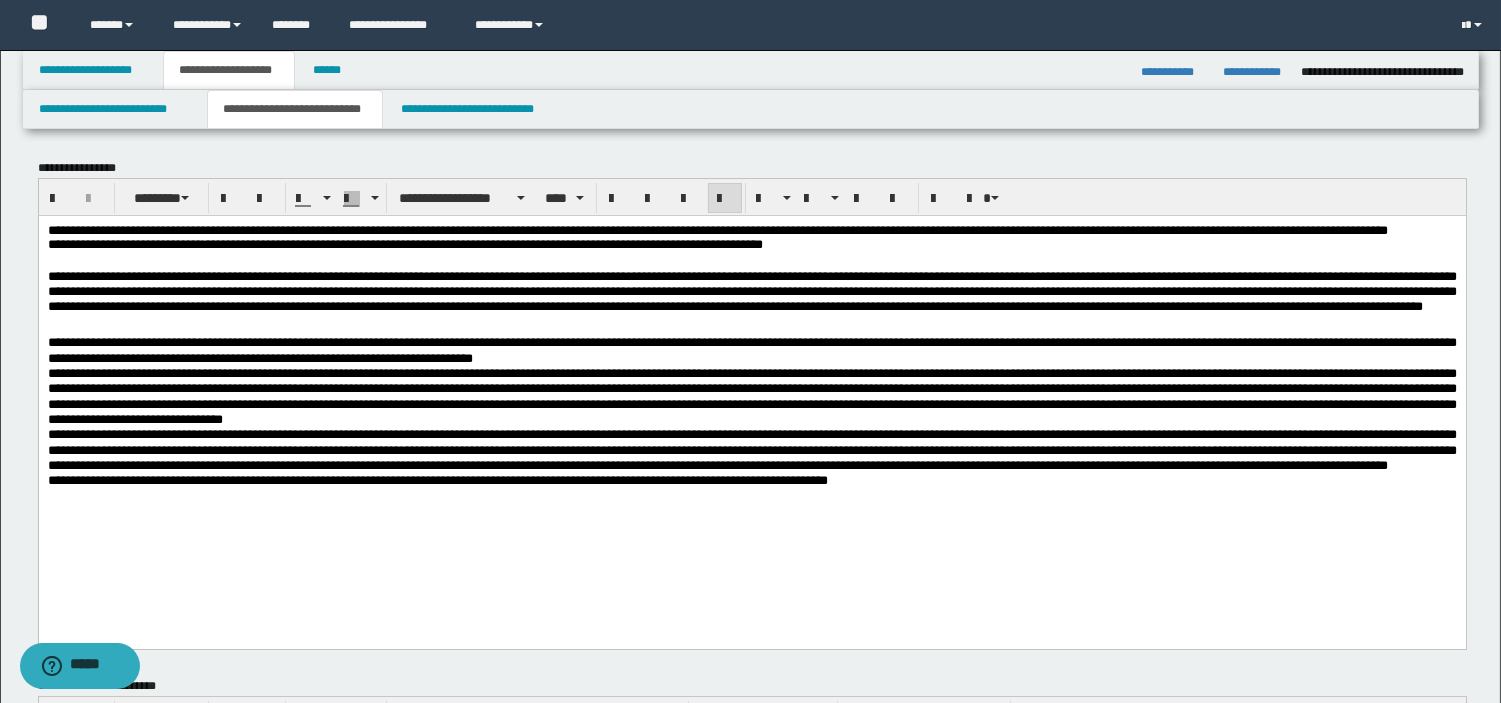 click on "**********" at bounding box center (717, 229) 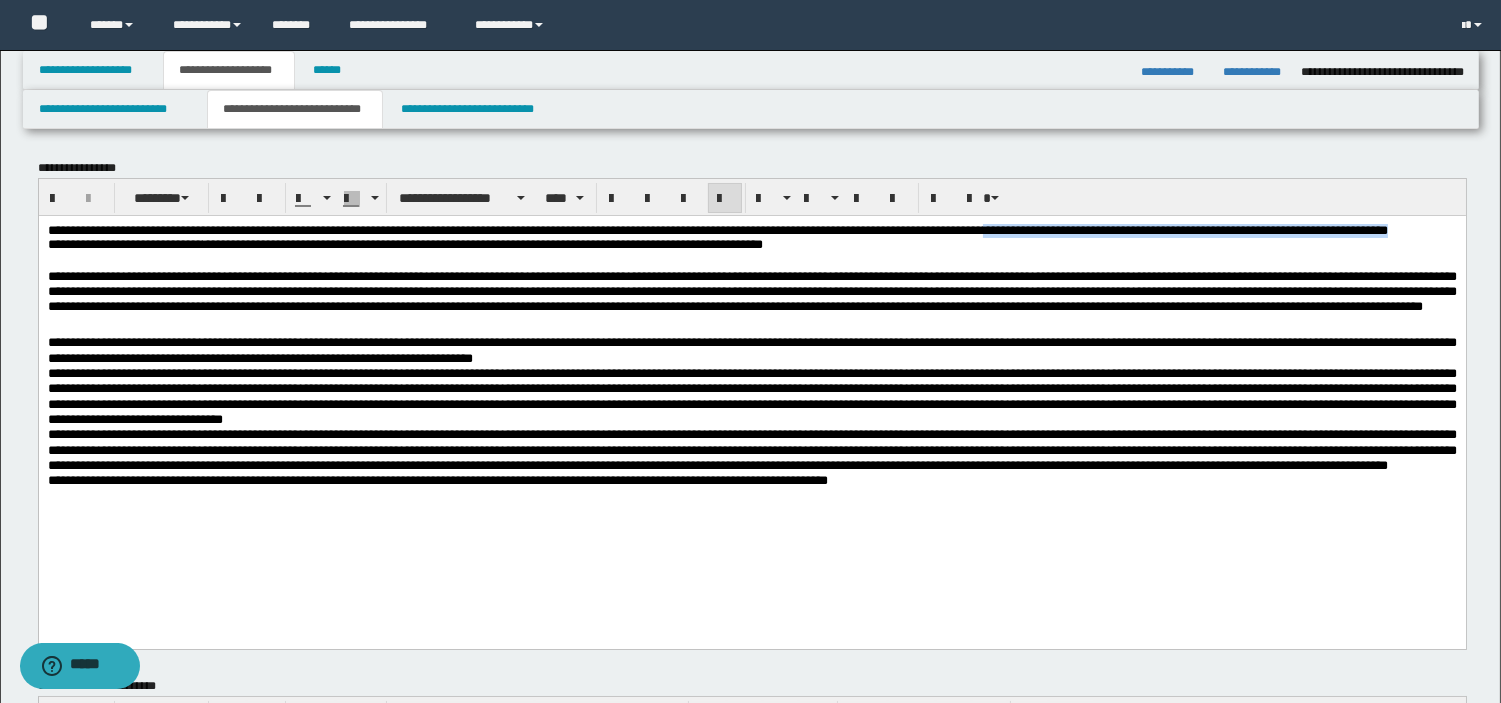 drag, startPoint x: 1183, startPoint y: 228, endPoint x: 1206, endPoint y: 241, distance: 26.41969 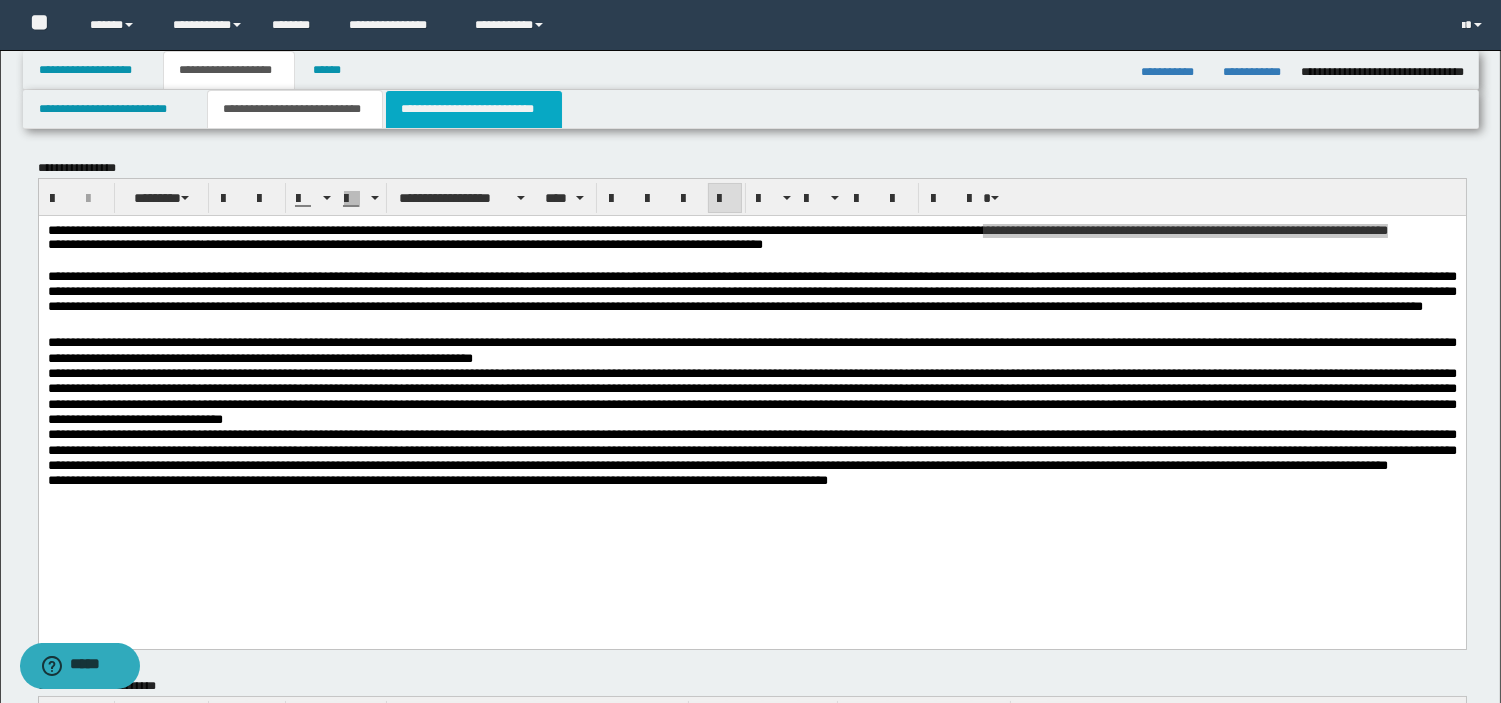click on "**********" at bounding box center (474, 109) 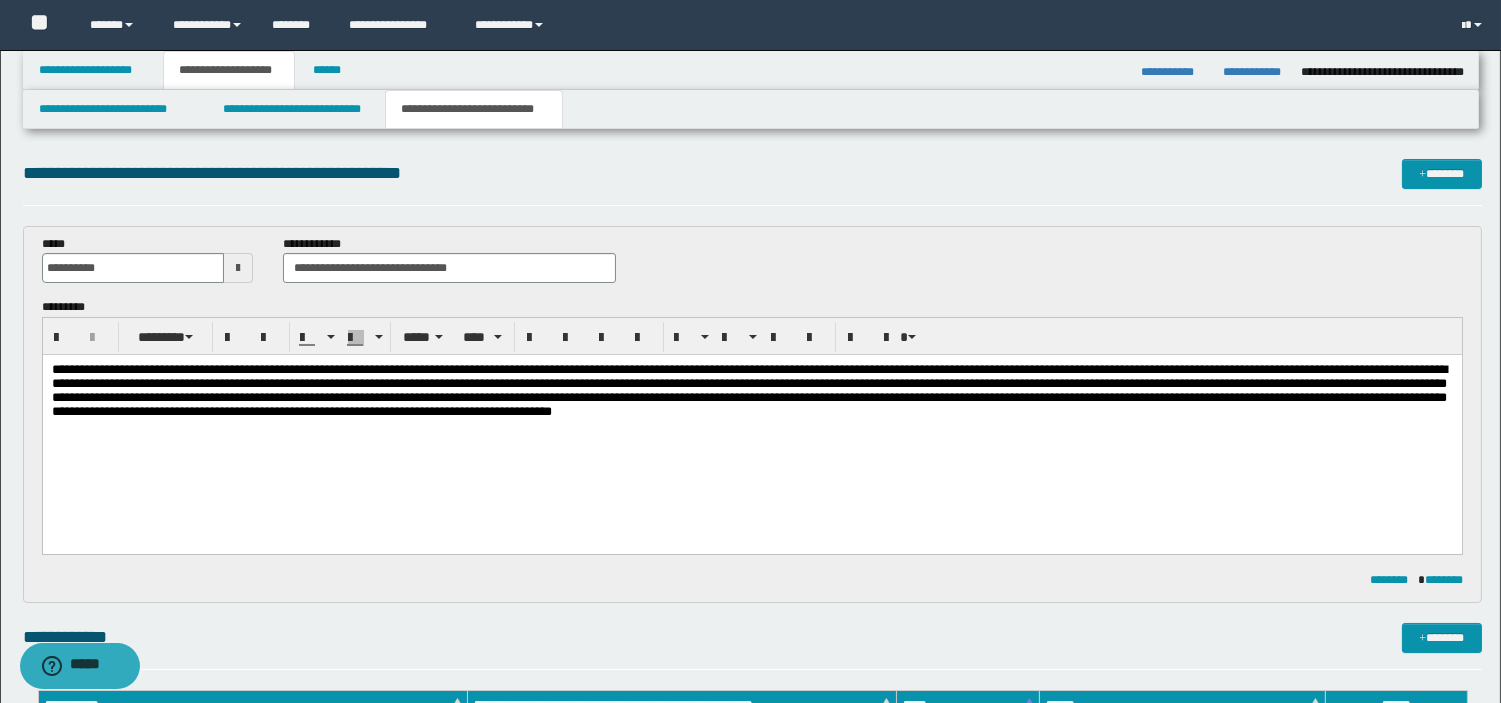 click on "**********" at bounding box center (748, 390) 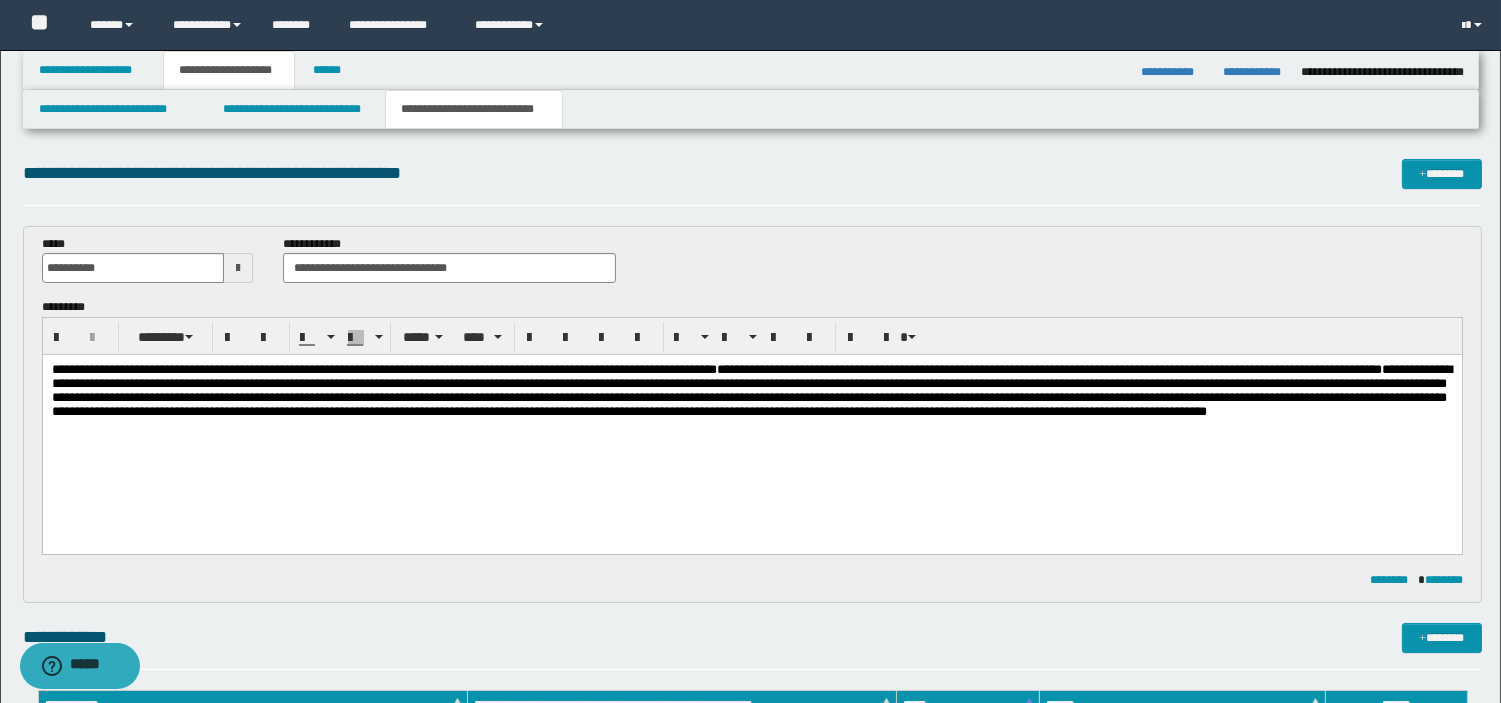 click on "**********" at bounding box center (1048, 369) 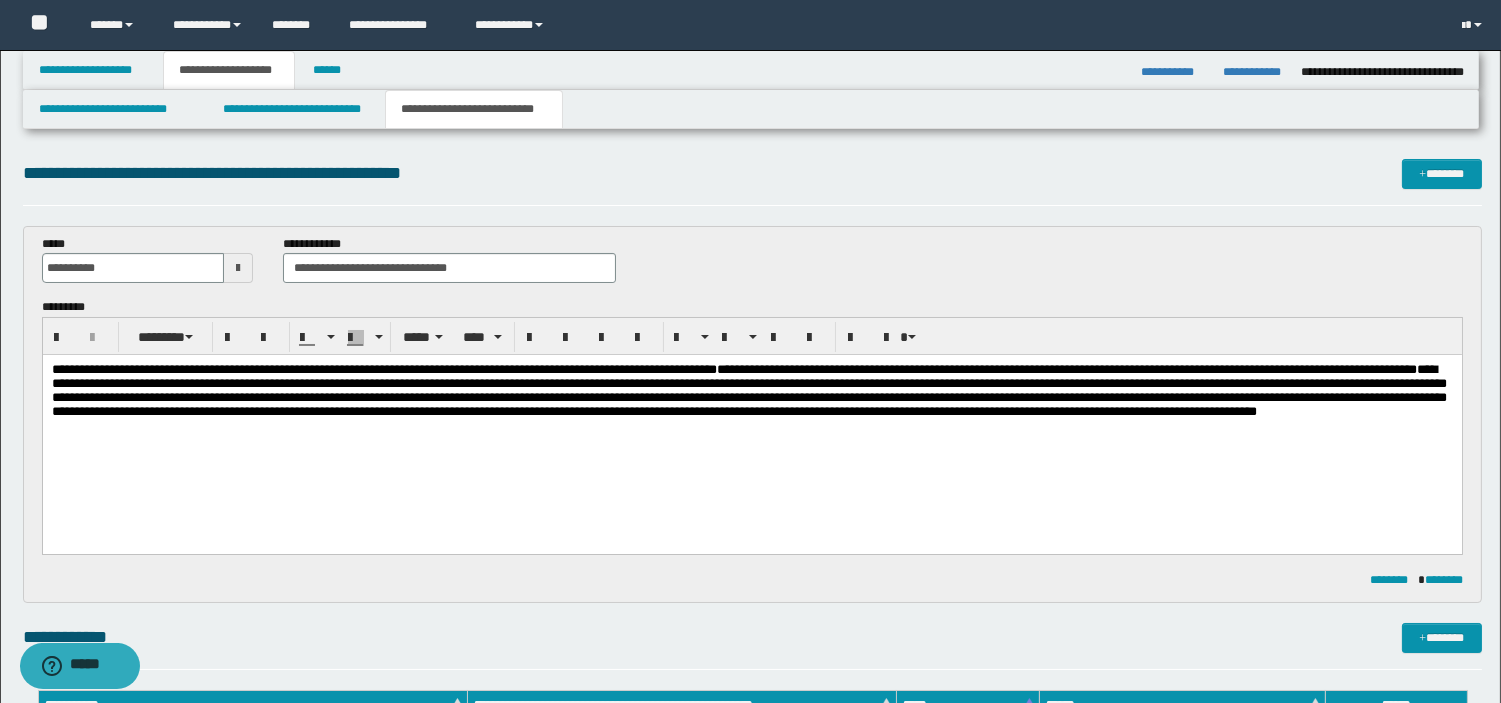 click on "**********" at bounding box center (1066, 369) 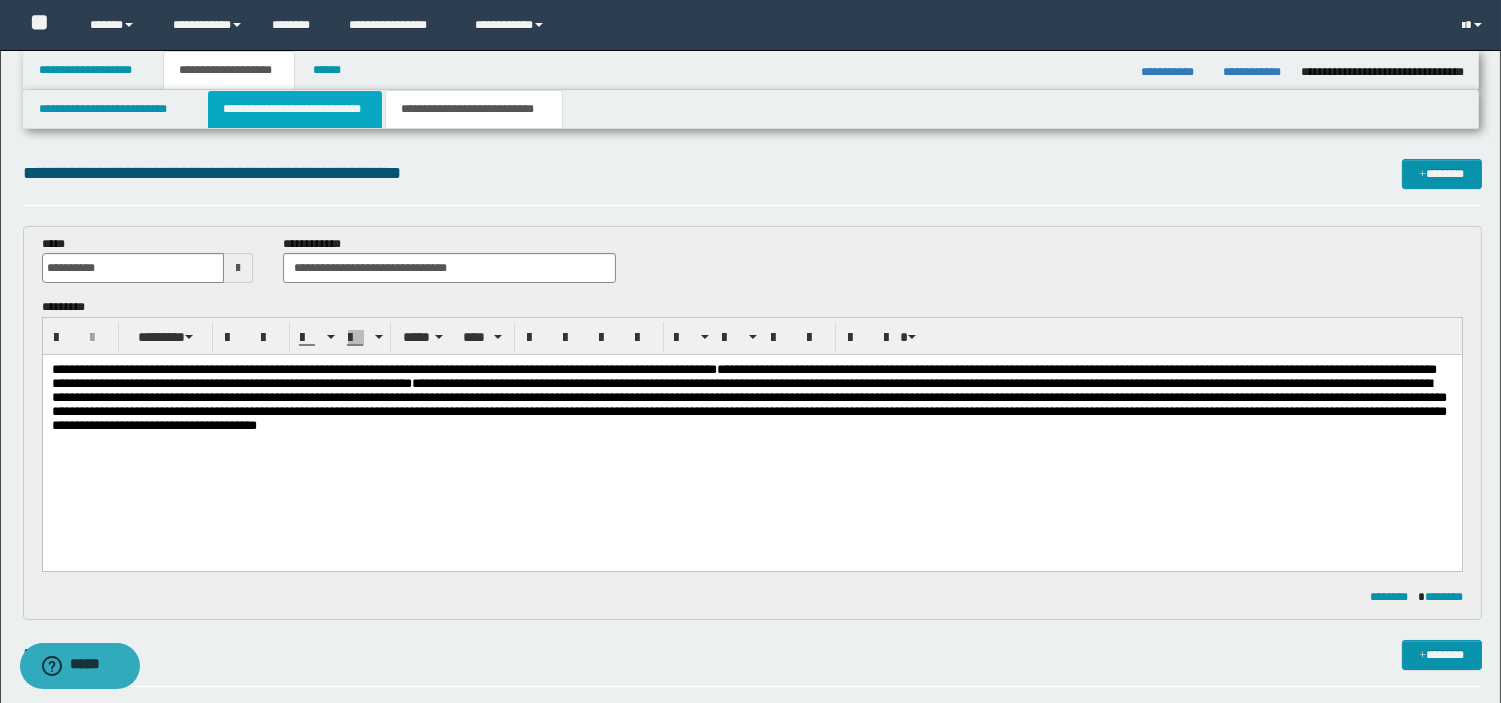 click on "**********" at bounding box center [295, 109] 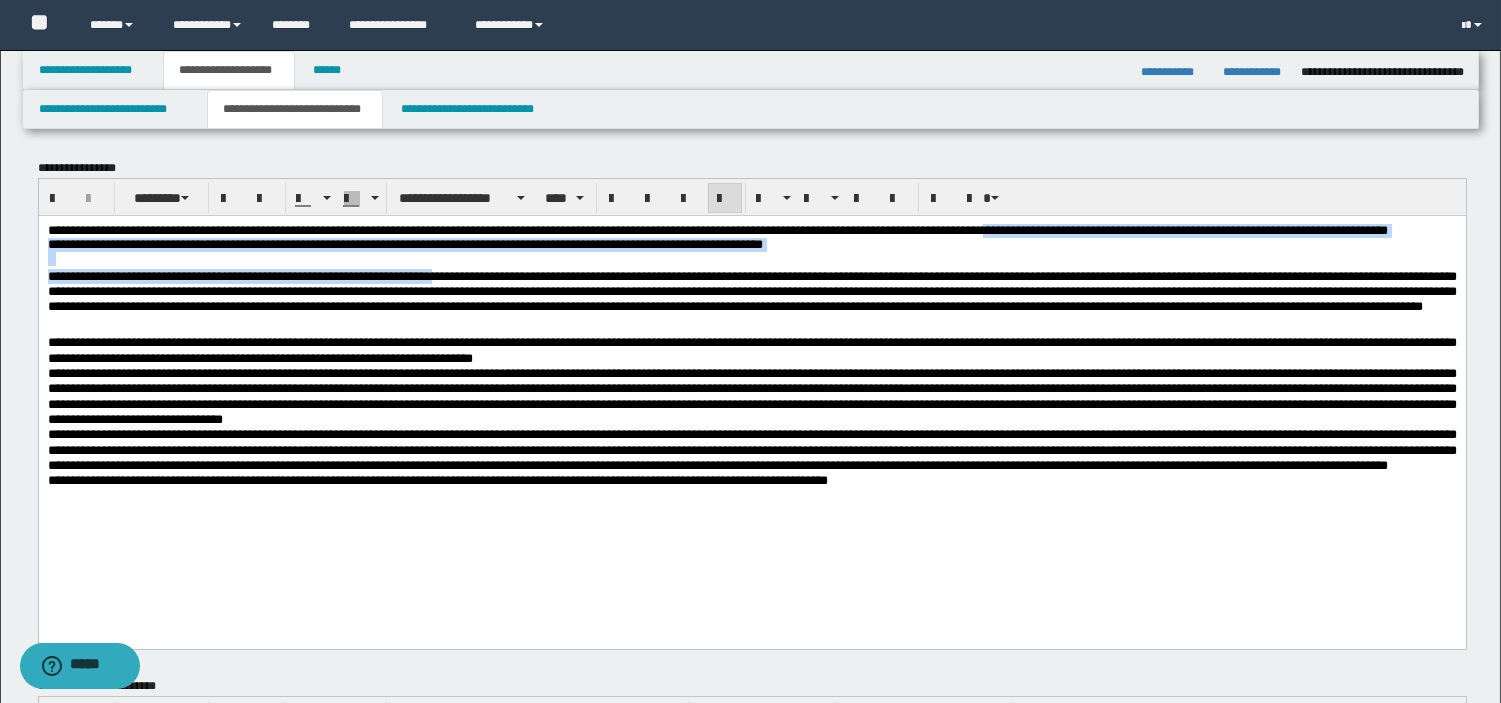 drag, startPoint x: 484, startPoint y: 297, endPoint x: 565, endPoint y: 294, distance: 81.055534 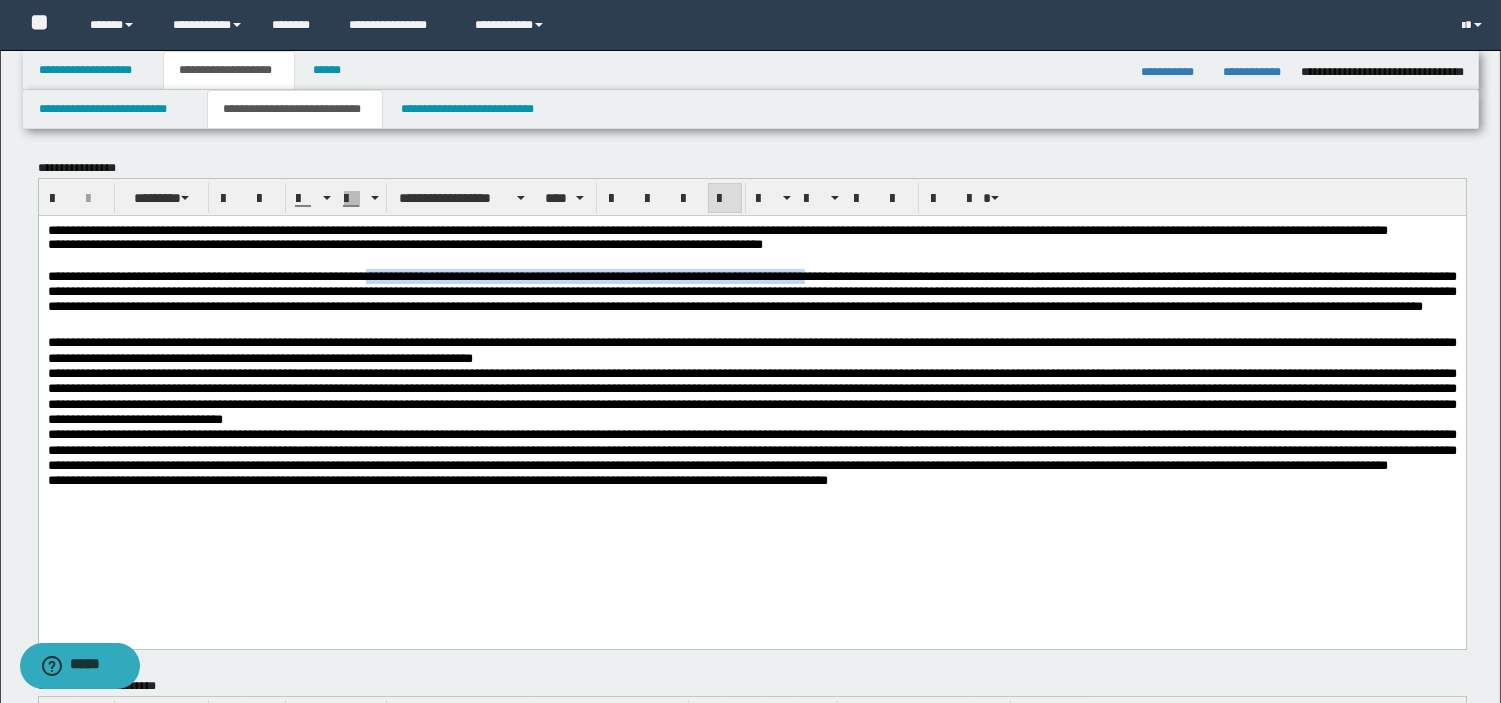 drag, startPoint x: 482, startPoint y: 299, endPoint x: 1006, endPoint y: 297, distance: 524.00385 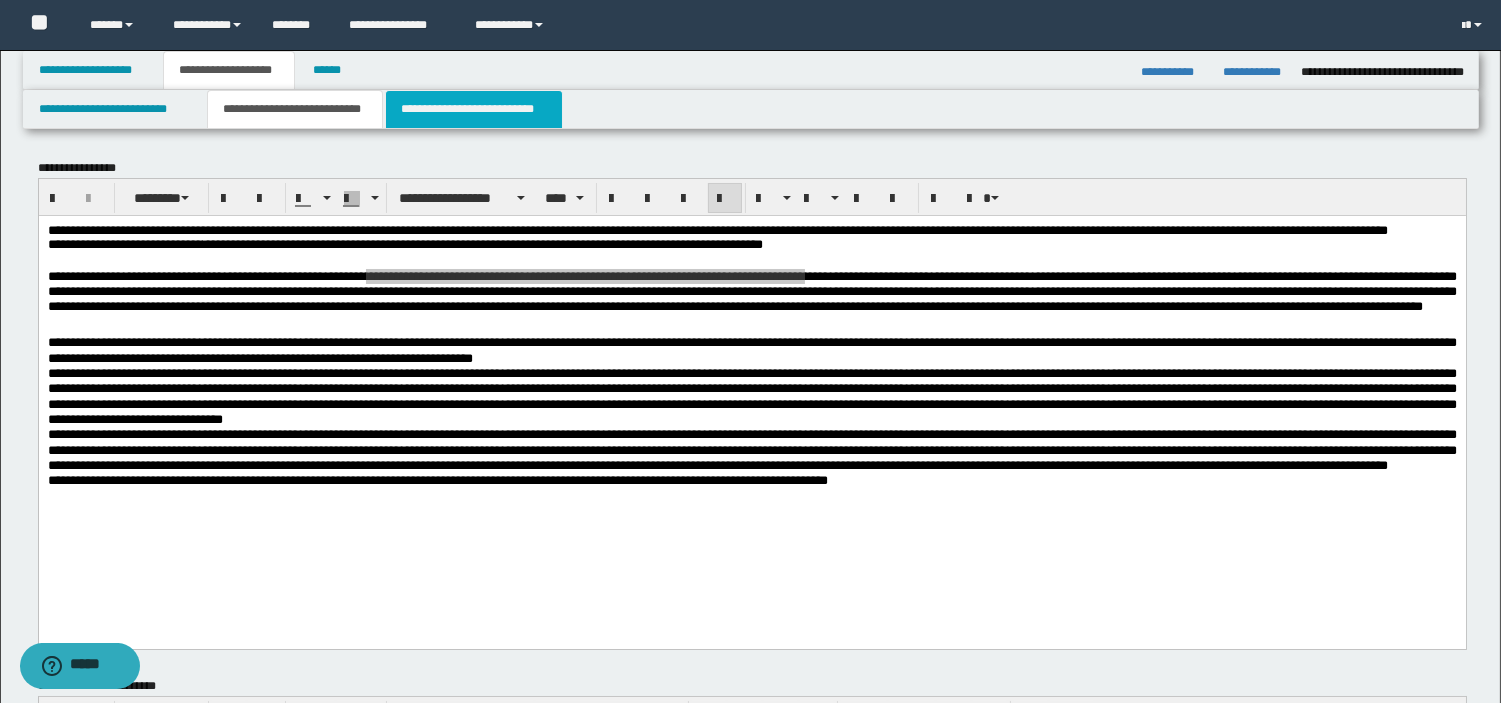 click on "**********" at bounding box center (474, 109) 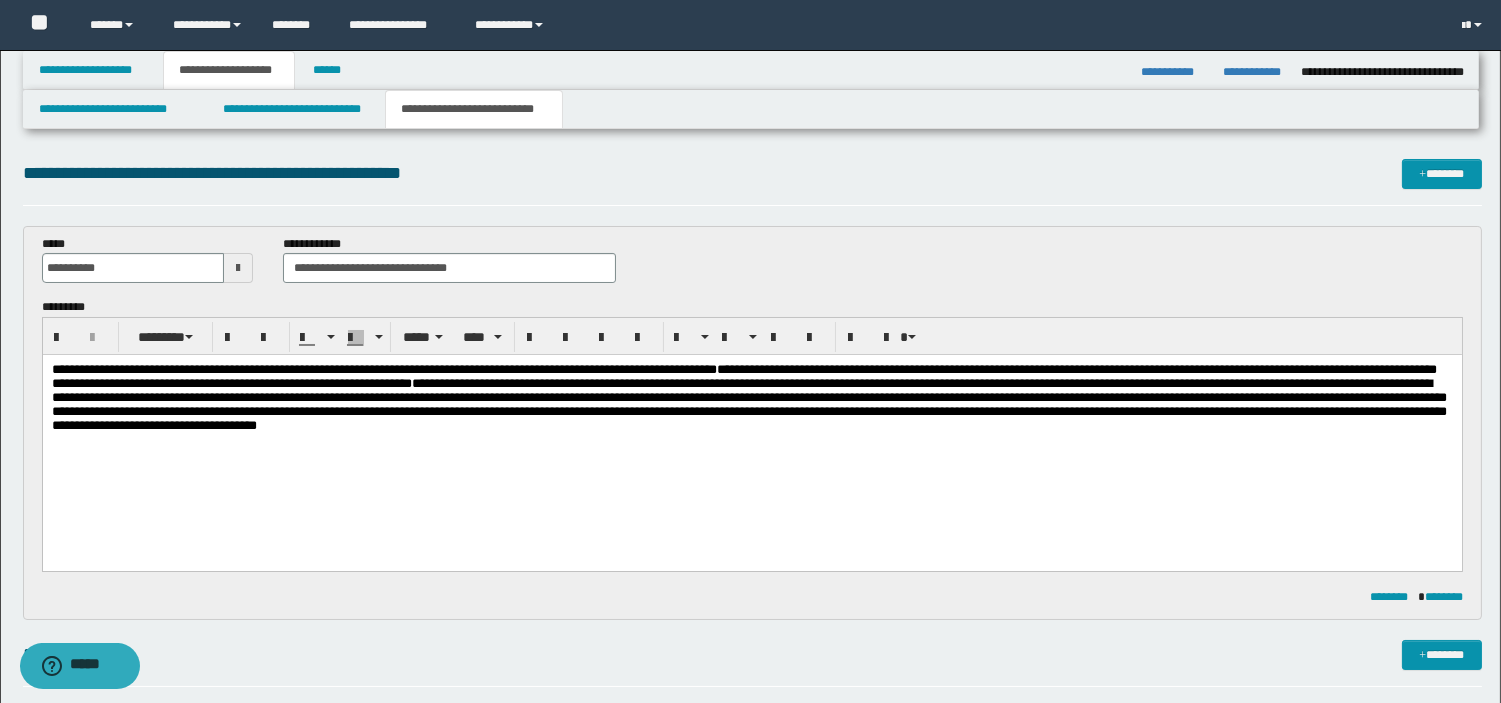 click on "**********" at bounding box center (743, 376) 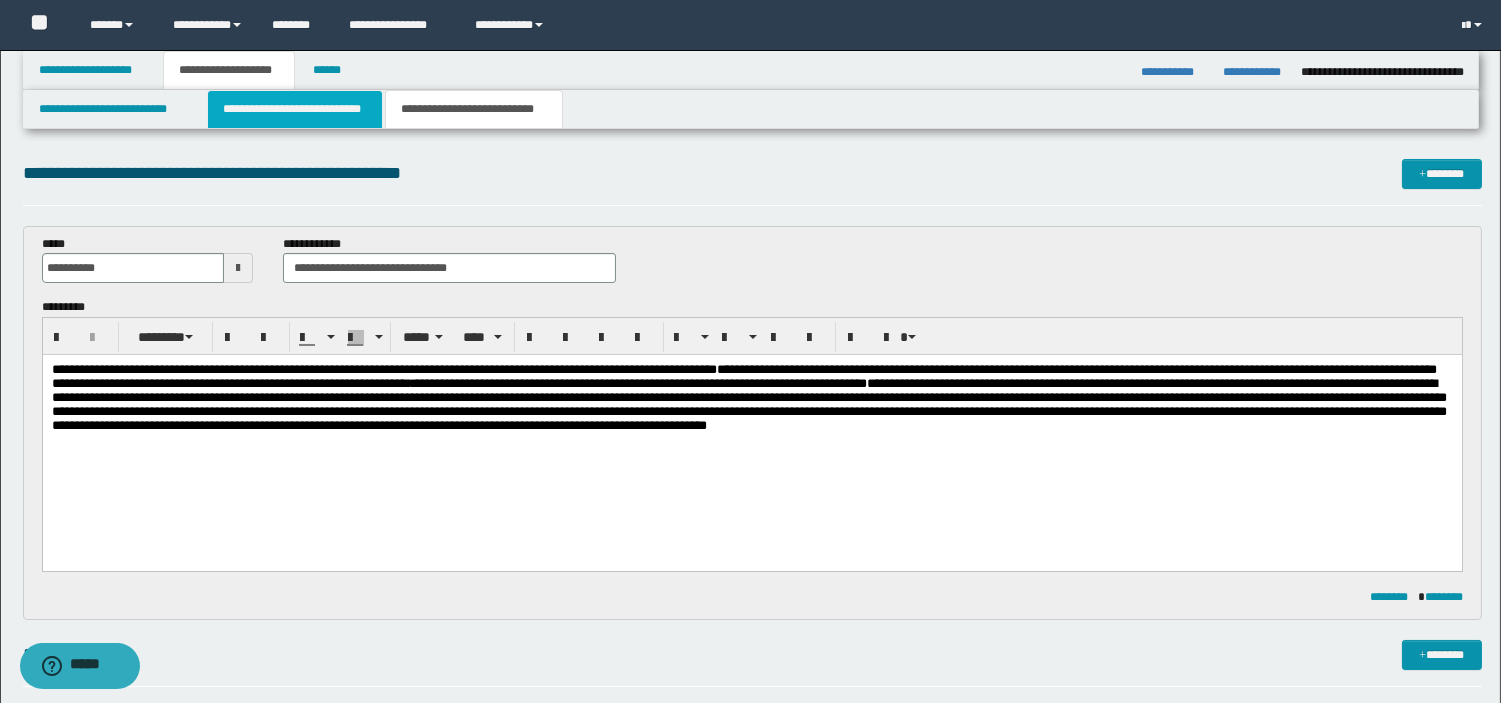 click on "**********" at bounding box center (295, 109) 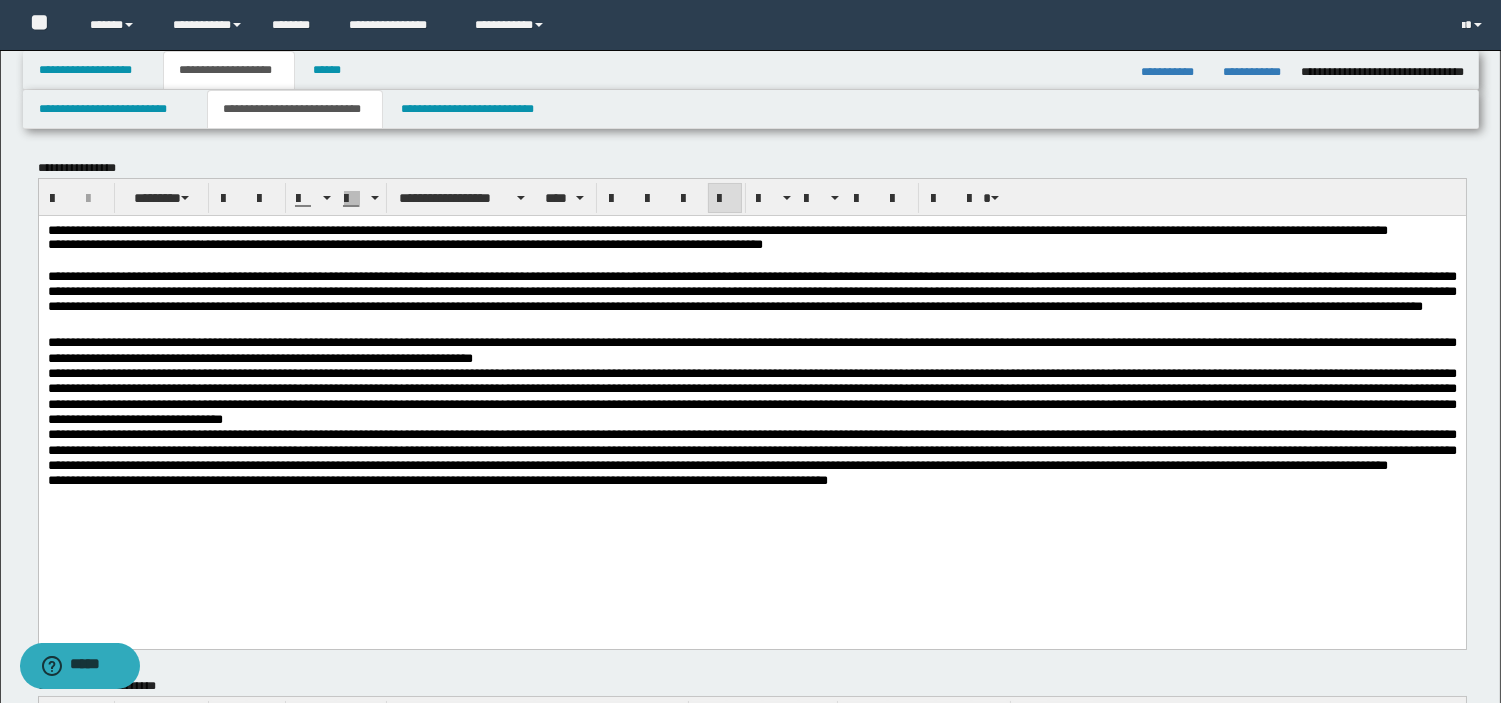drag, startPoint x: 44, startPoint y: 348, endPoint x: 70, endPoint y: 345, distance: 26.172504 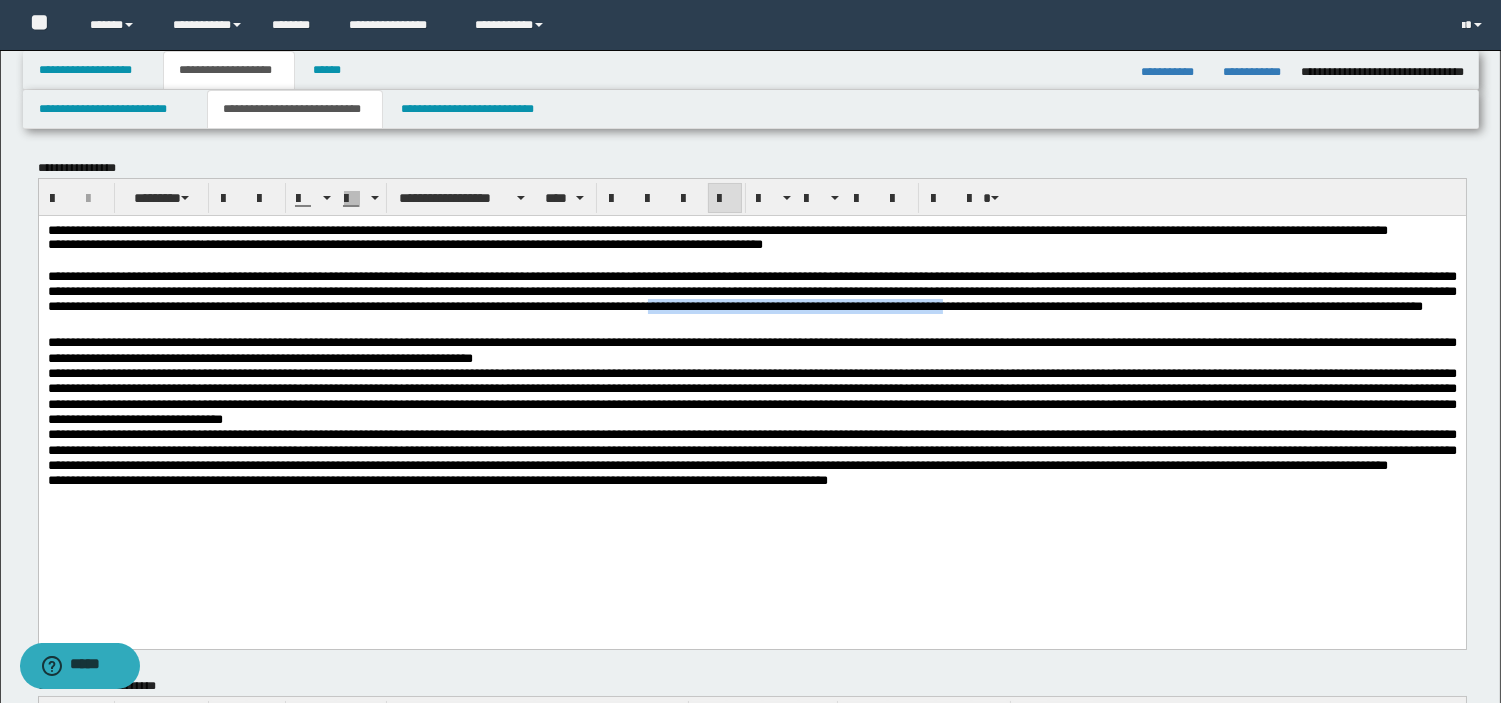 drag, startPoint x: 45, startPoint y: 347, endPoint x: 395, endPoint y: 347, distance: 350 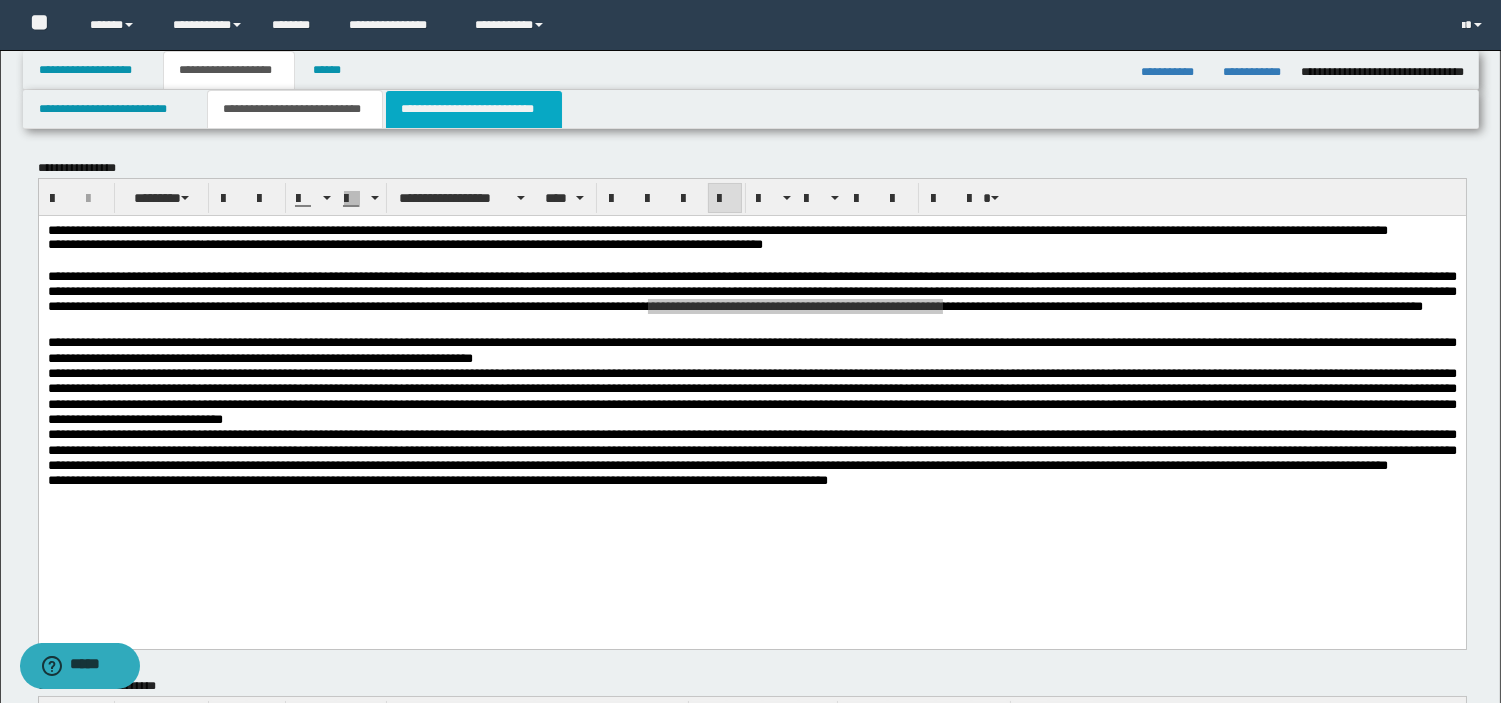 click on "**********" at bounding box center (474, 109) 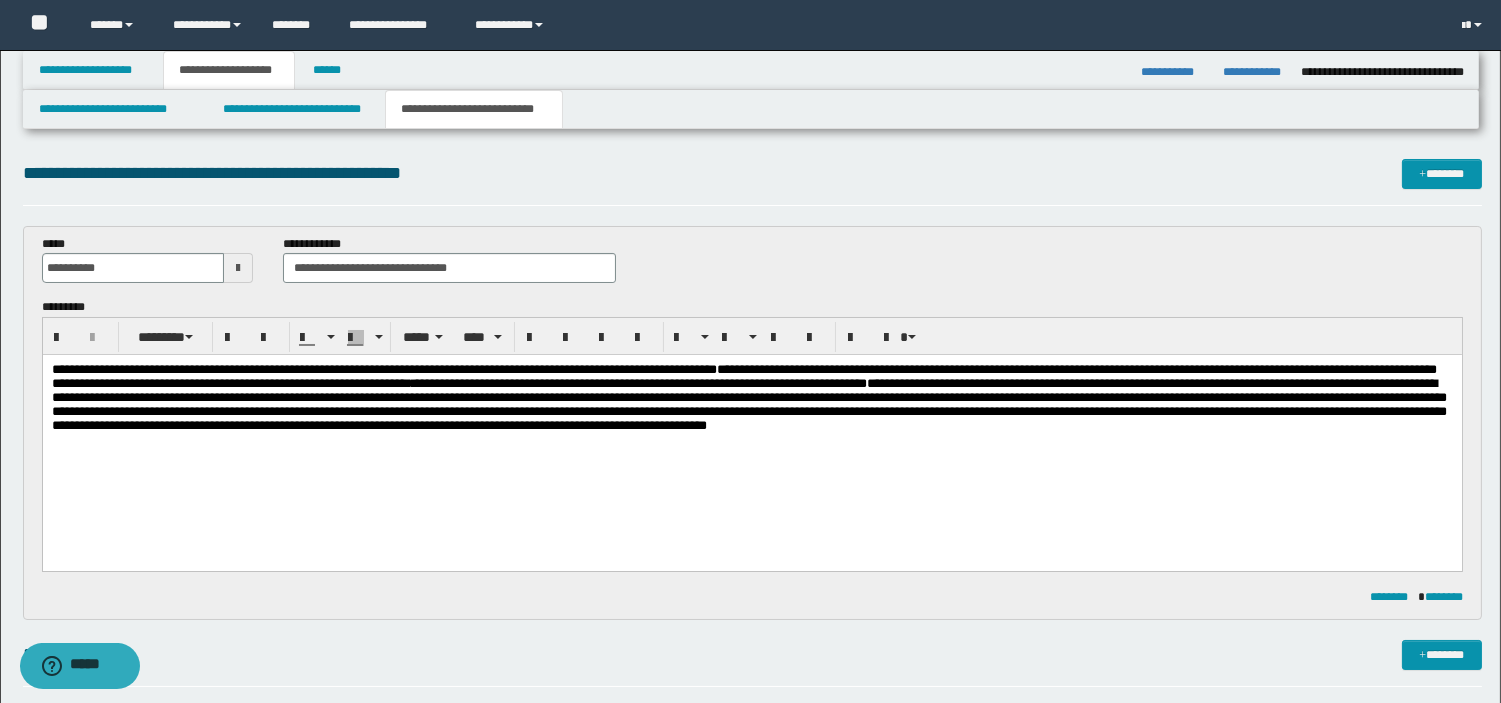 click on "**********" at bounding box center [748, 397] 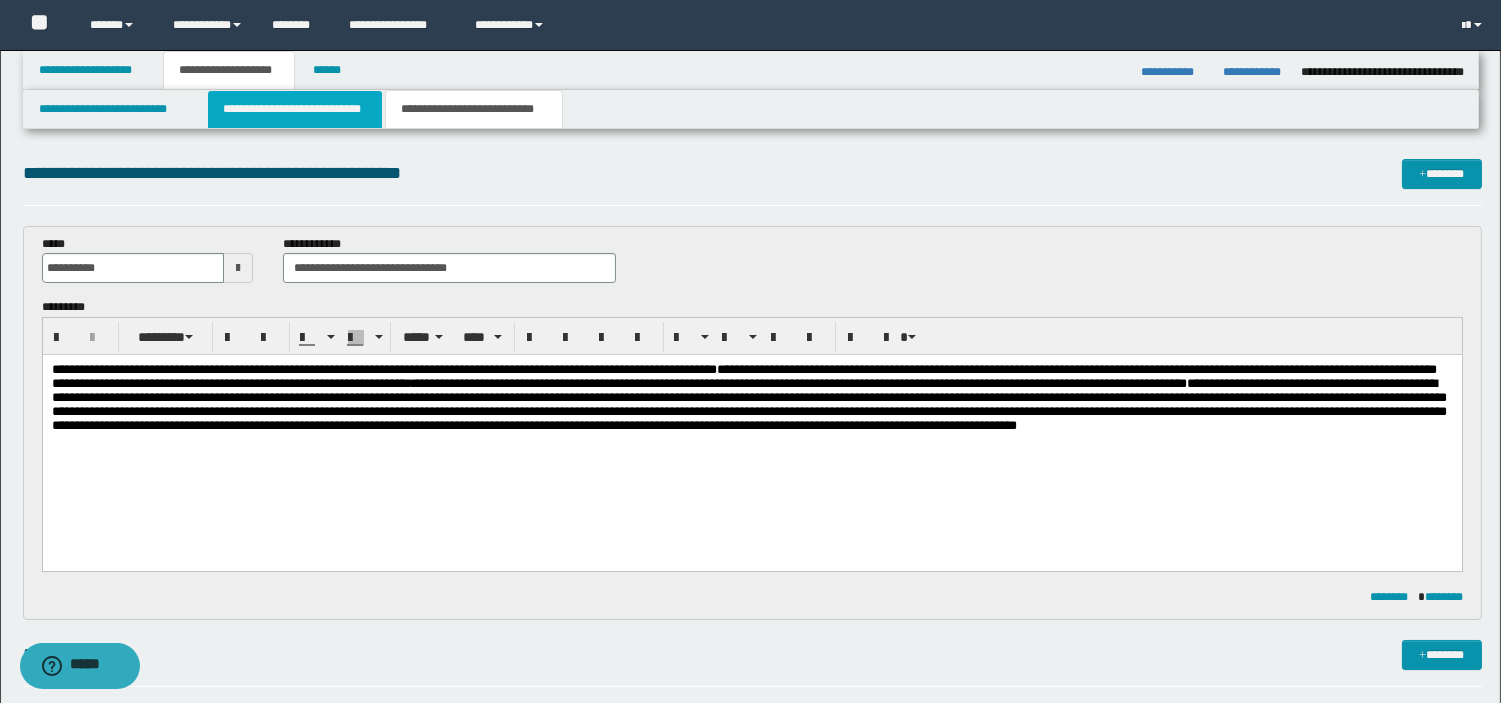 click on "**********" at bounding box center (295, 109) 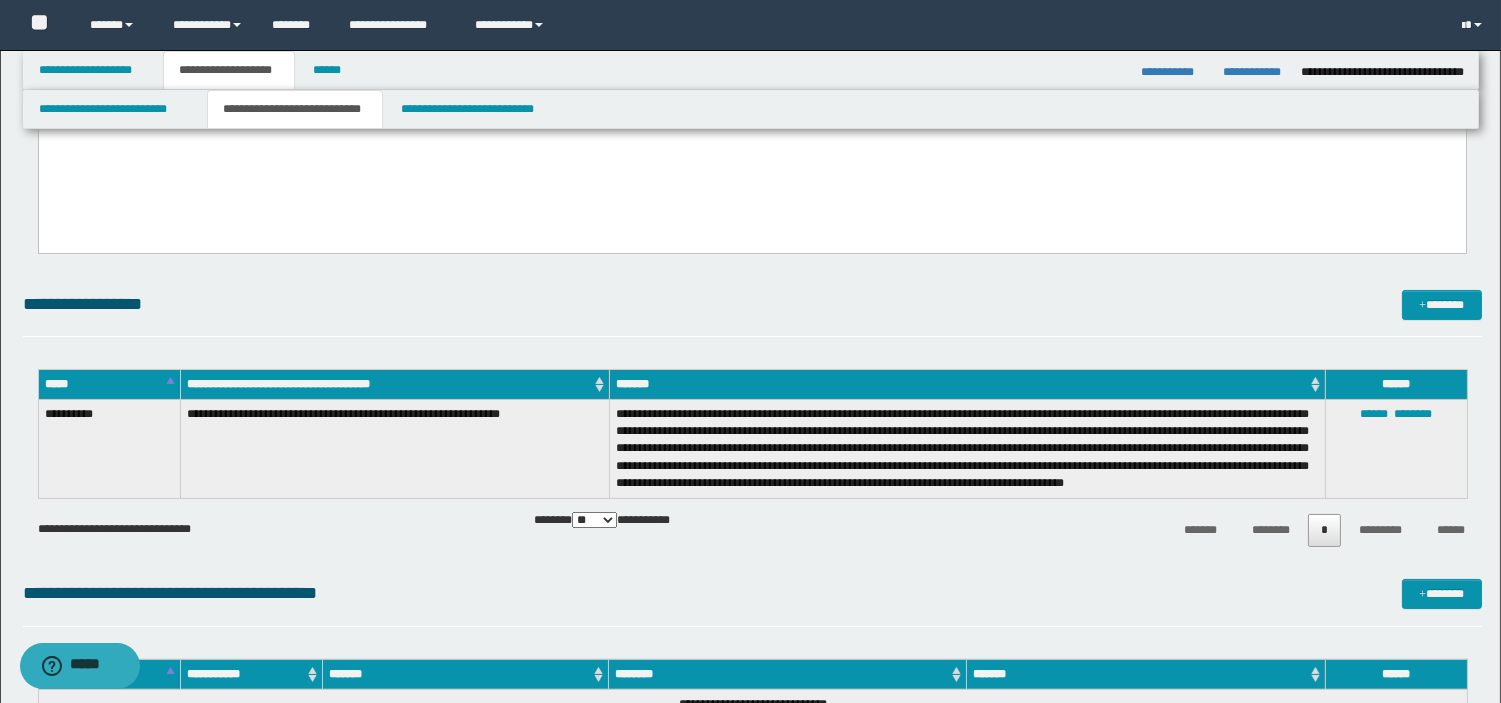 scroll, scrollTop: 1228, scrollLeft: 0, axis: vertical 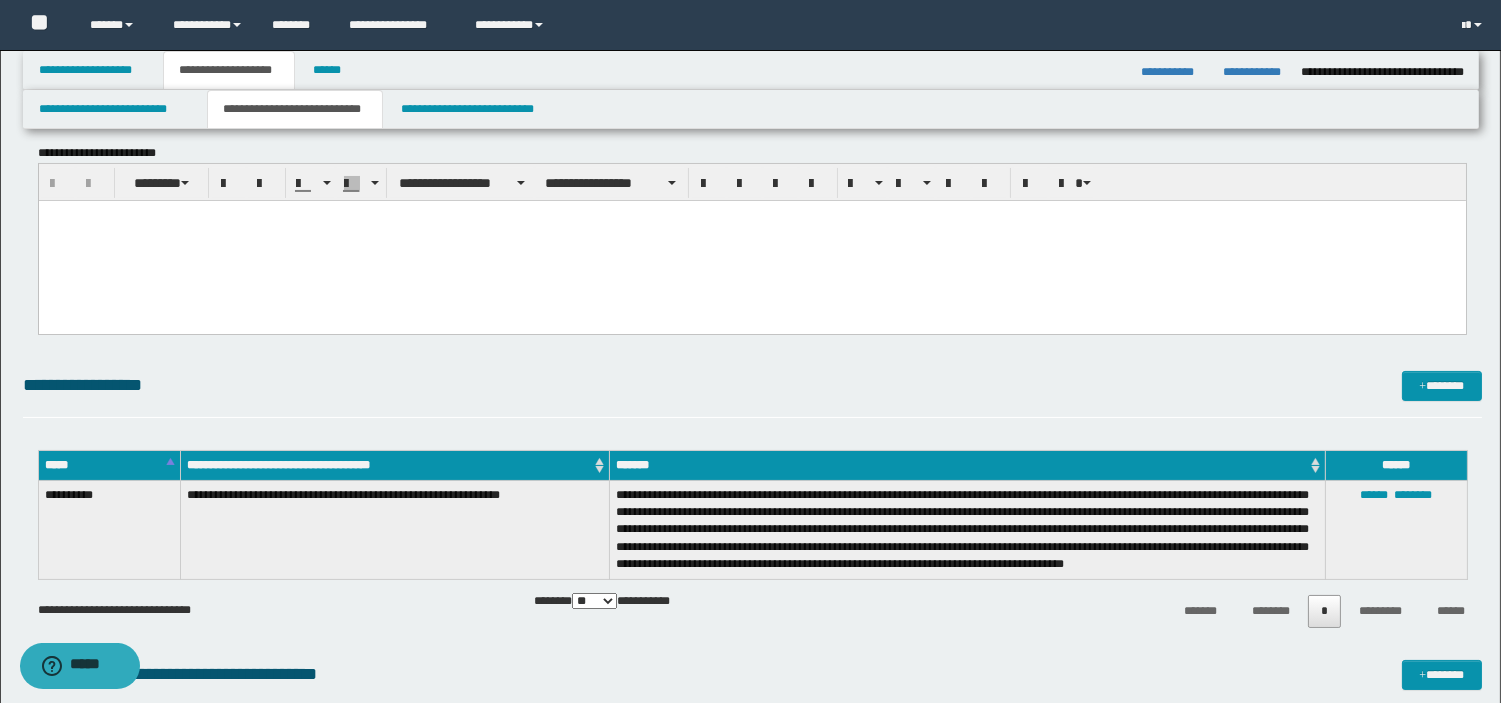 click at bounding box center [751, 241] 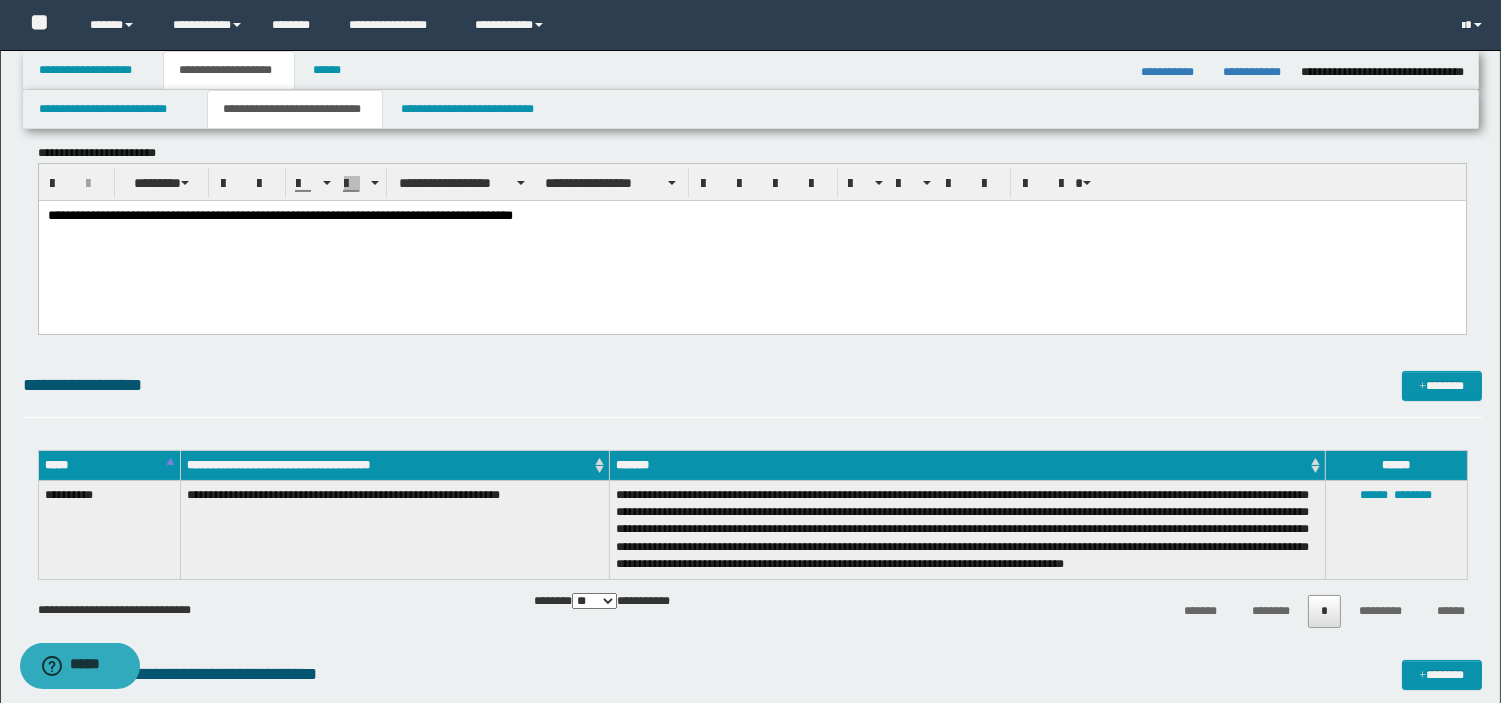 click on "**********" at bounding box center (751, 217) 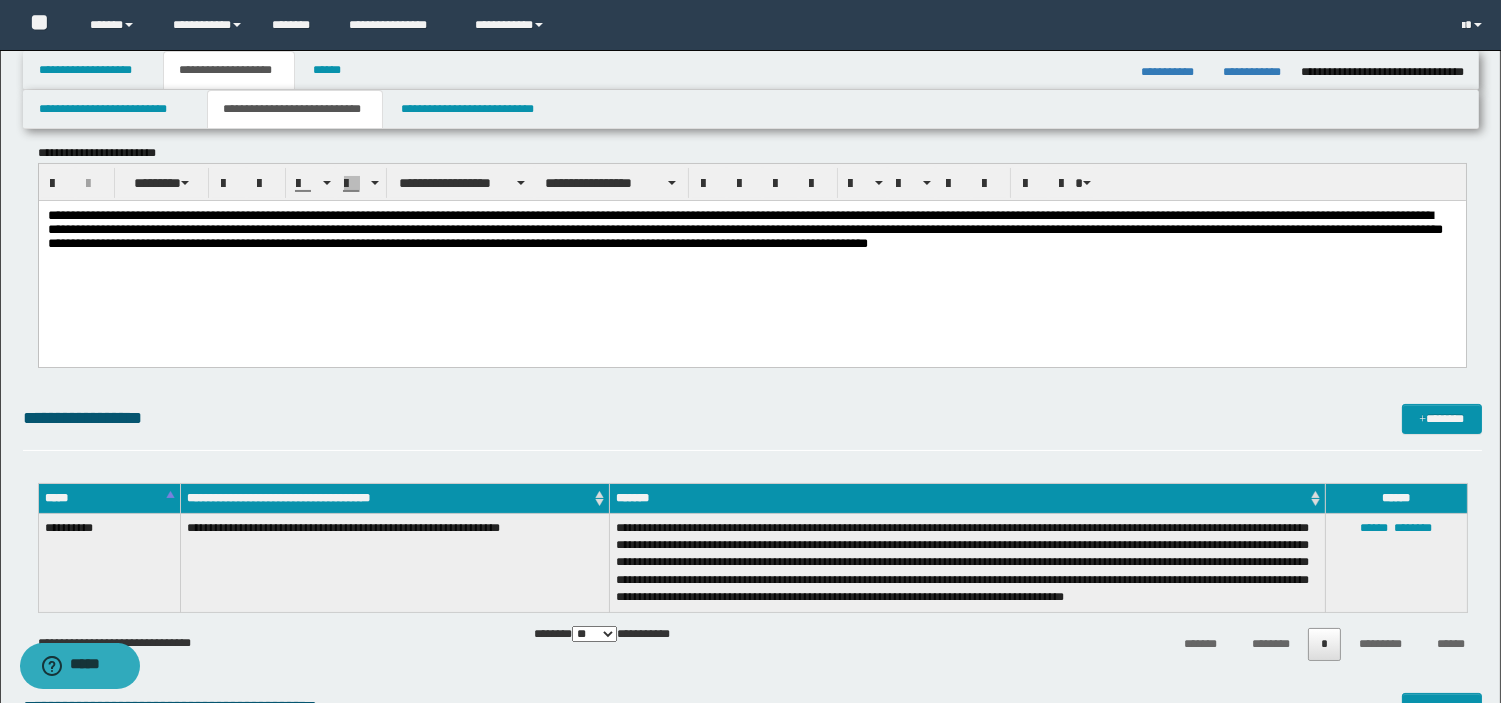 click on "**********" at bounding box center [751, 234] 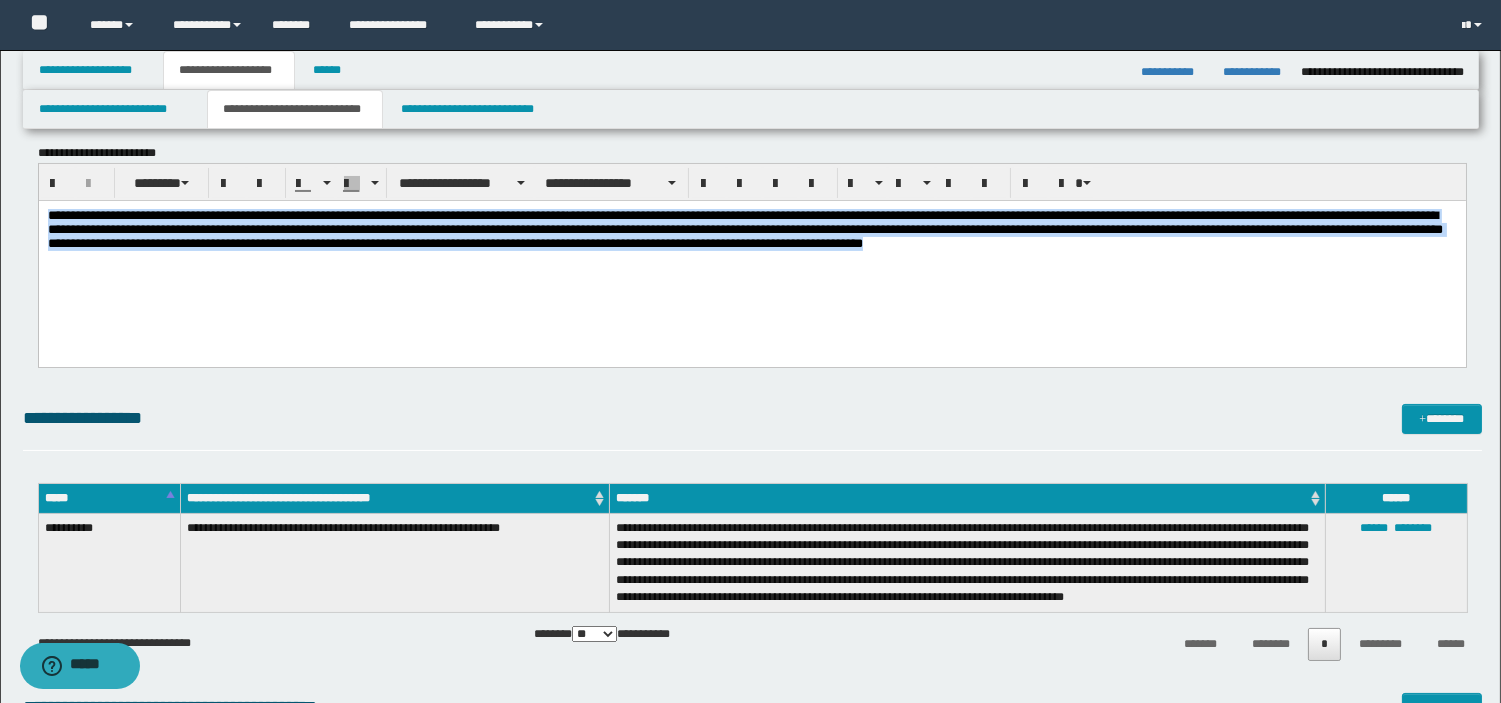 drag, startPoint x: 46, startPoint y: 214, endPoint x: 1118, endPoint y: 268, distance: 1073.3593 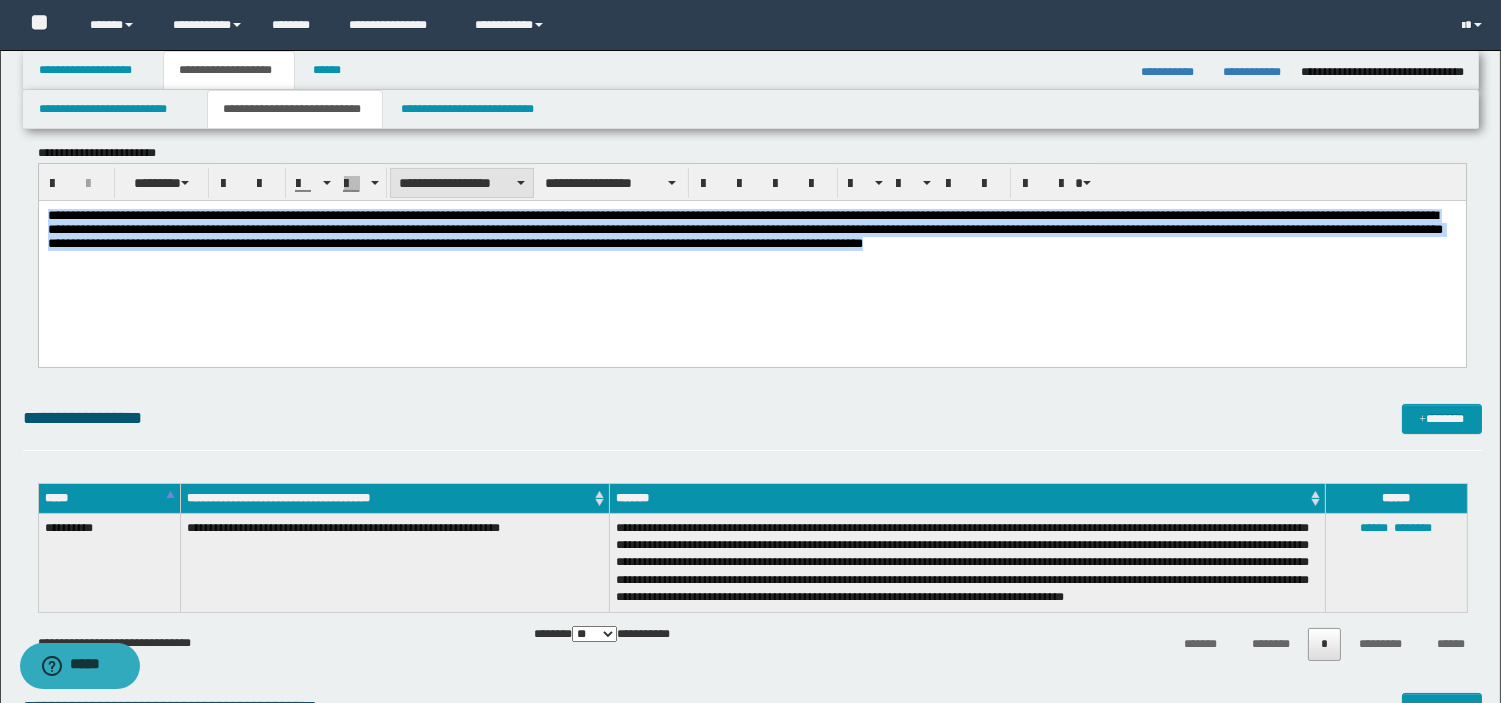 click on "**********" at bounding box center (462, 183) 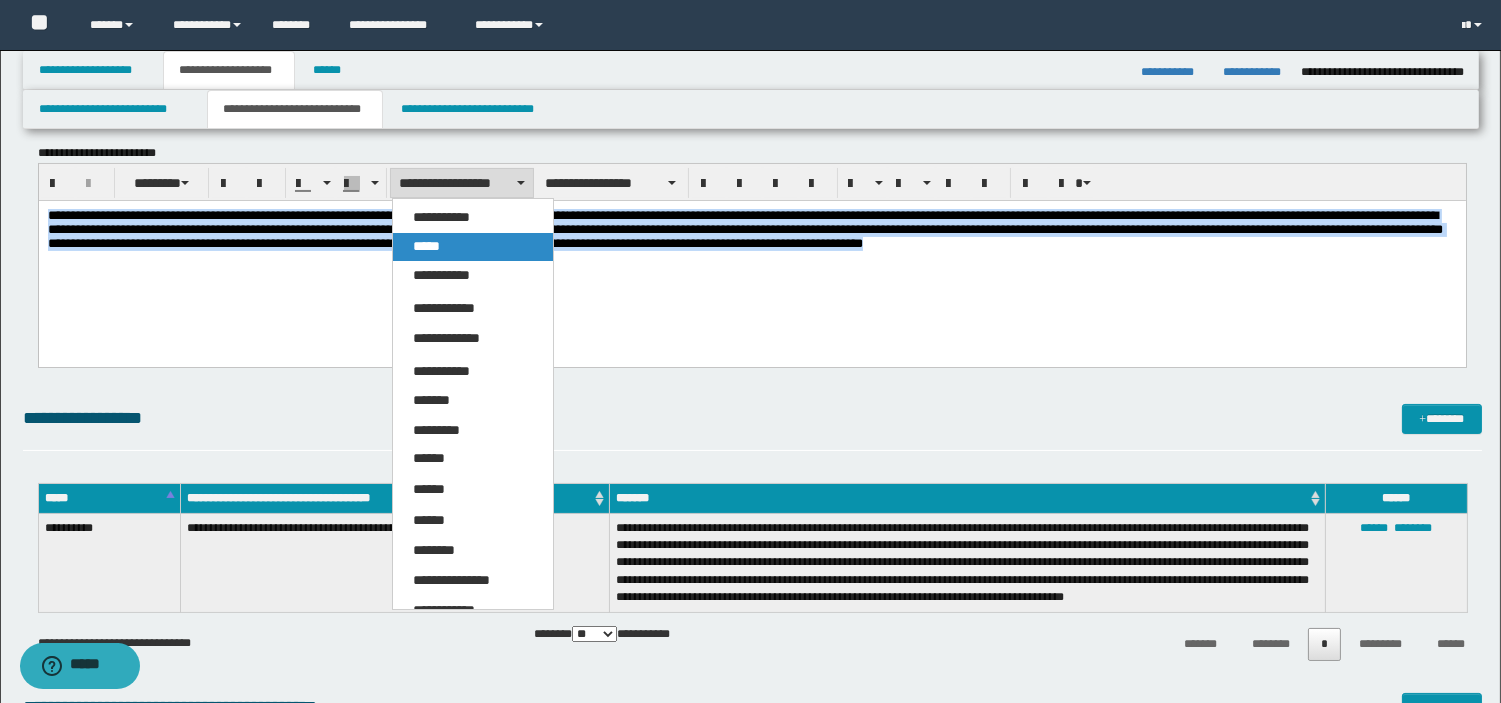 click on "*****" at bounding box center [473, 247] 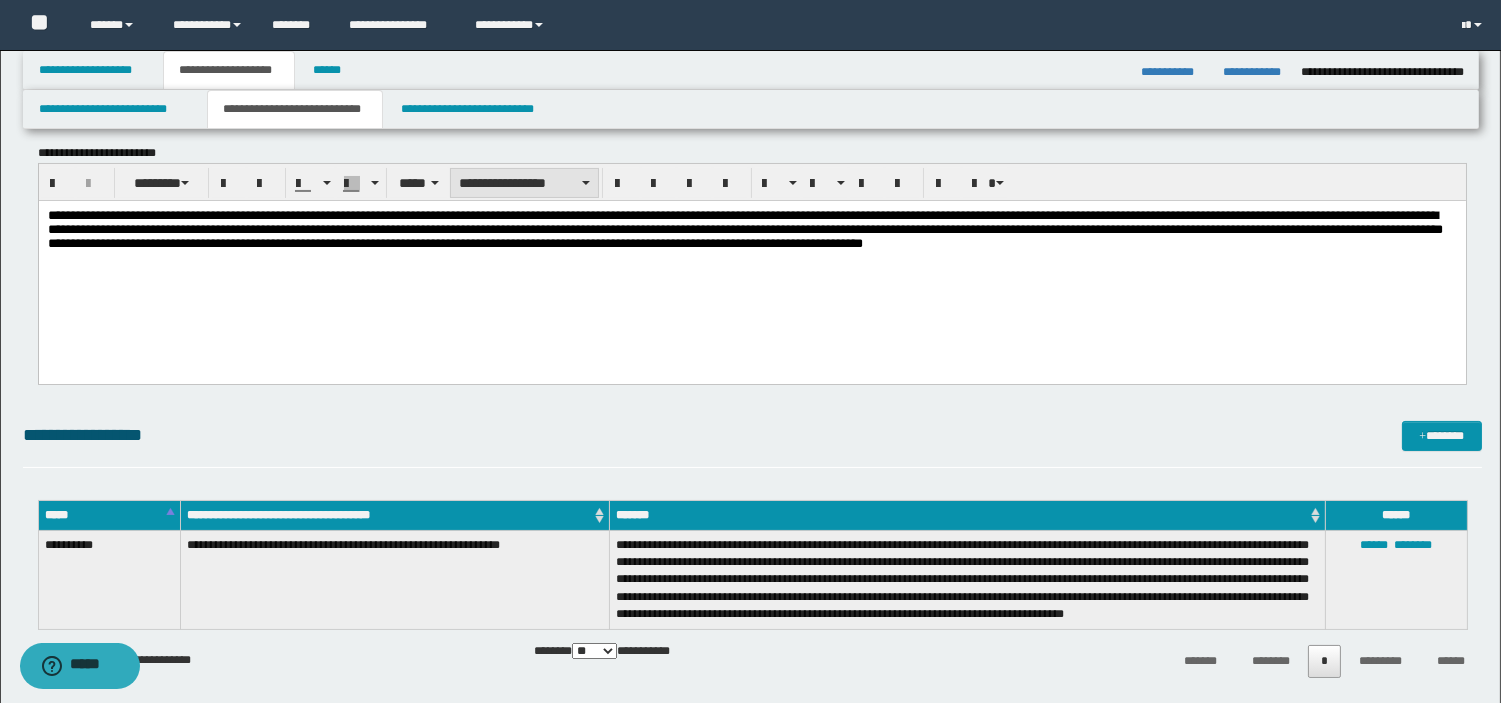 click on "**********" at bounding box center [524, 183] 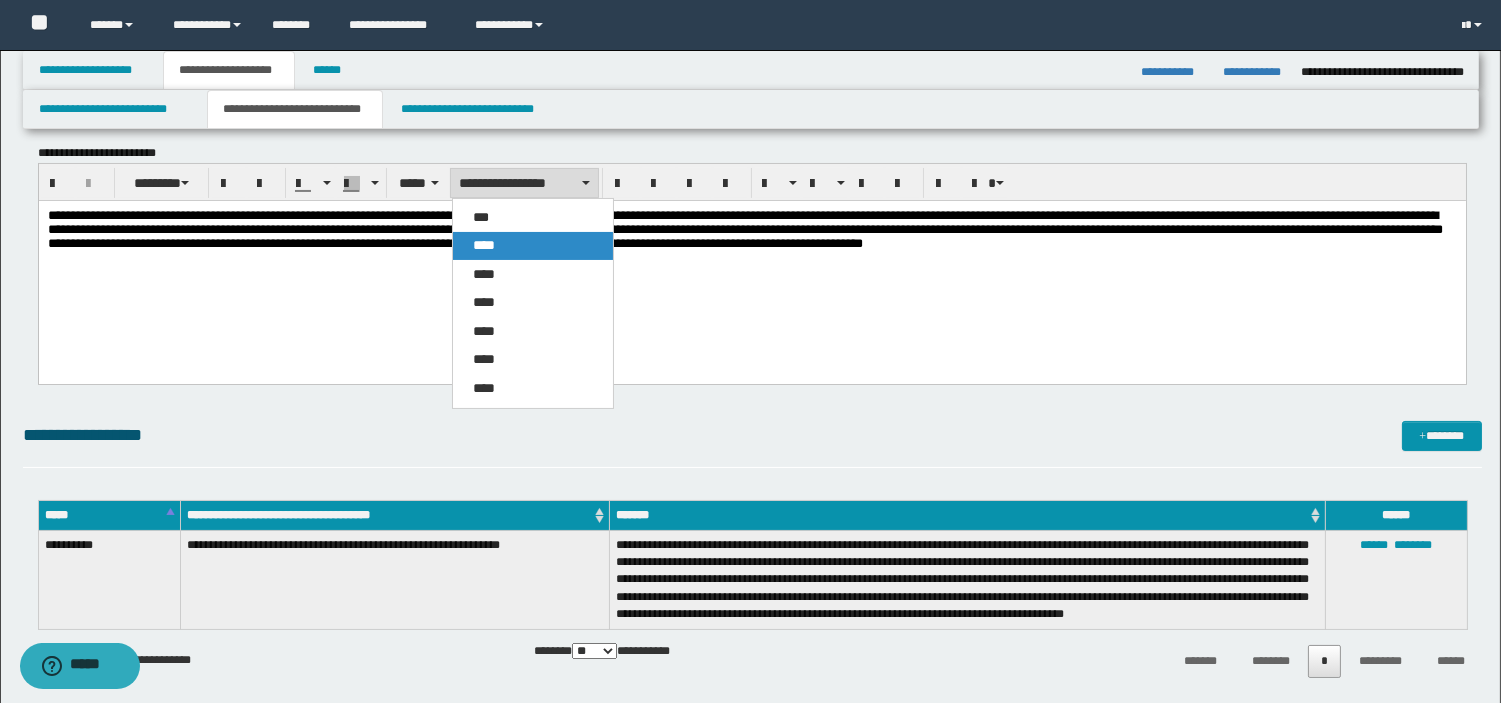 click on "****" at bounding box center (533, 246) 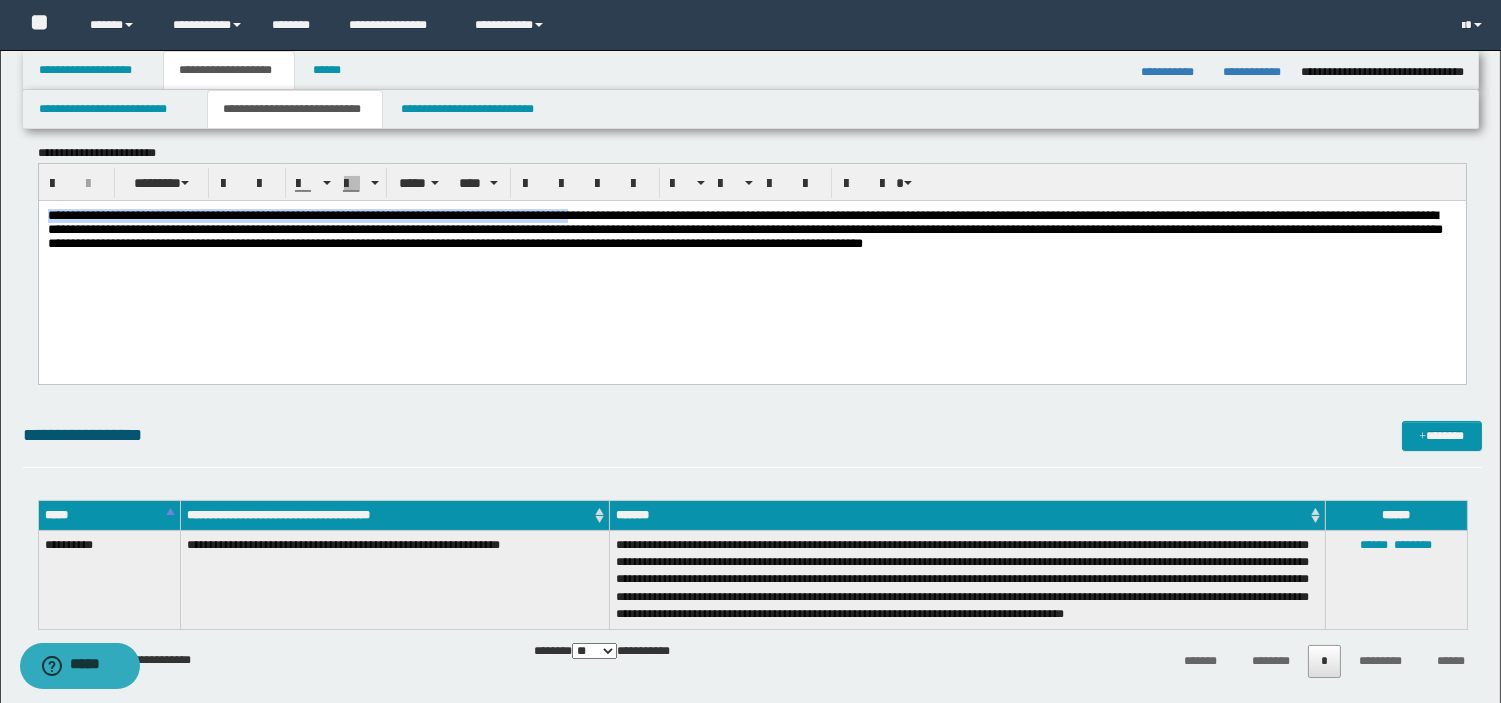 click on "**********" at bounding box center [751, 267] 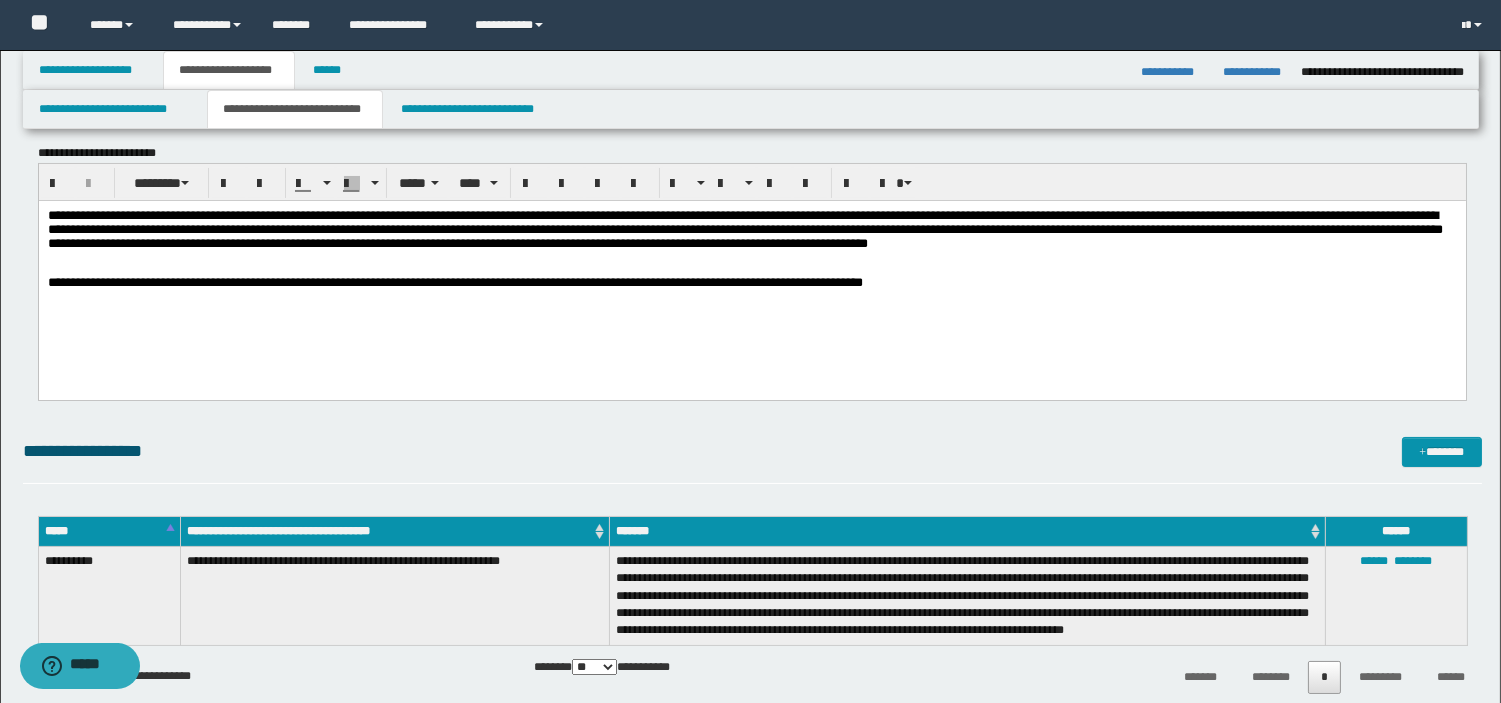 scroll, scrollTop: 1147, scrollLeft: 0, axis: vertical 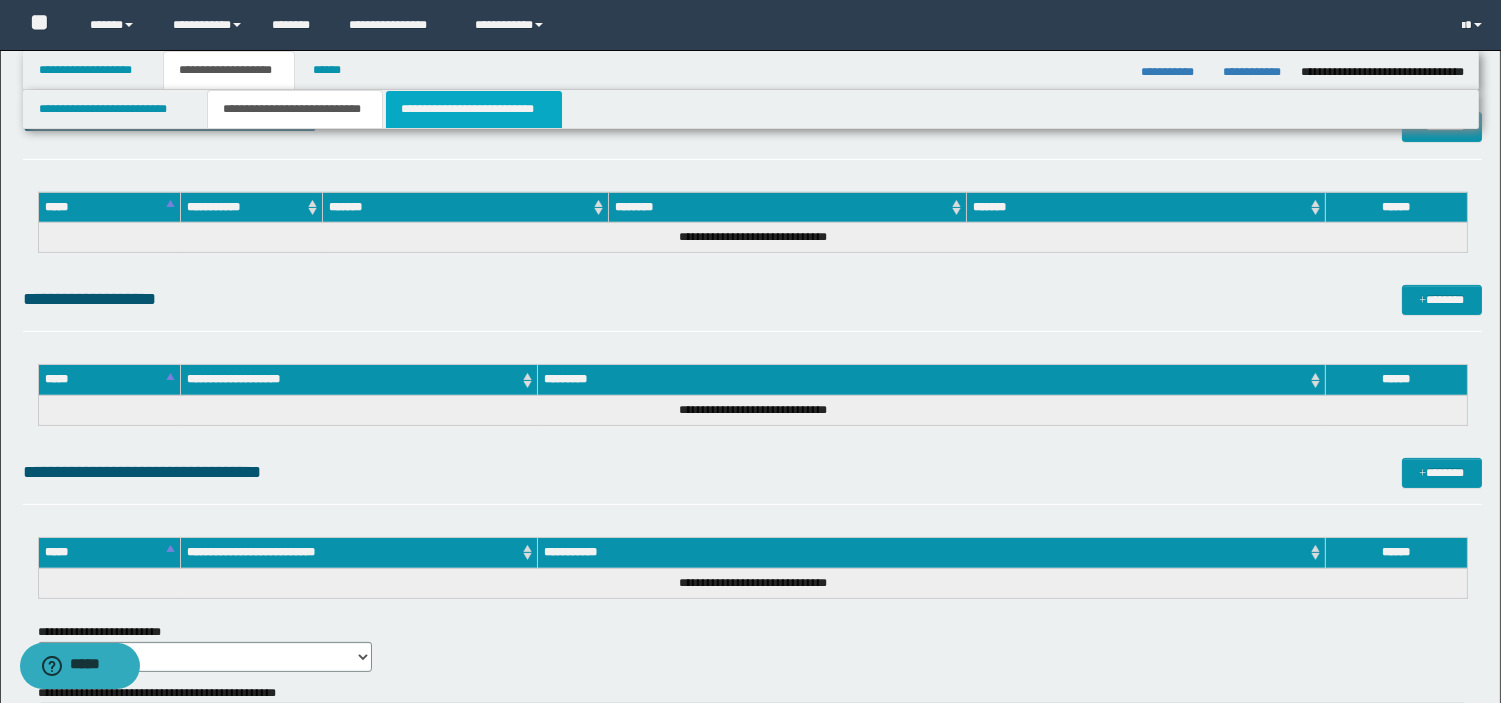 click on "**********" at bounding box center (474, 109) 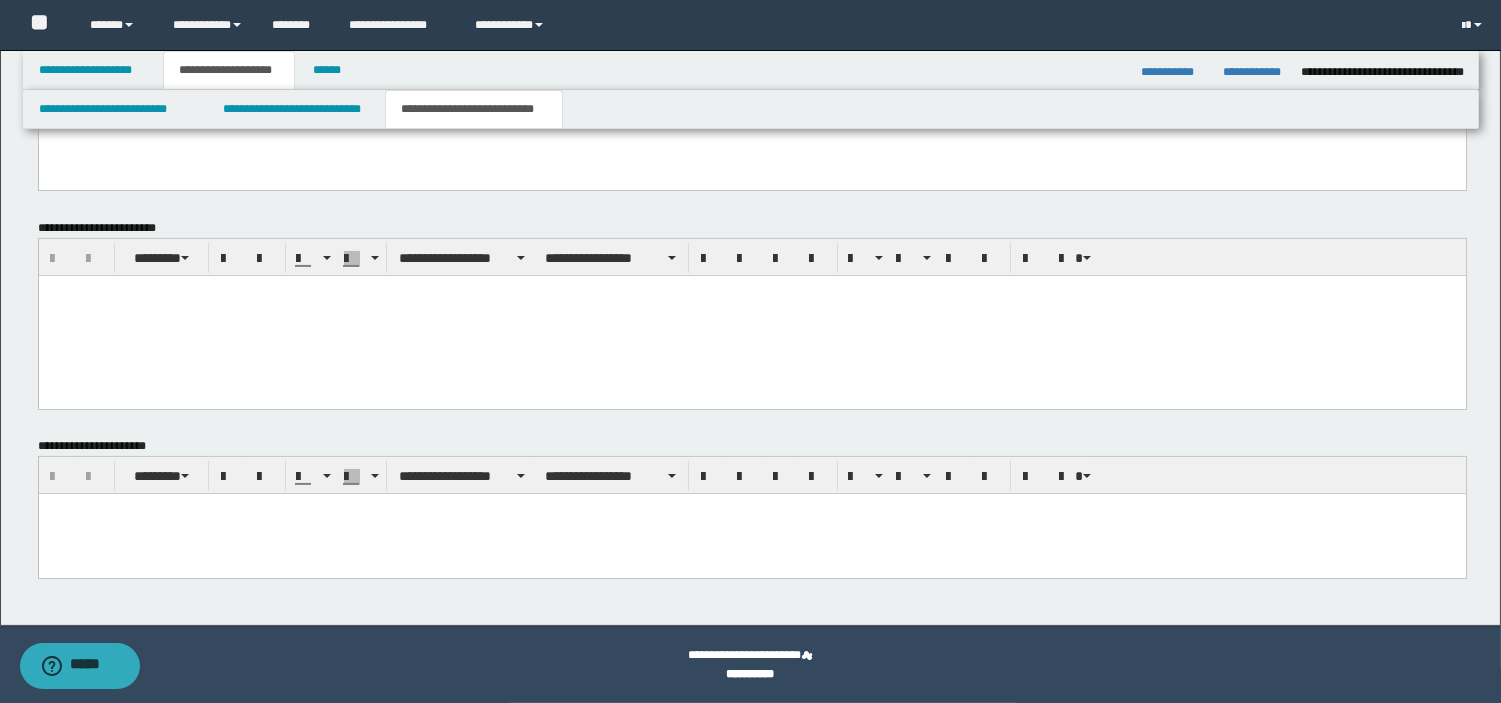 scroll, scrollTop: 242, scrollLeft: 0, axis: vertical 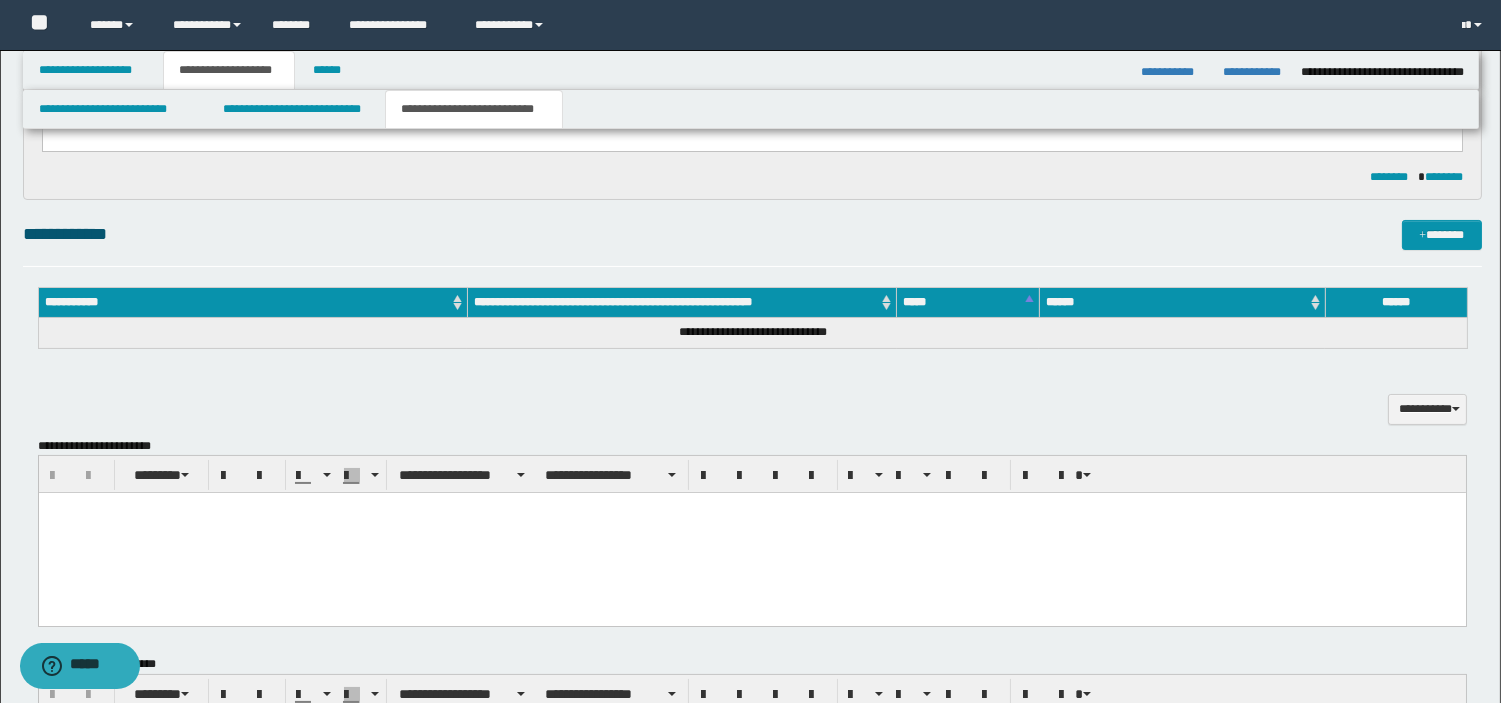 click at bounding box center (751, 533) 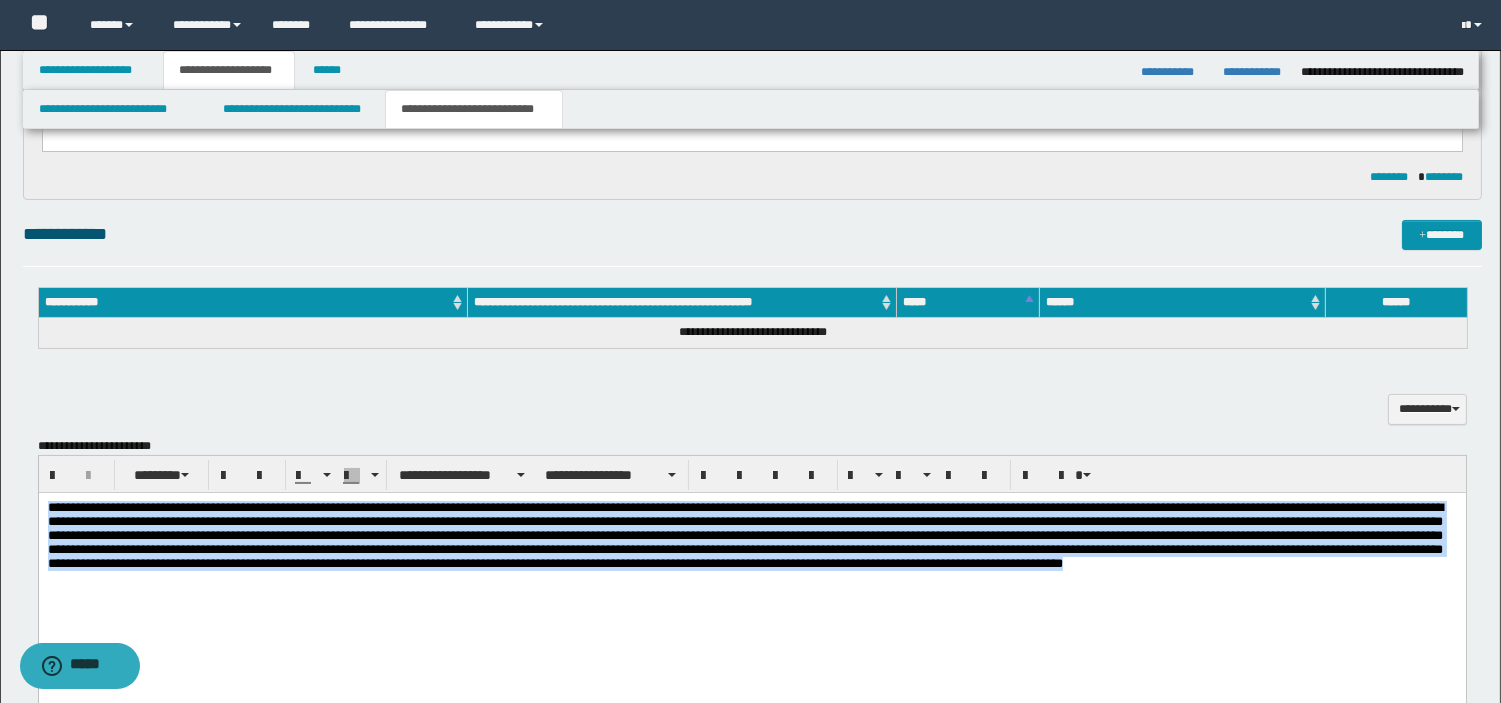drag, startPoint x: 50, startPoint y: 505, endPoint x: 239, endPoint y: 619, distance: 220.71928 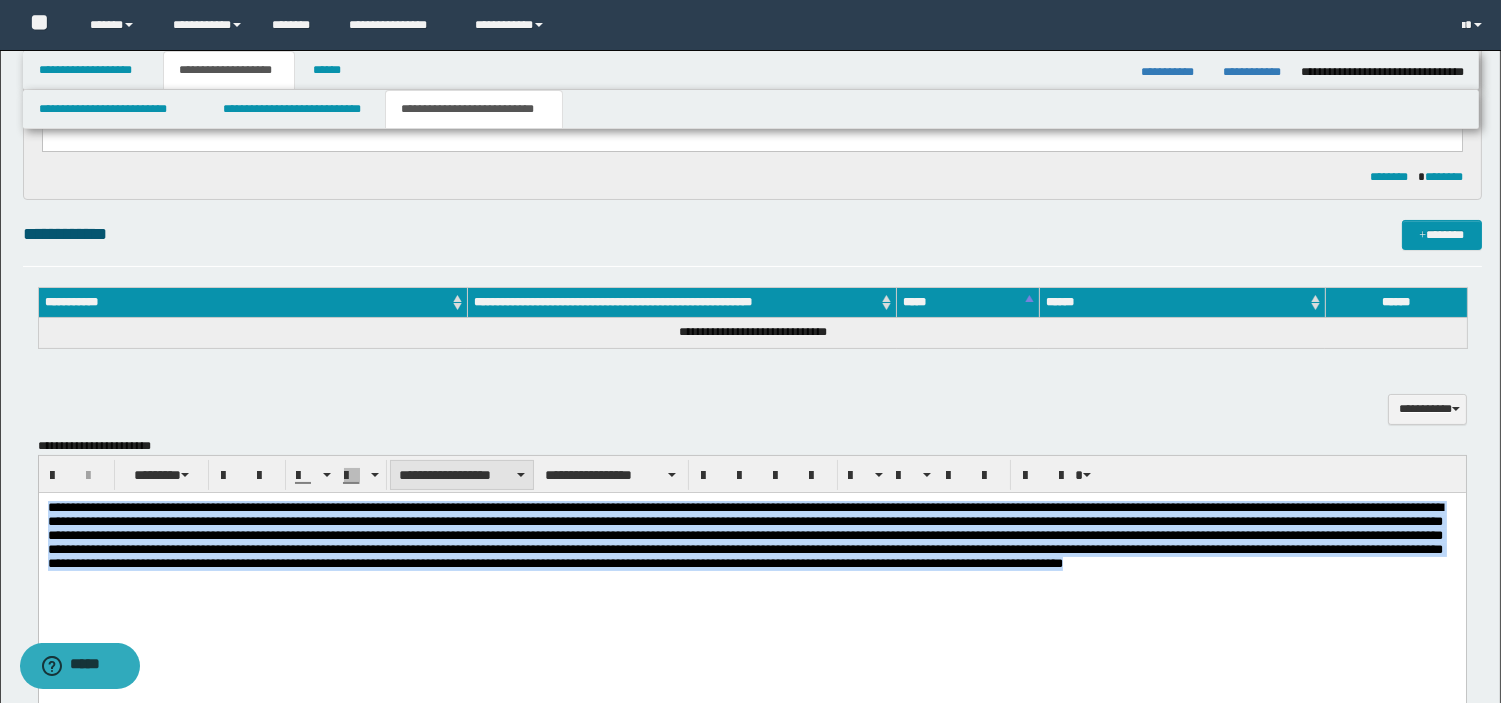 click on "**********" at bounding box center (462, 475) 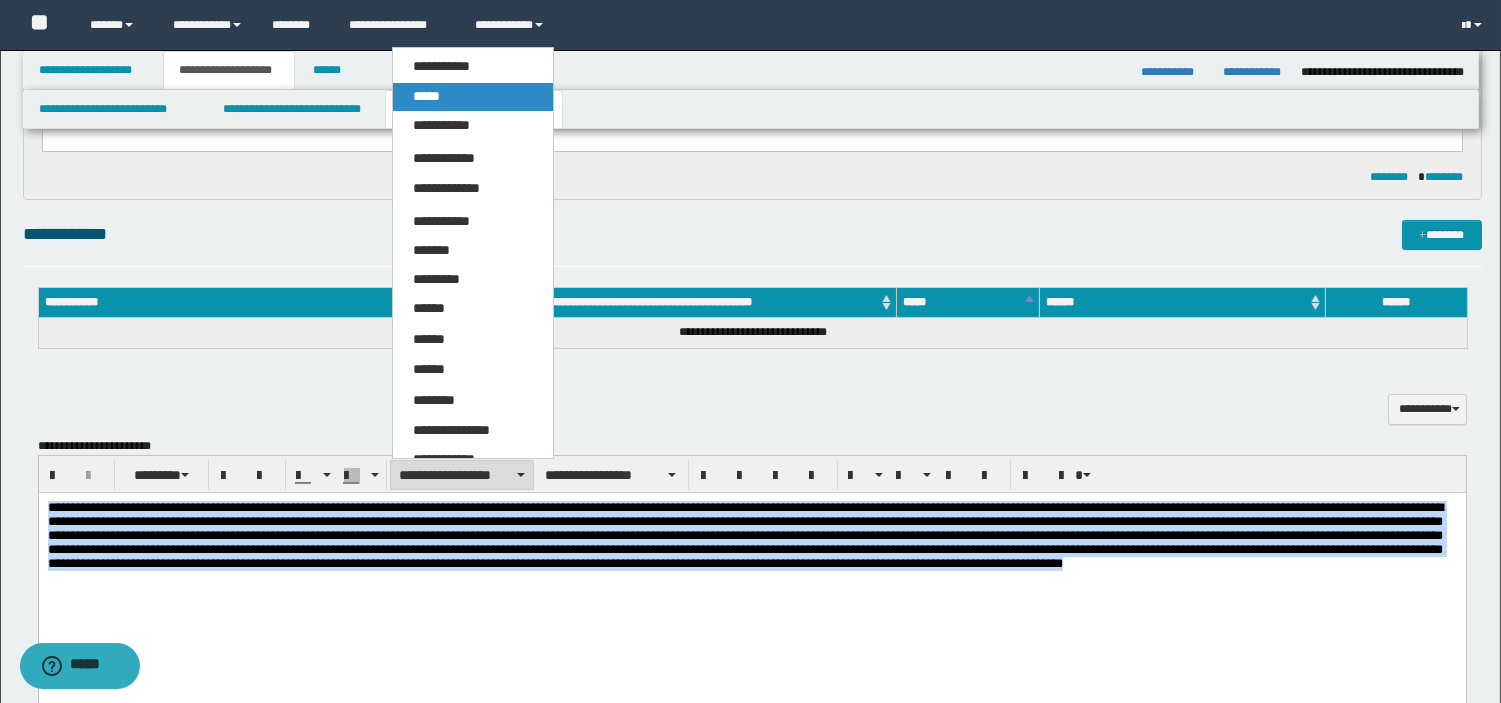 click on "*****" at bounding box center (473, 97) 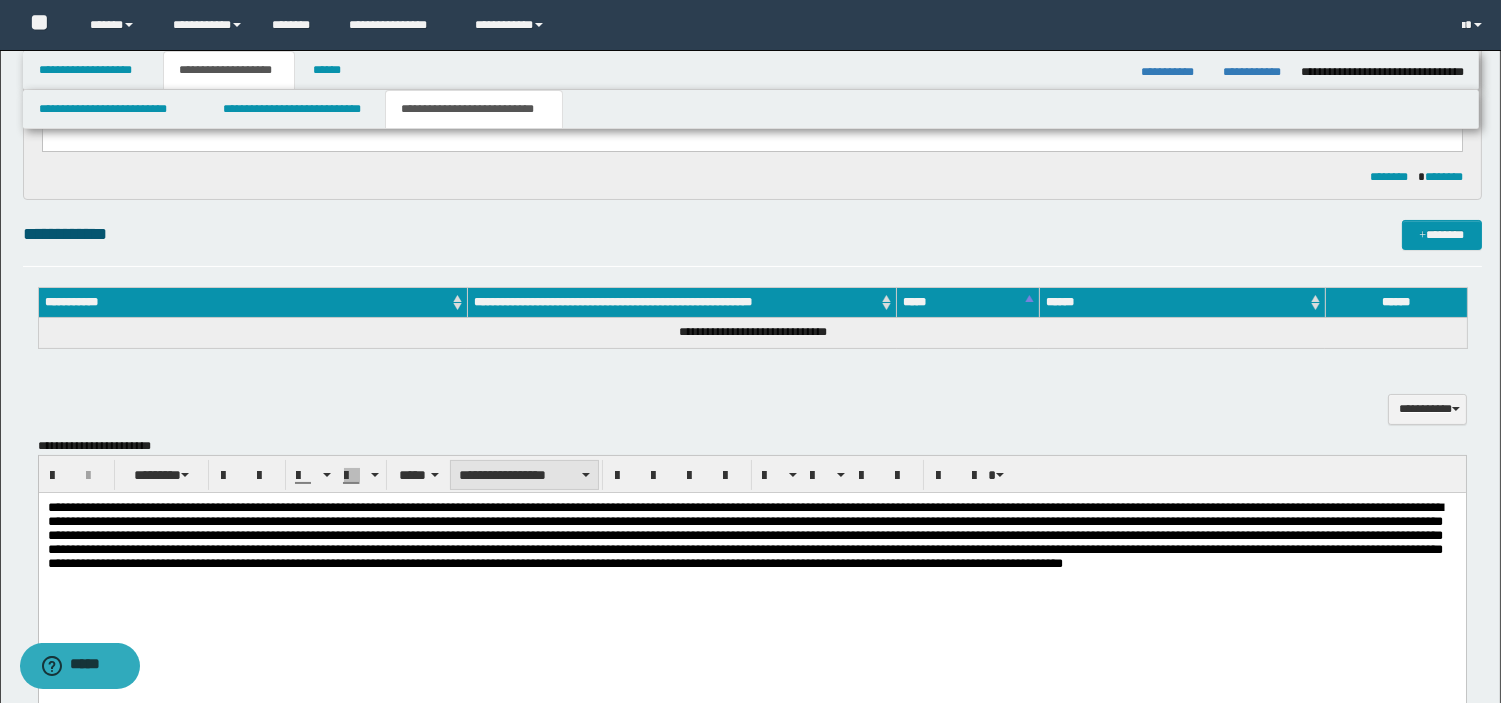 click on "**********" at bounding box center (524, 475) 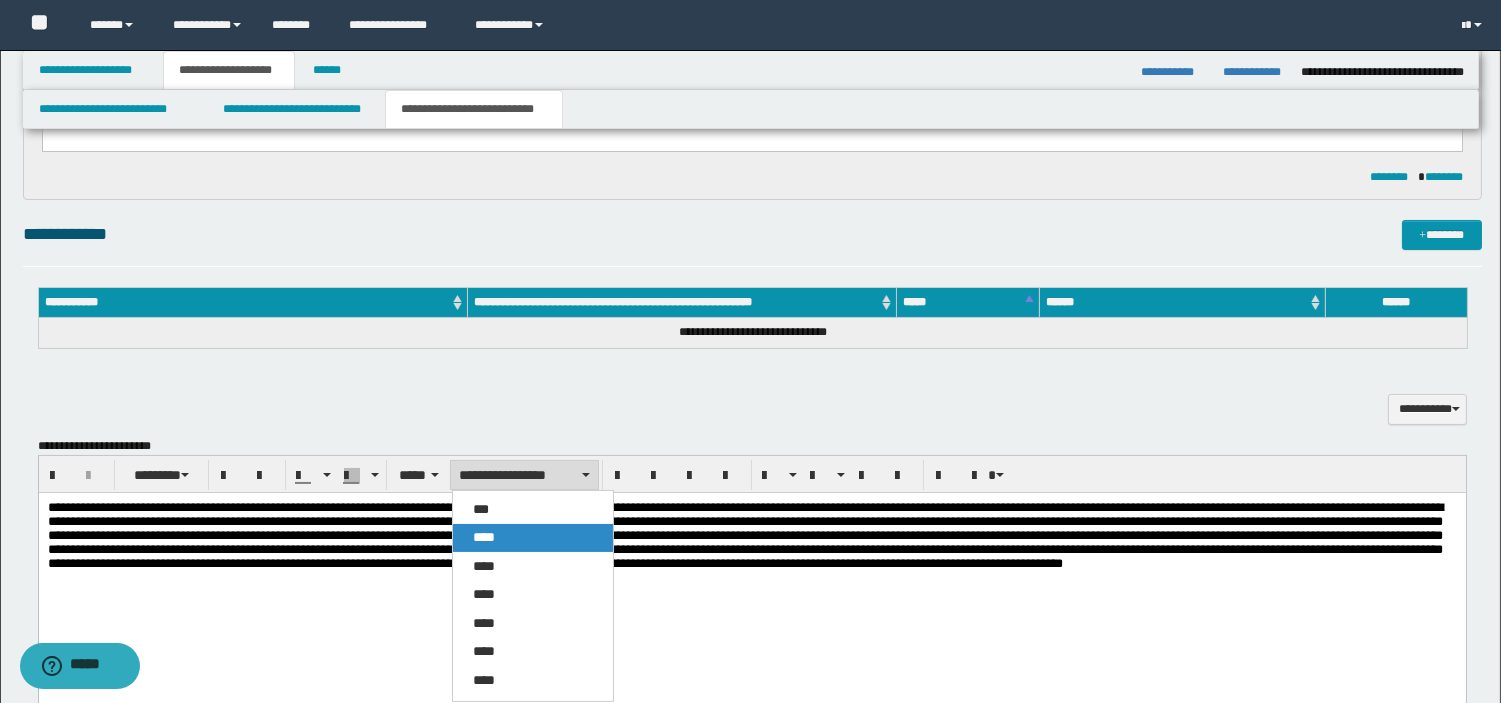 click on "****" at bounding box center [533, 538] 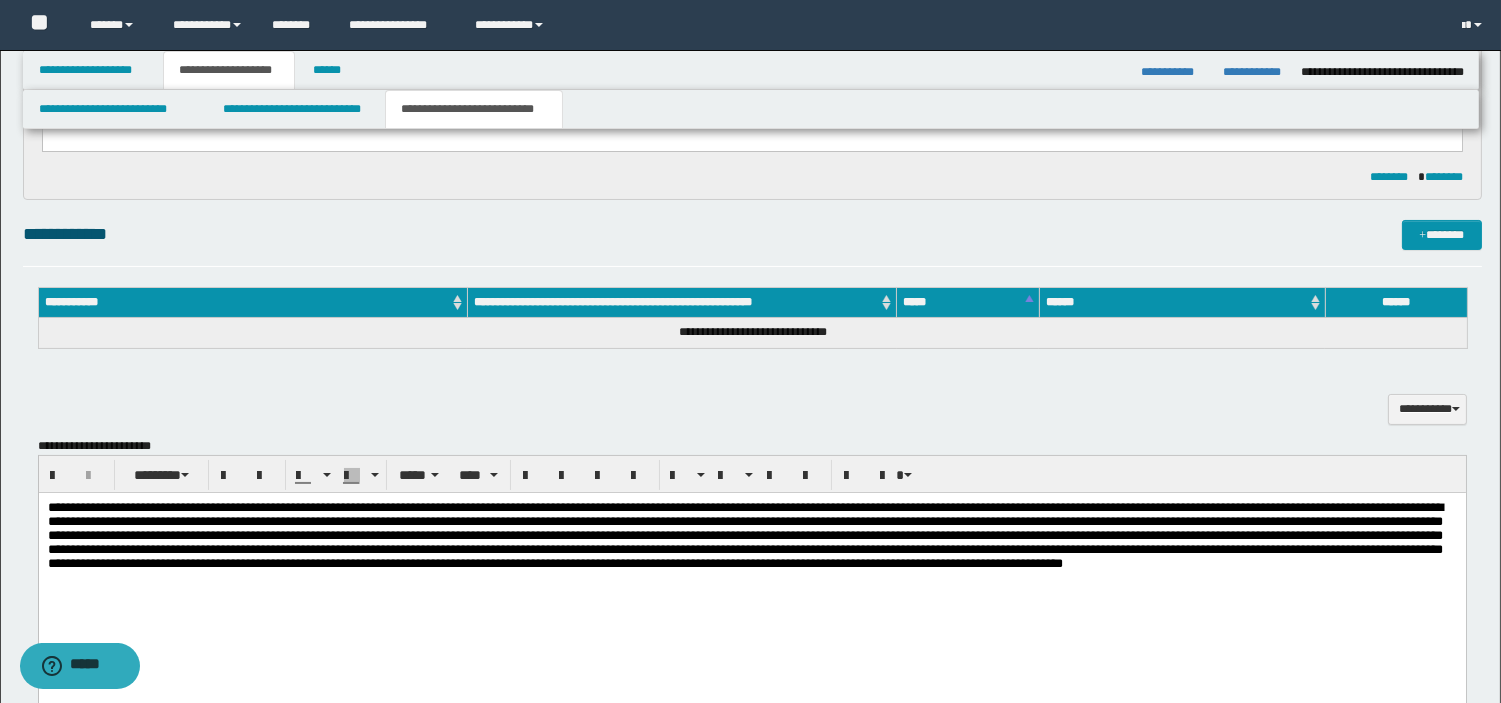 click at bounding box center [751, 576] 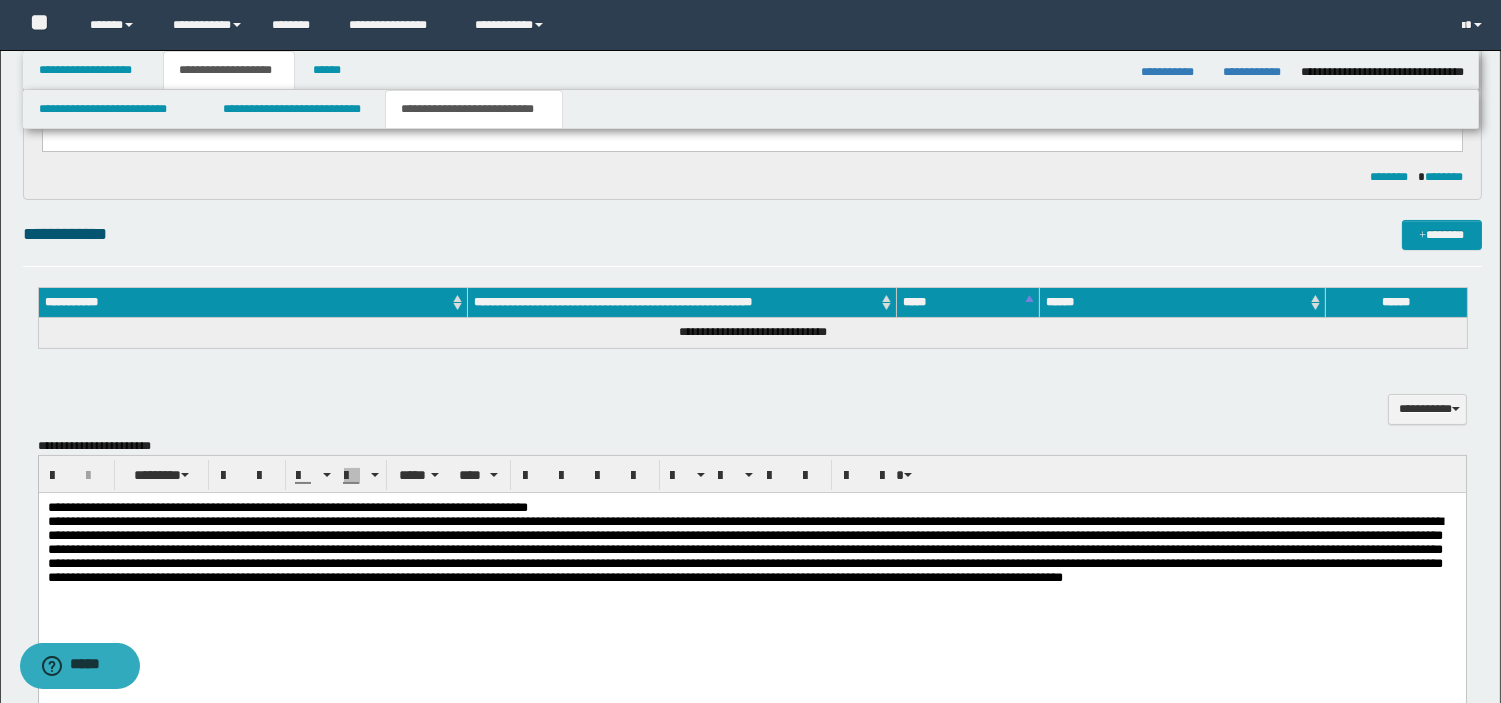 scroll, scrollTop: 0, scrollLeft: 0, axis: both 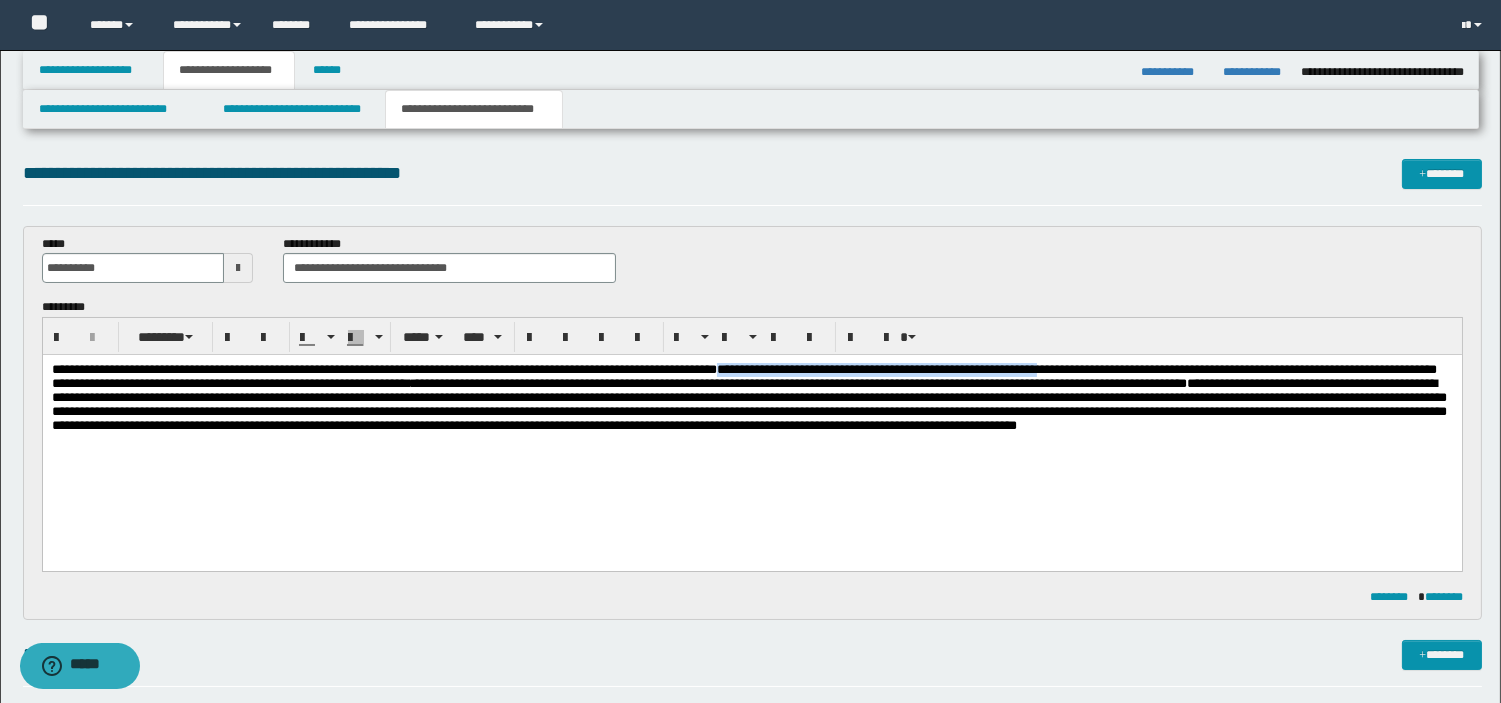 drag, startPoint x: 864, startPoint y: 369, endPoint x: 1274, endPoint y: 368, distance: 410.00122 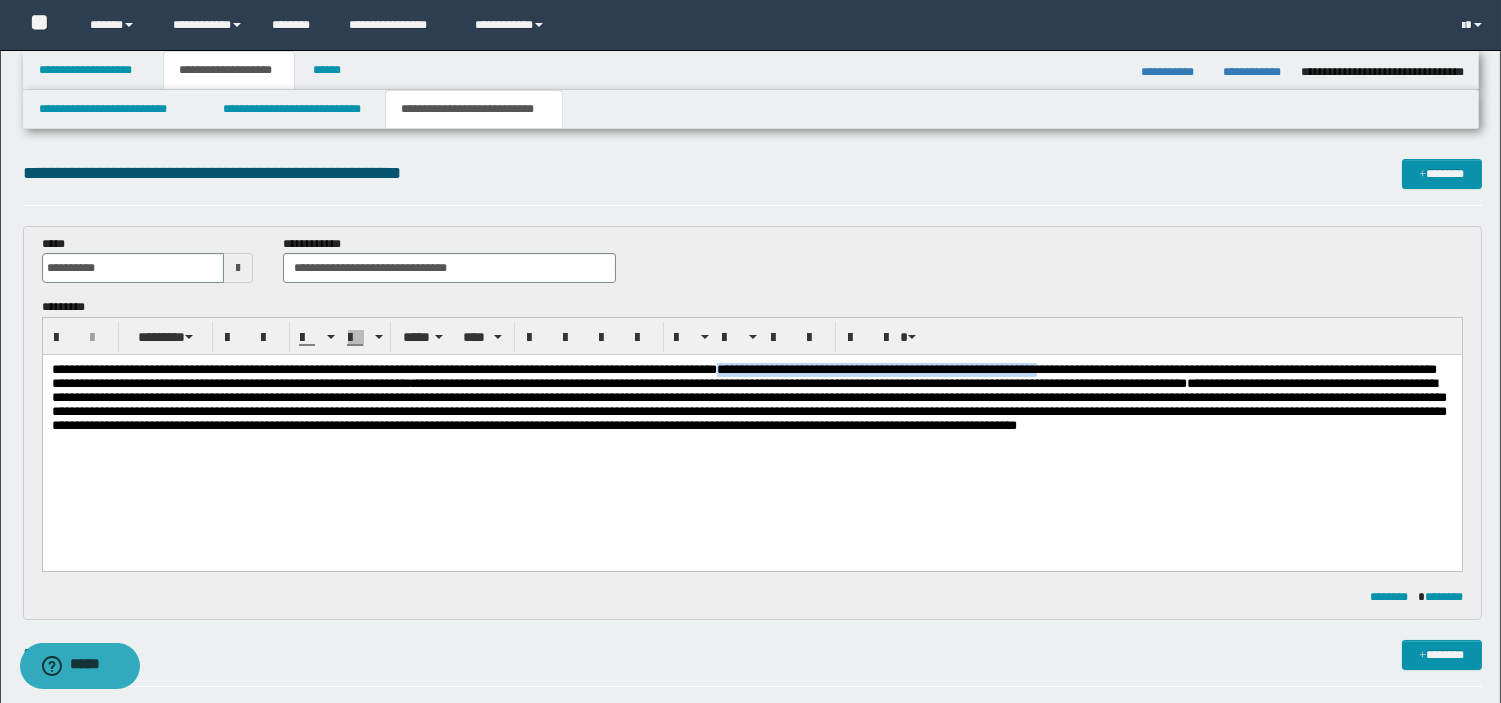 click on "**********" at bounding box center (743, 376) 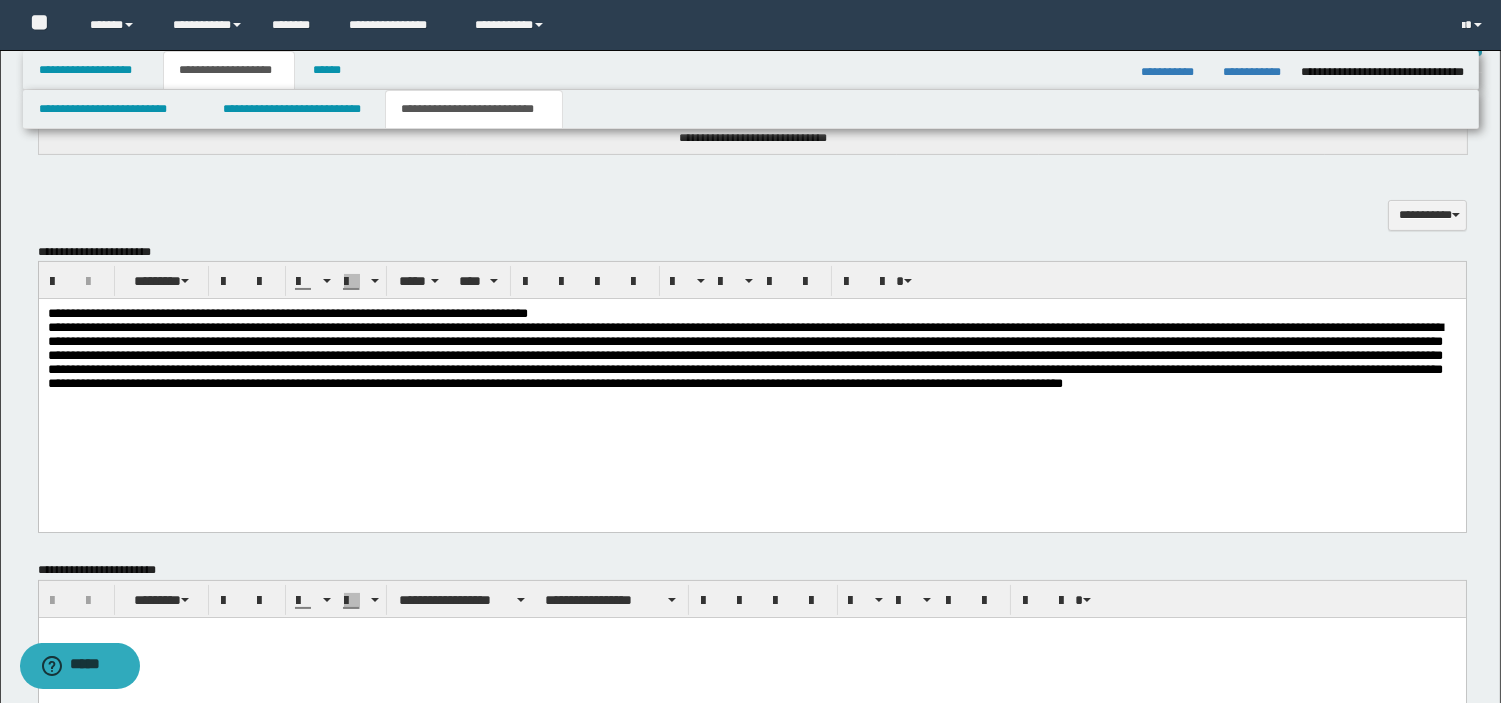 click on "**********" at bounding box center (751, 314) 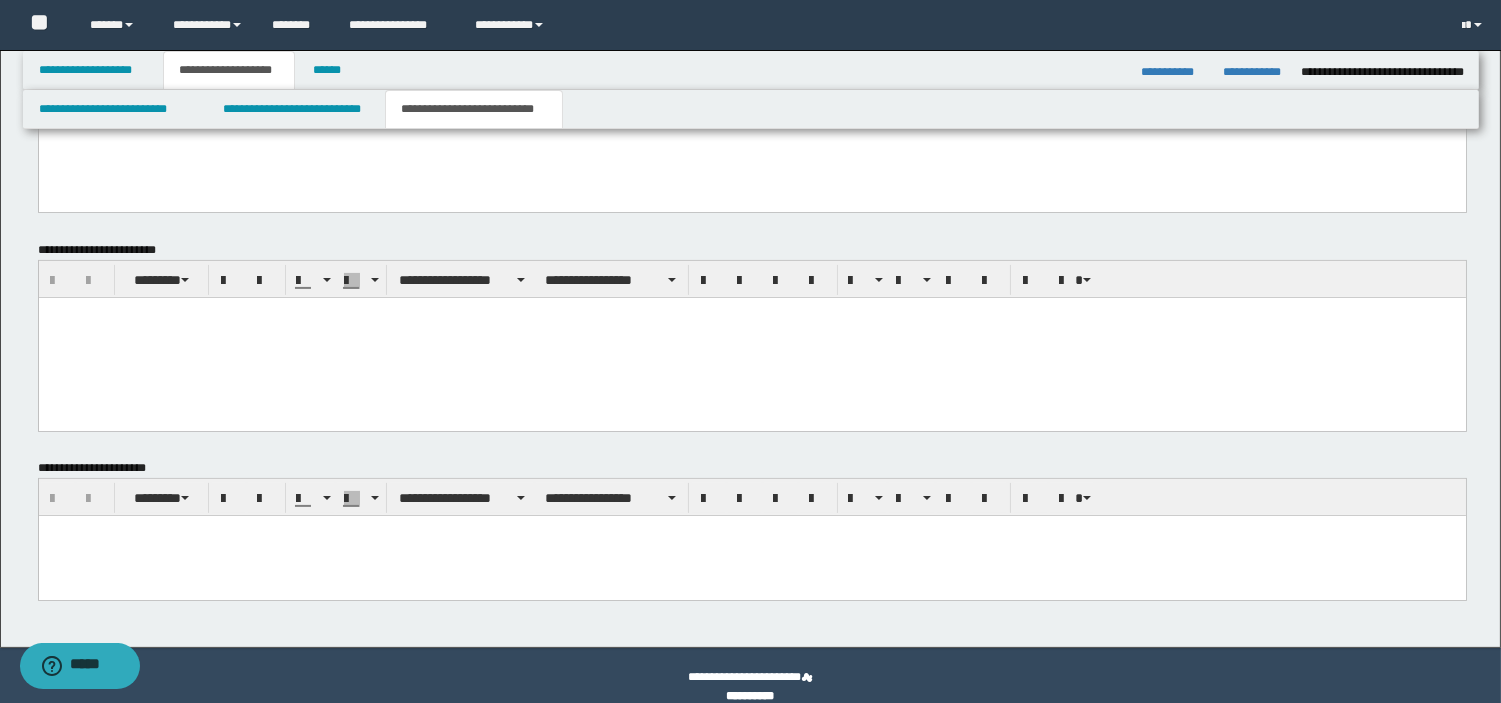 scroll, scrollTop: 956, scrollLeft: 0, axis: vertical 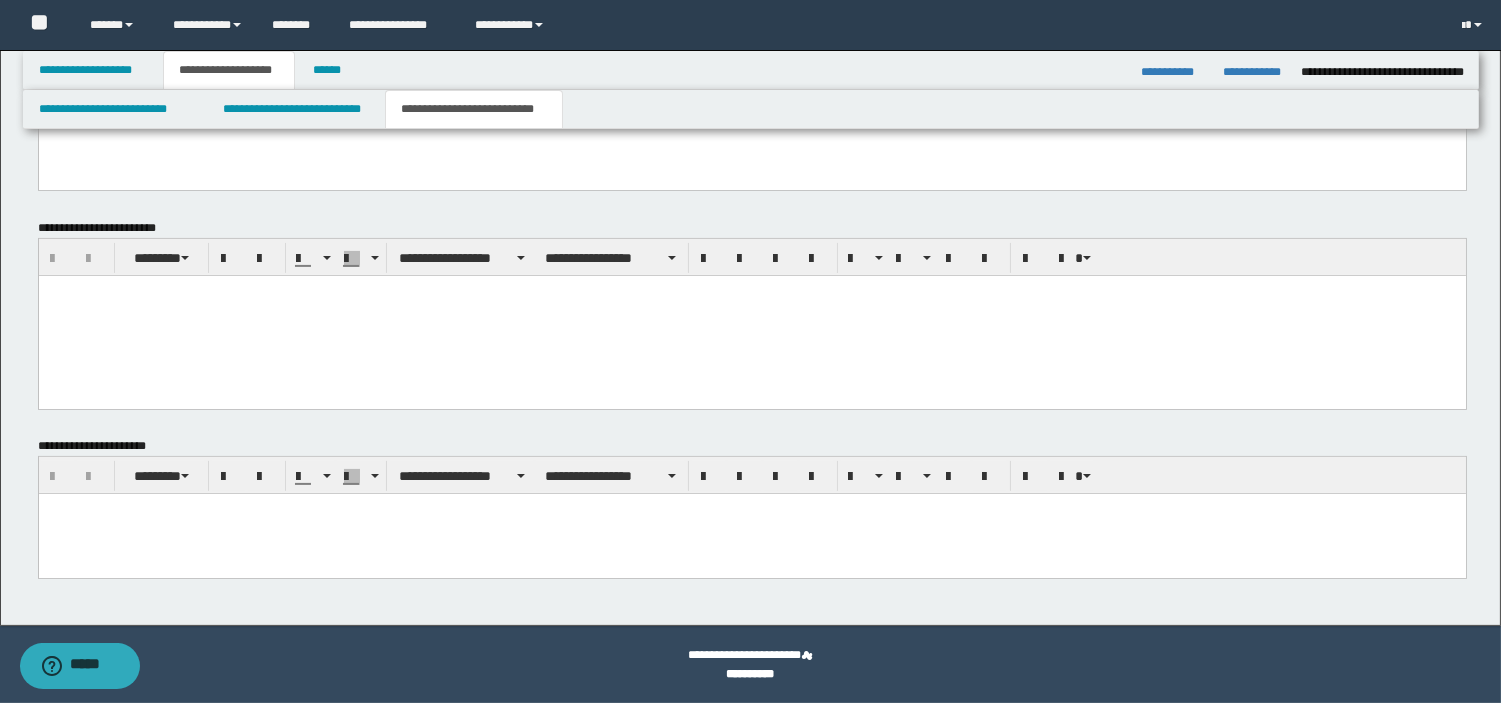 click at bounding box center [751, 534] 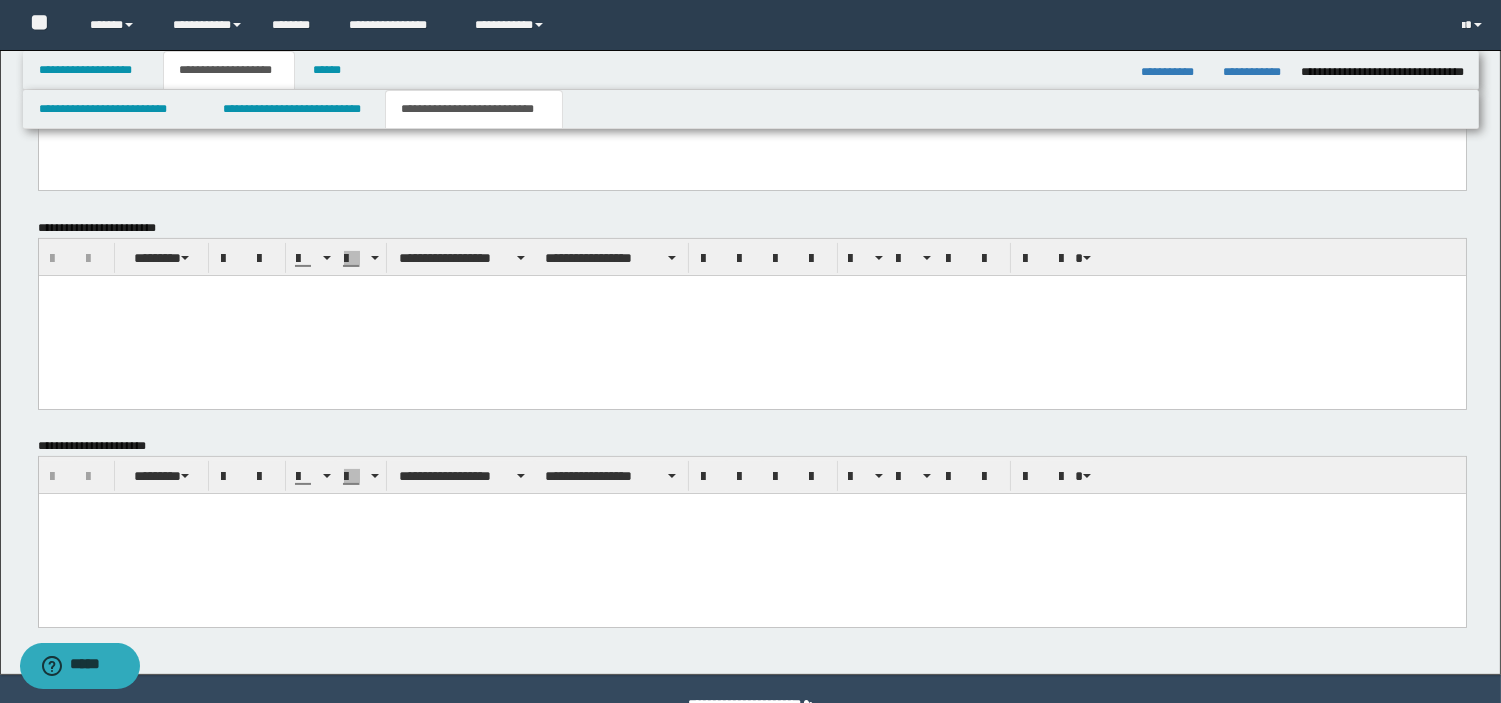 type 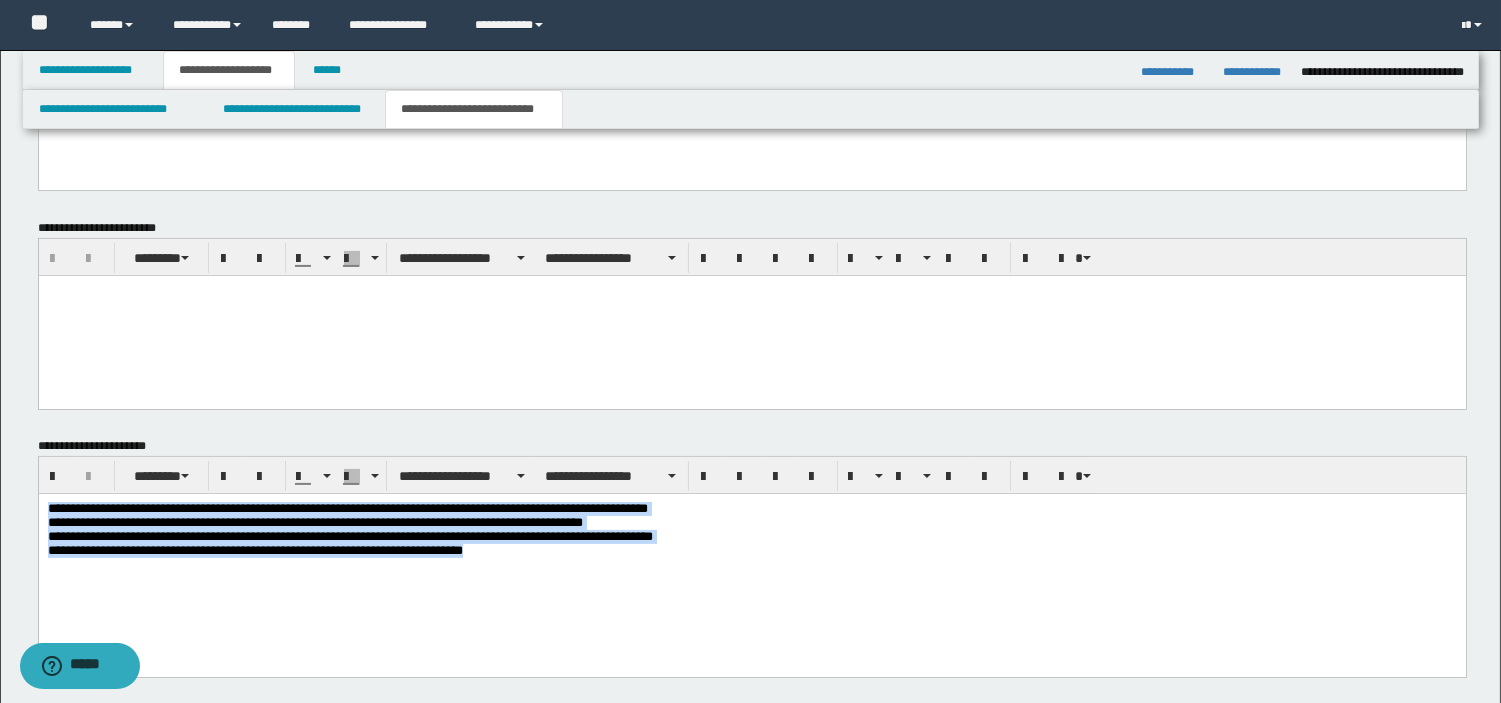 drag, startPoint x: 45, startPoint y: 508, endPoint x: 555, endPoint y: 571, distance: 513.87646 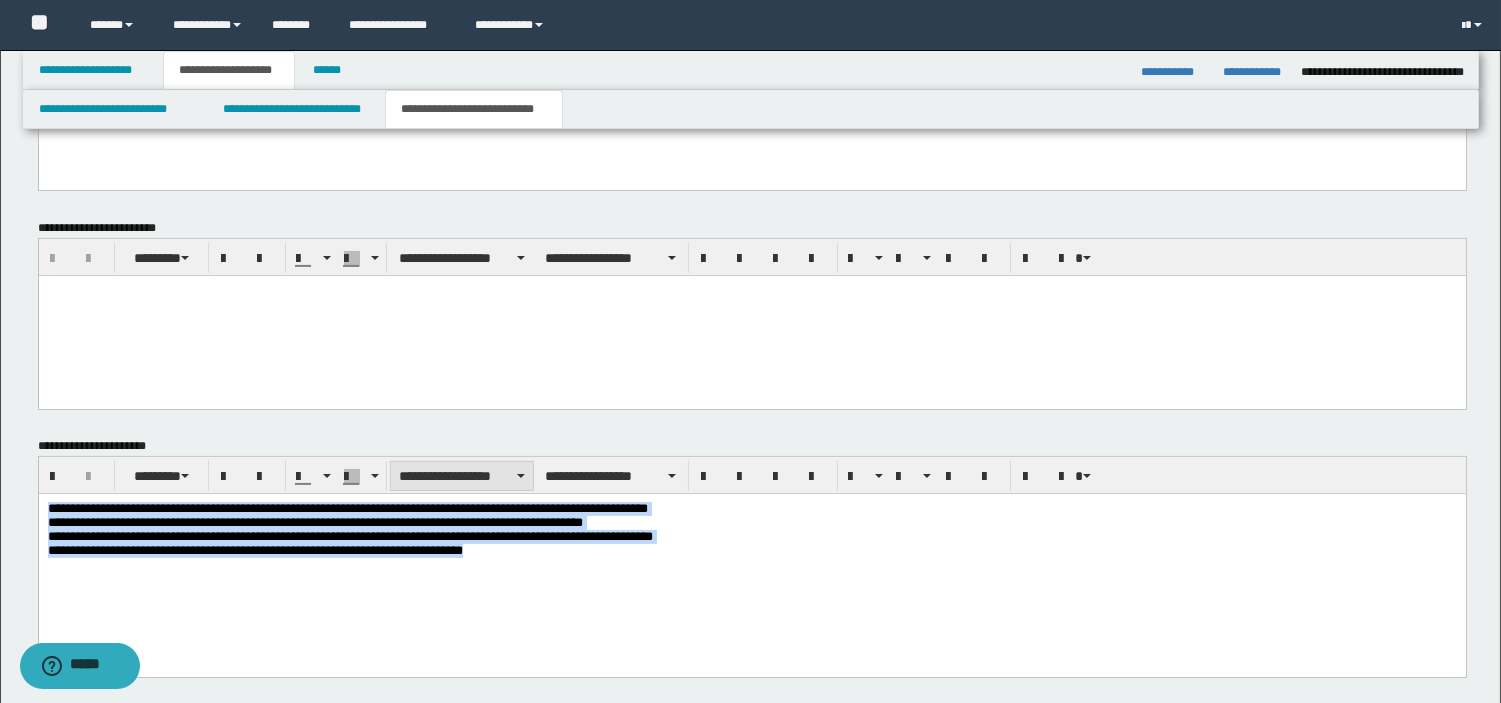 click on "**********" at bounding box center (462, 476) 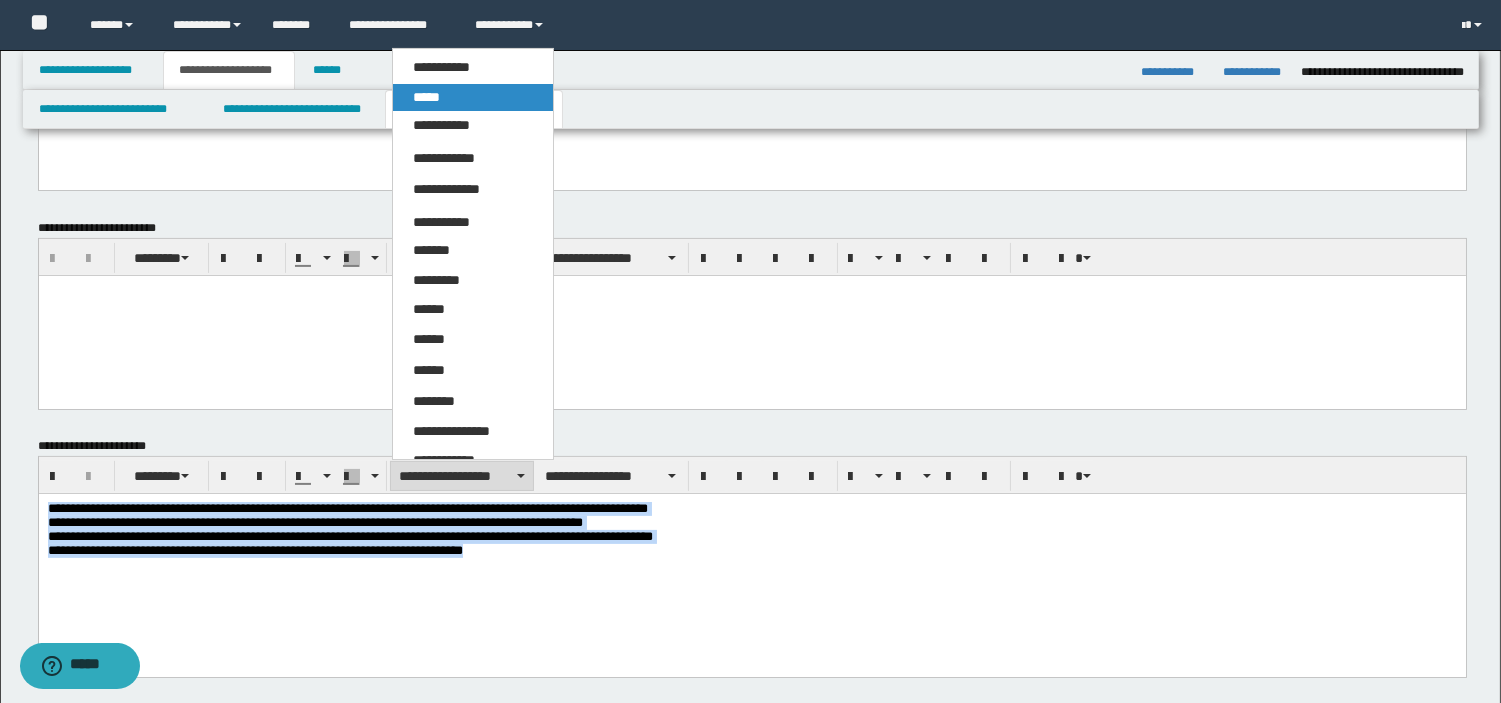 click on "*****" at bounding box center [473, 98] 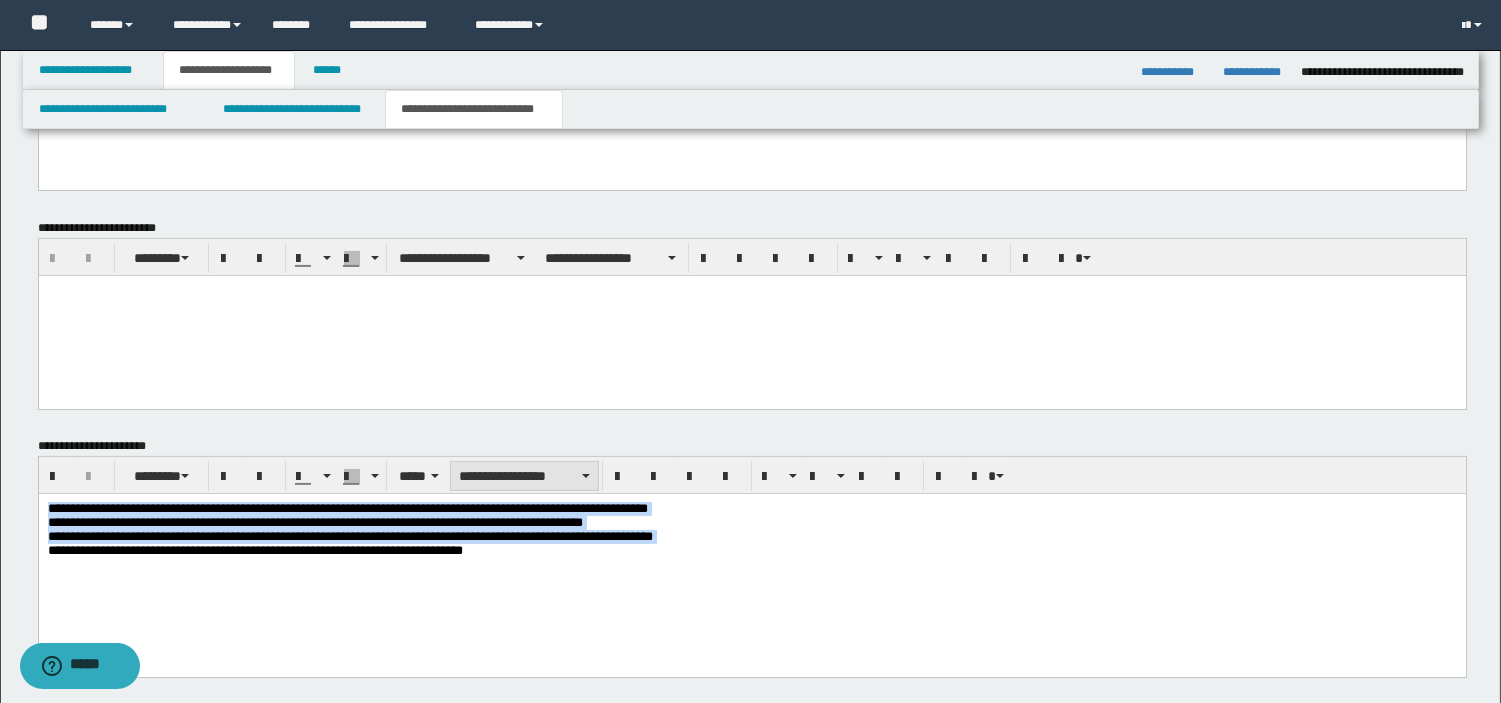 click on "**********" at bounding box center (524, 476) 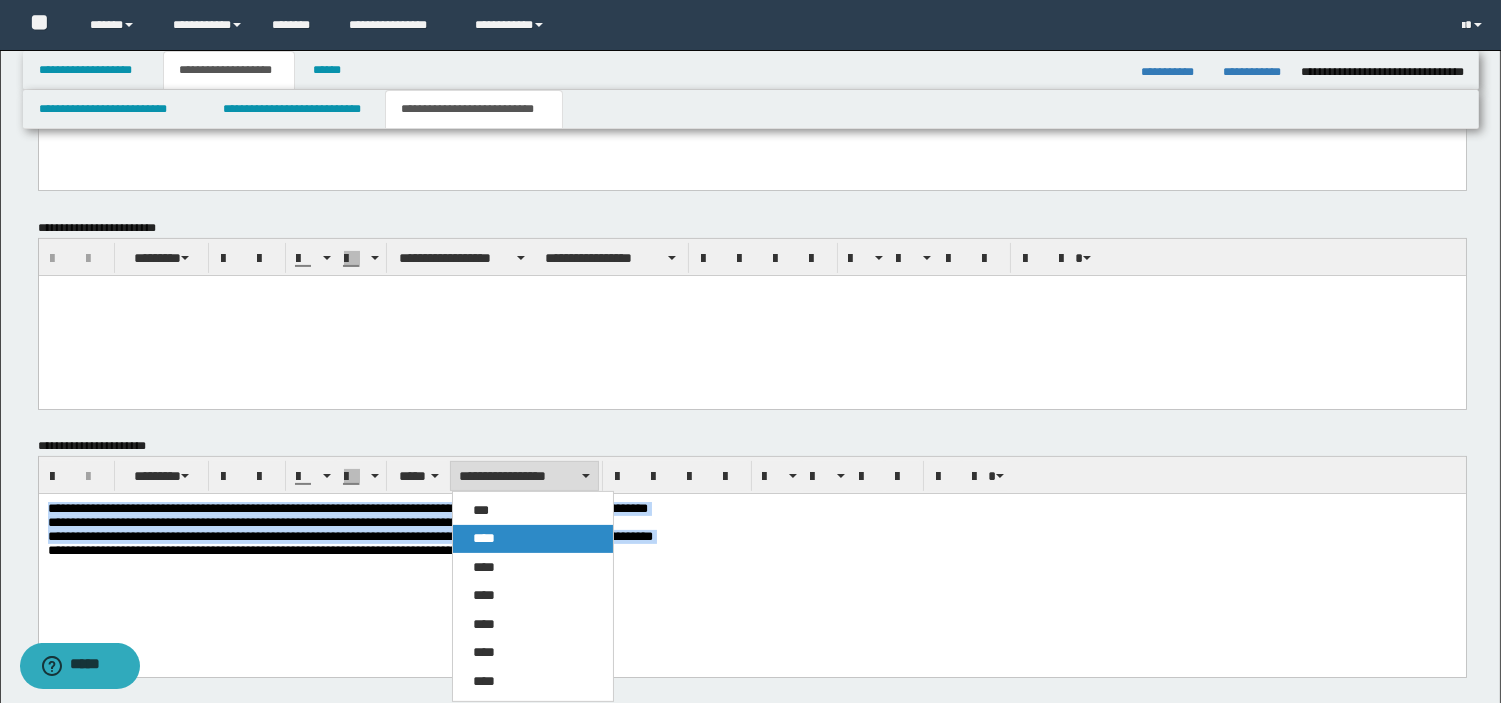 click on "****" at bounding box center (533, 539) 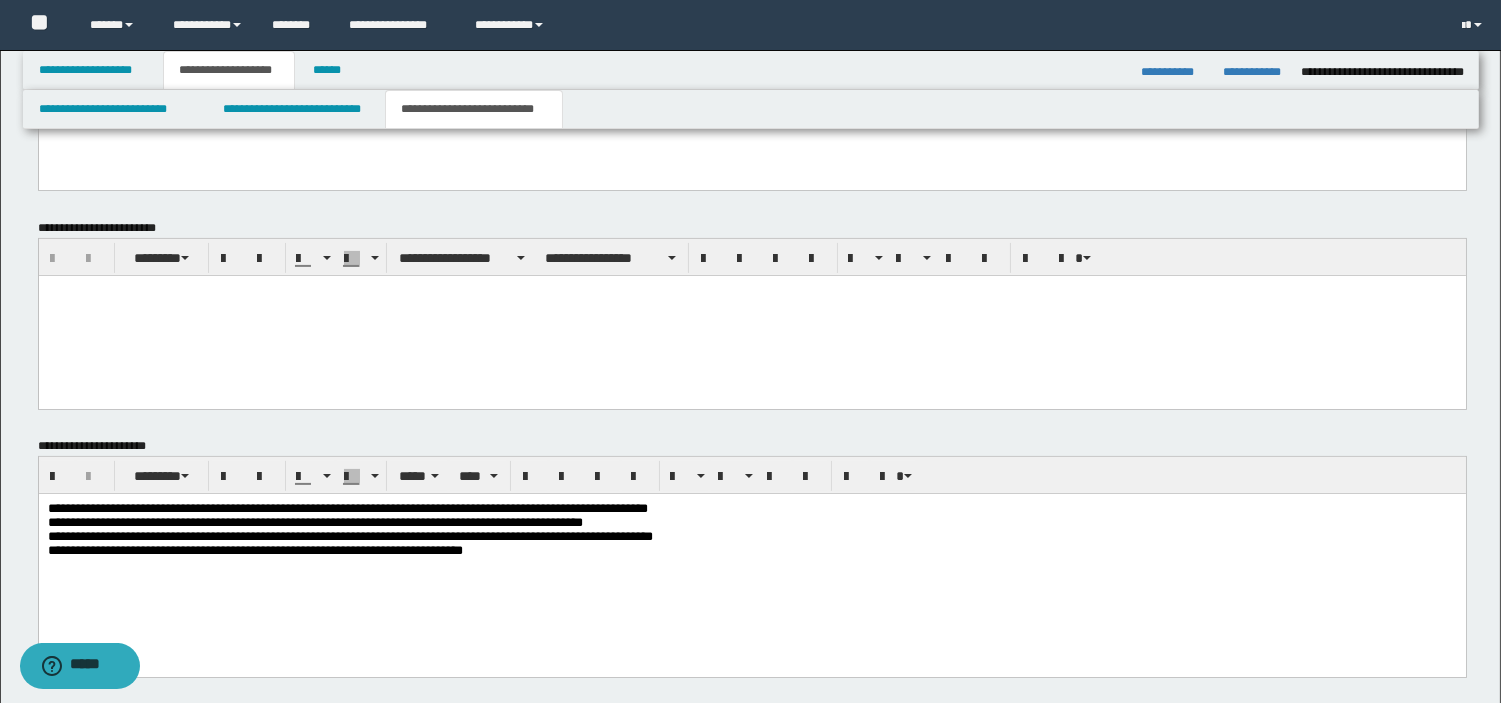 click on "**********" at bounding box center (751, 560) 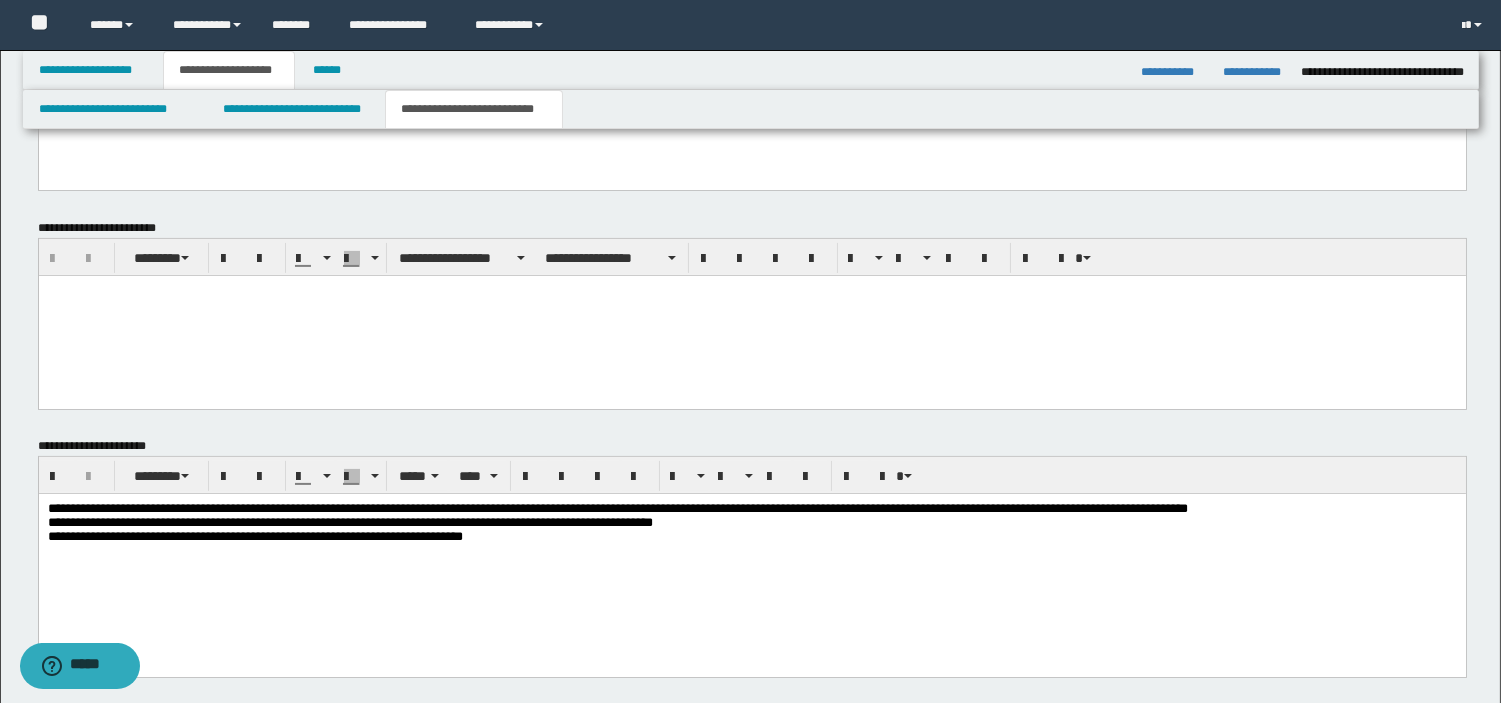 click on "**********" at bounding box center (751, 535) 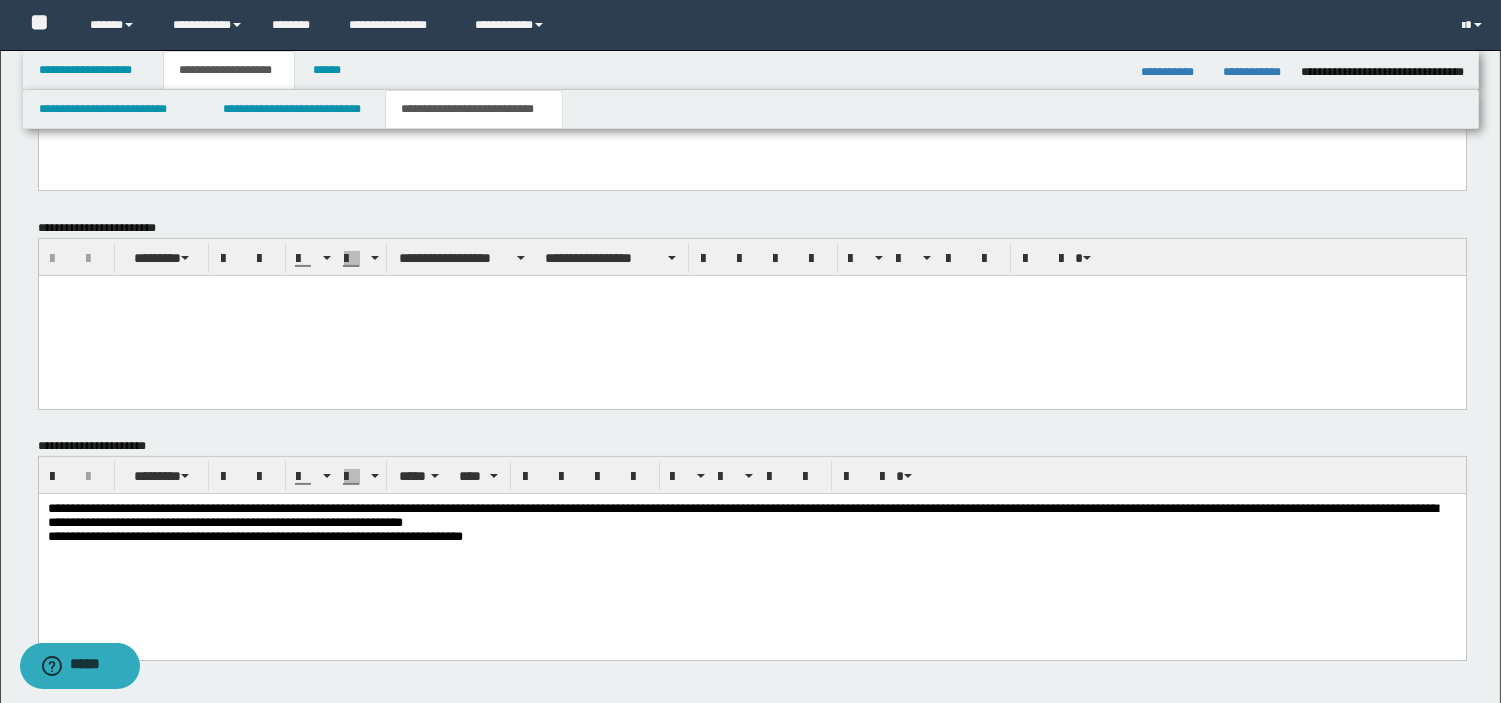 click on "**********" at bounding box center [751, 527] 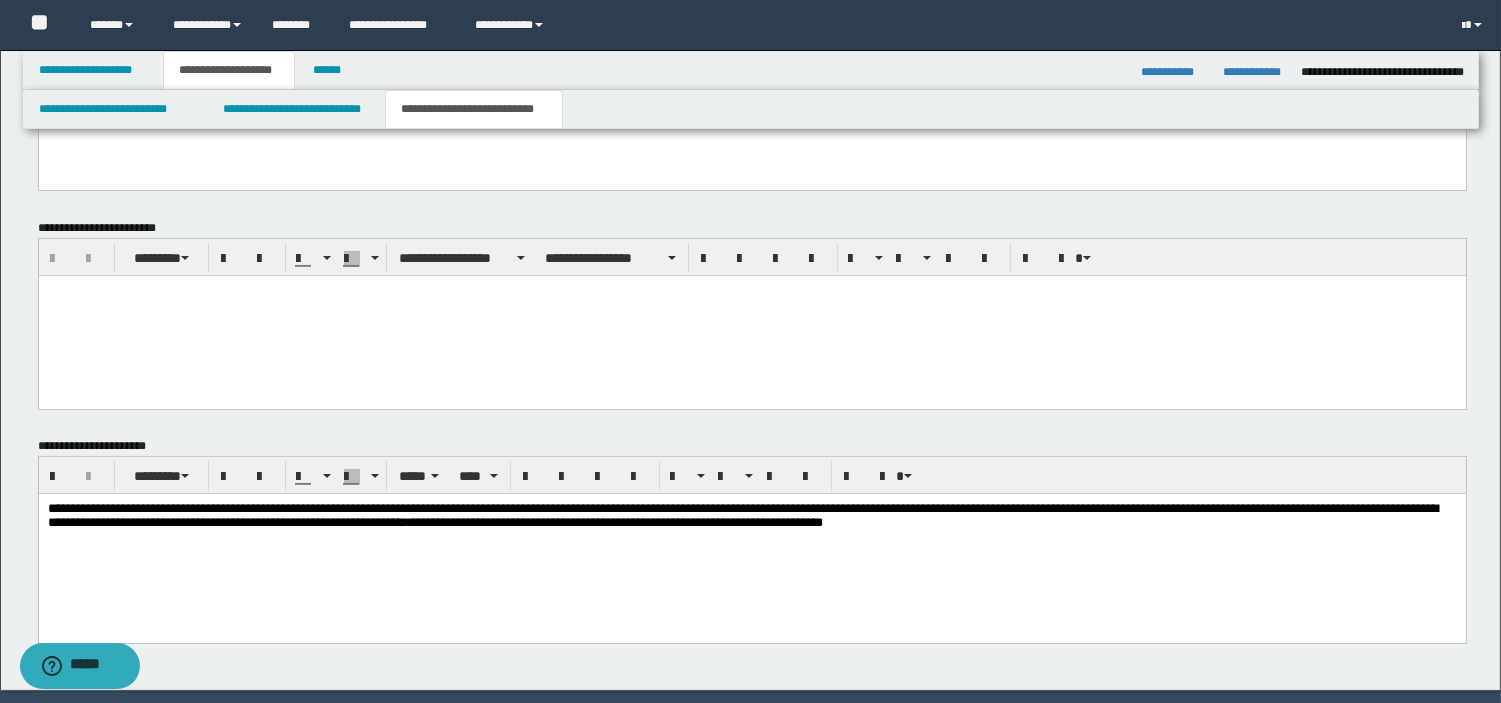 click at bounding box center (751, 315) 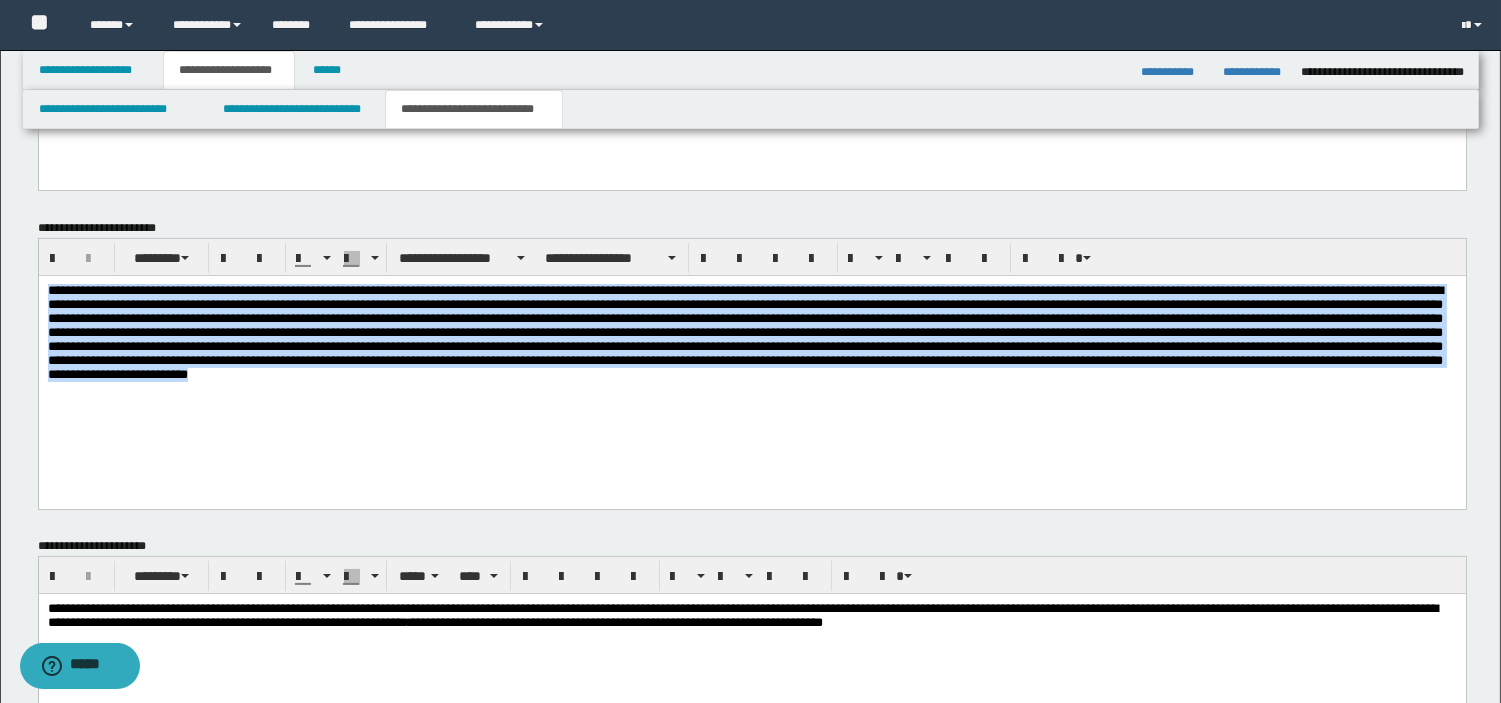 drag, startPoint x: 50, startPoint y: 290, endPoint x: 974, endPoint y: 429, distance: 934.3966 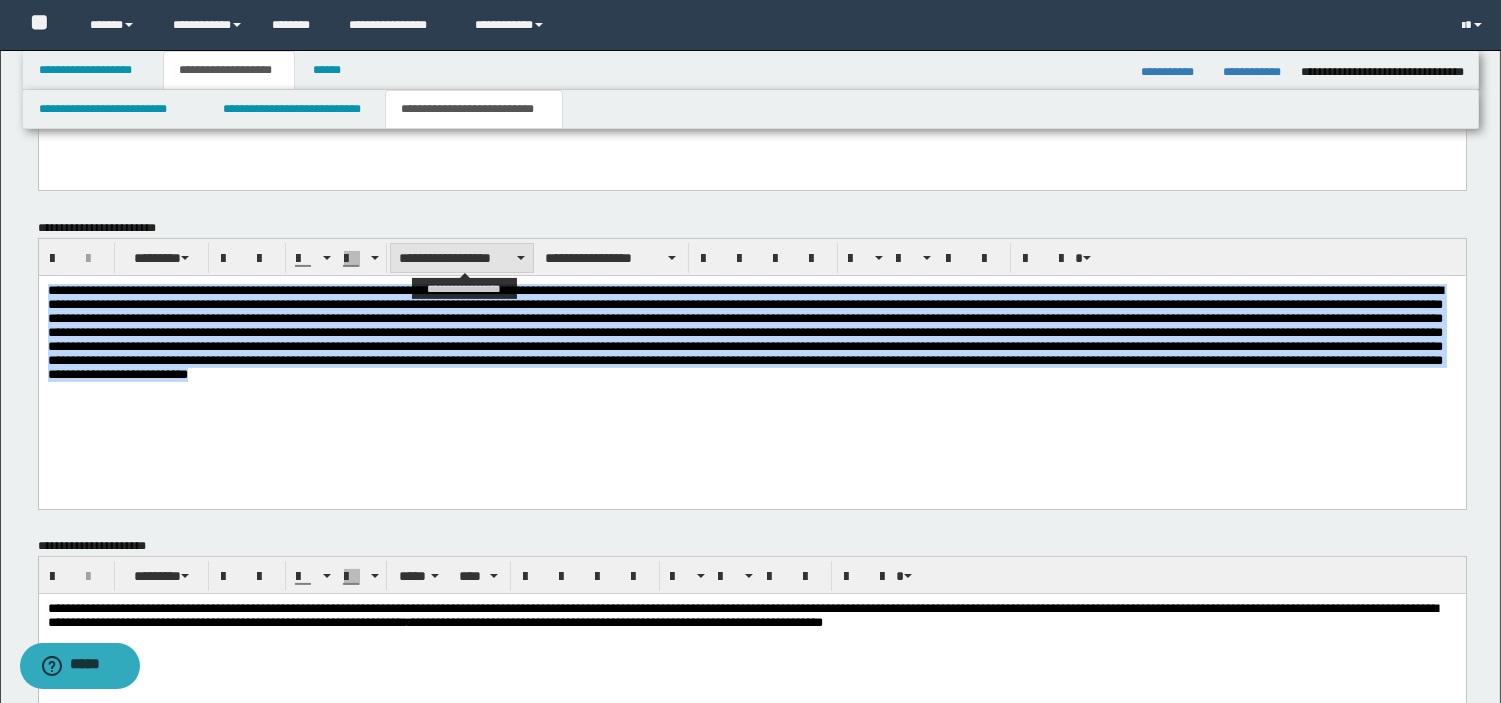click on "**********" at bounding box center [462, 258] 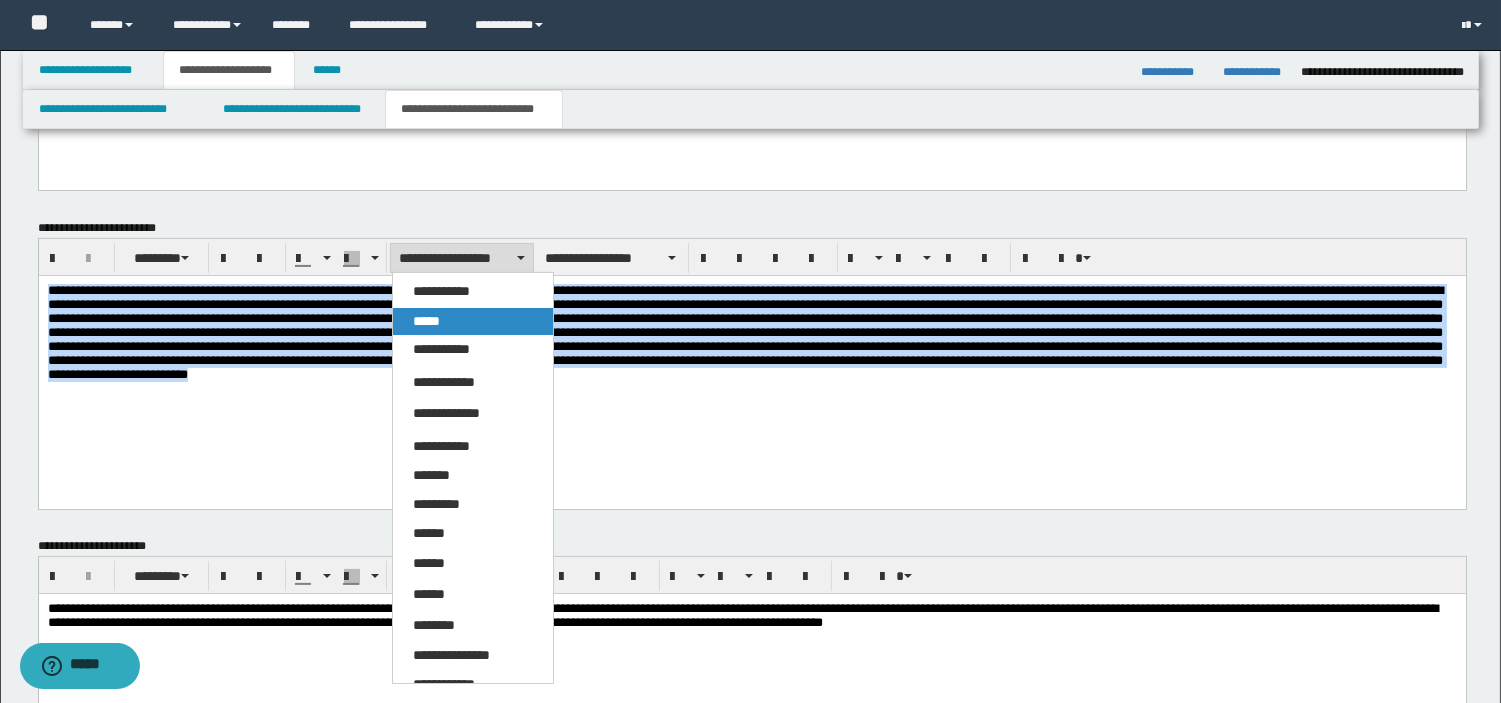 click on "*****" at bounding box center (473, 322) 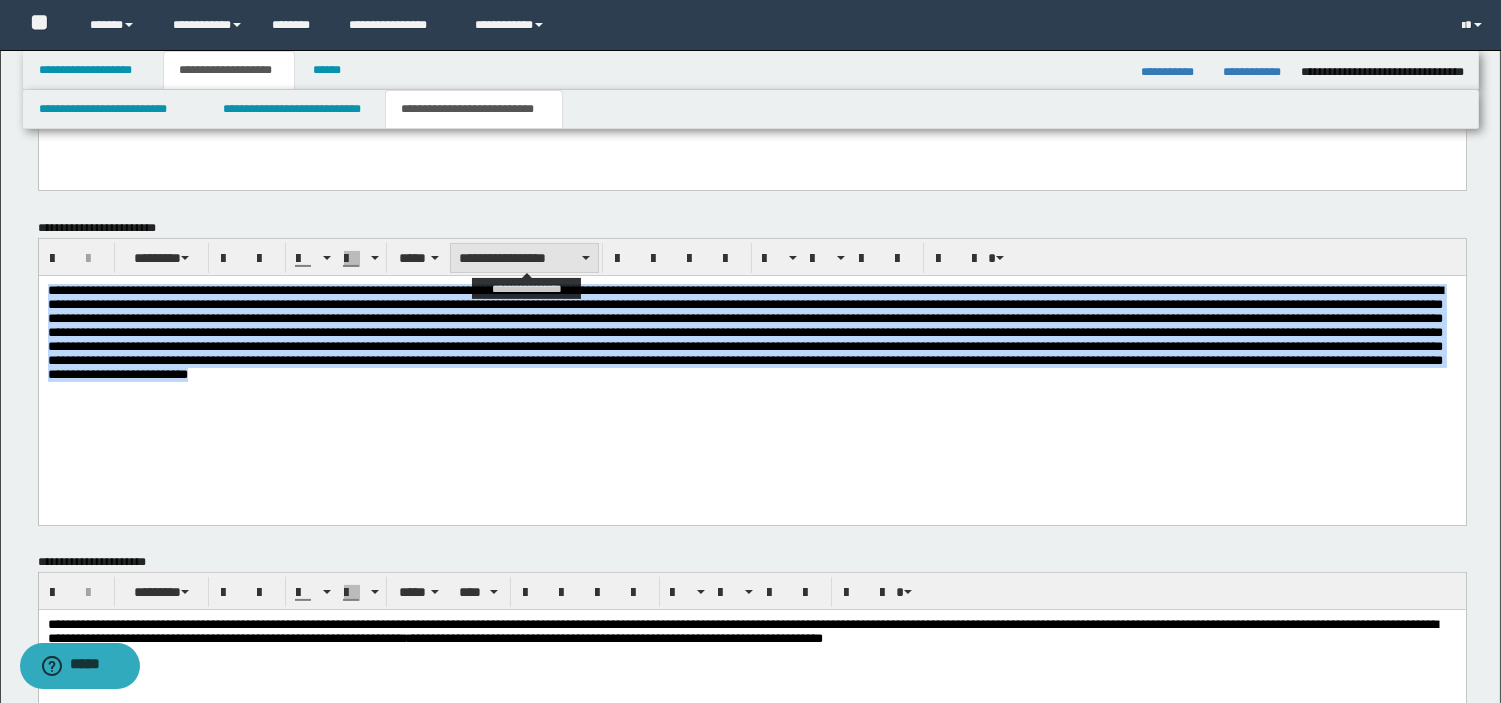 click on "**********" at bounding box center (524, 258) 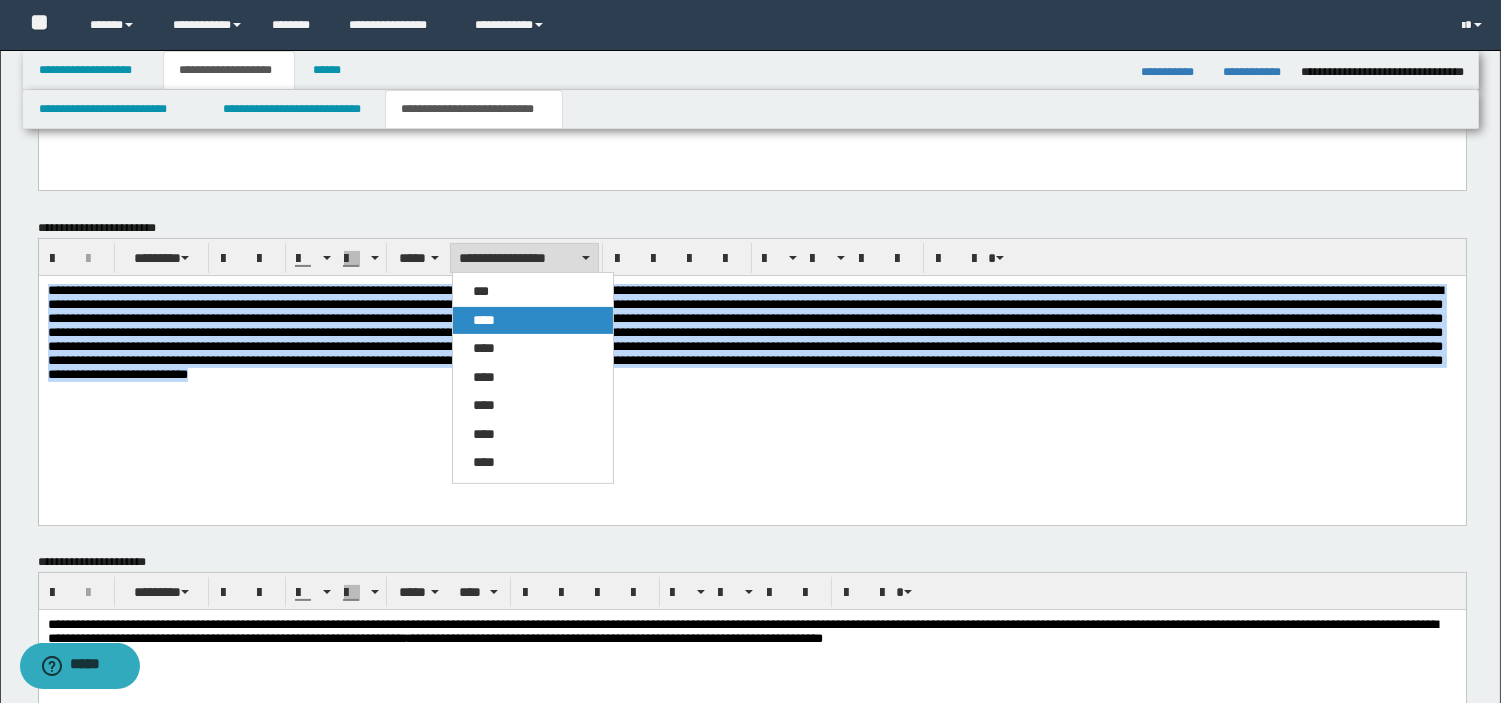 click on "****" at bounding box center (533, 321) 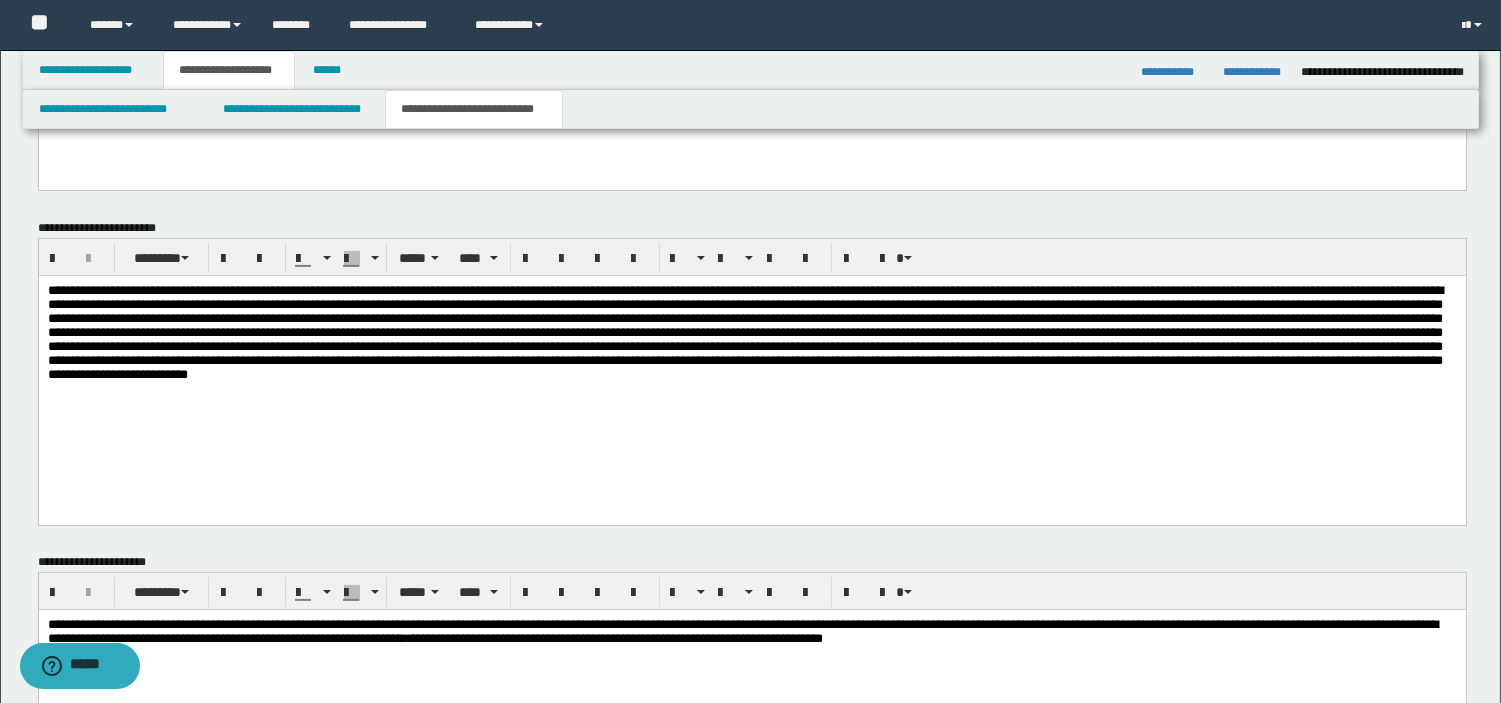 click at bounding box center (751, 349) 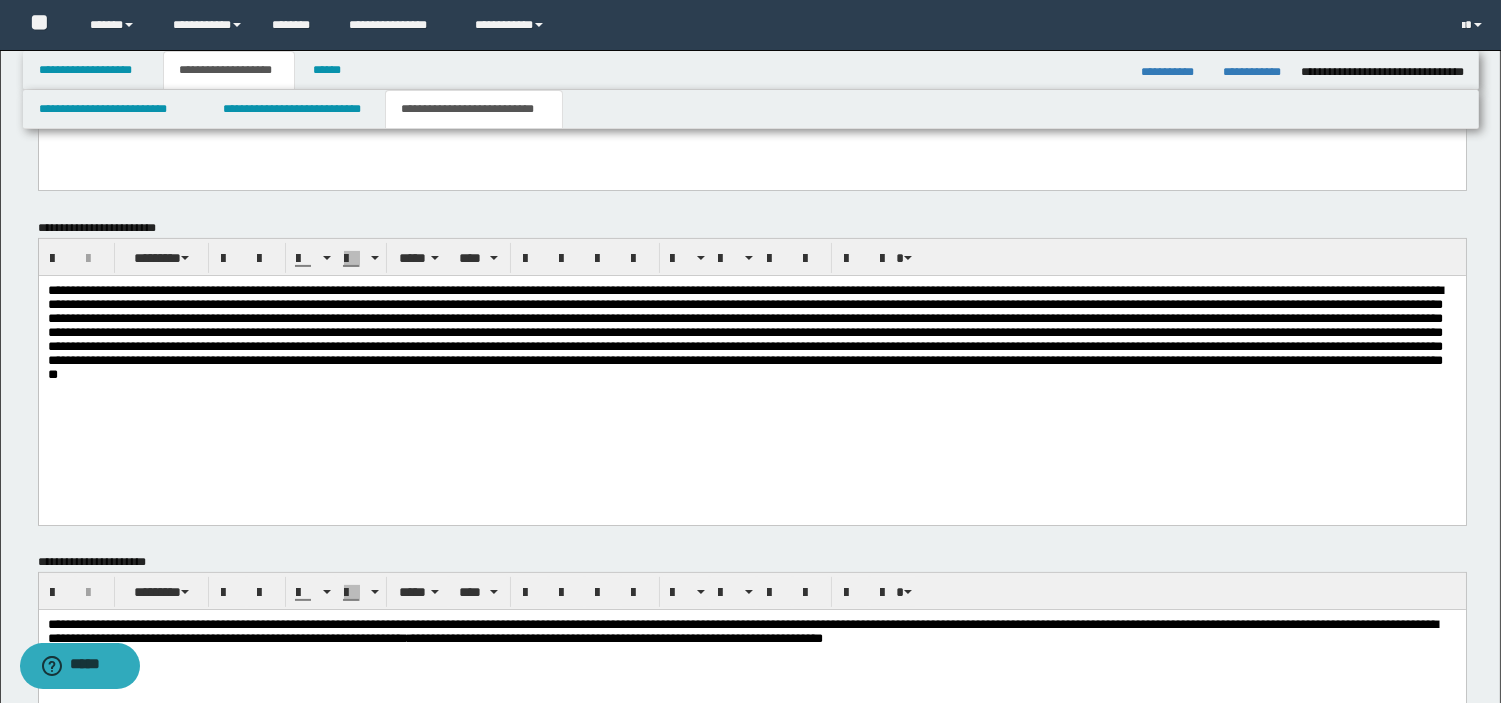 click at bounding box center (744, 331) 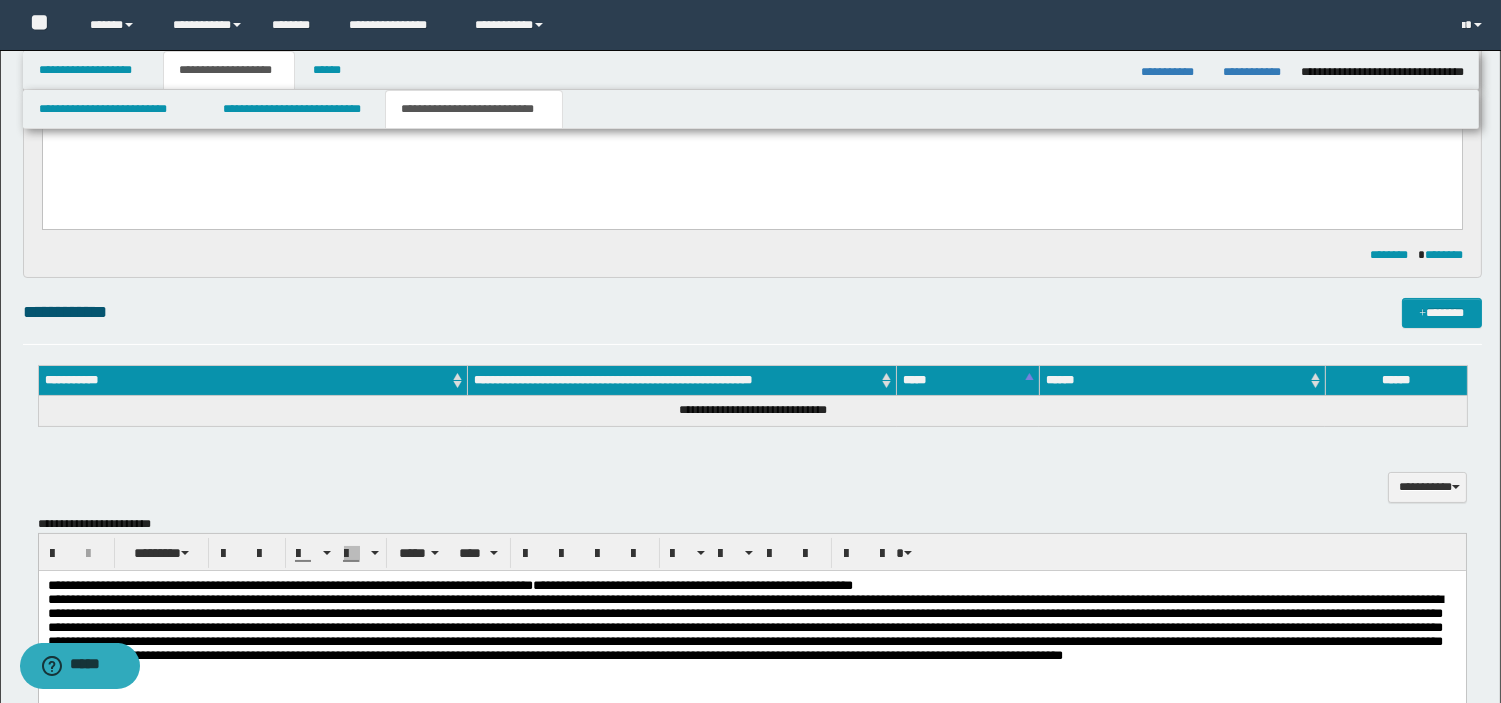 scroll, scrollTop: 50, scrollLeft: 0, axis: vertical 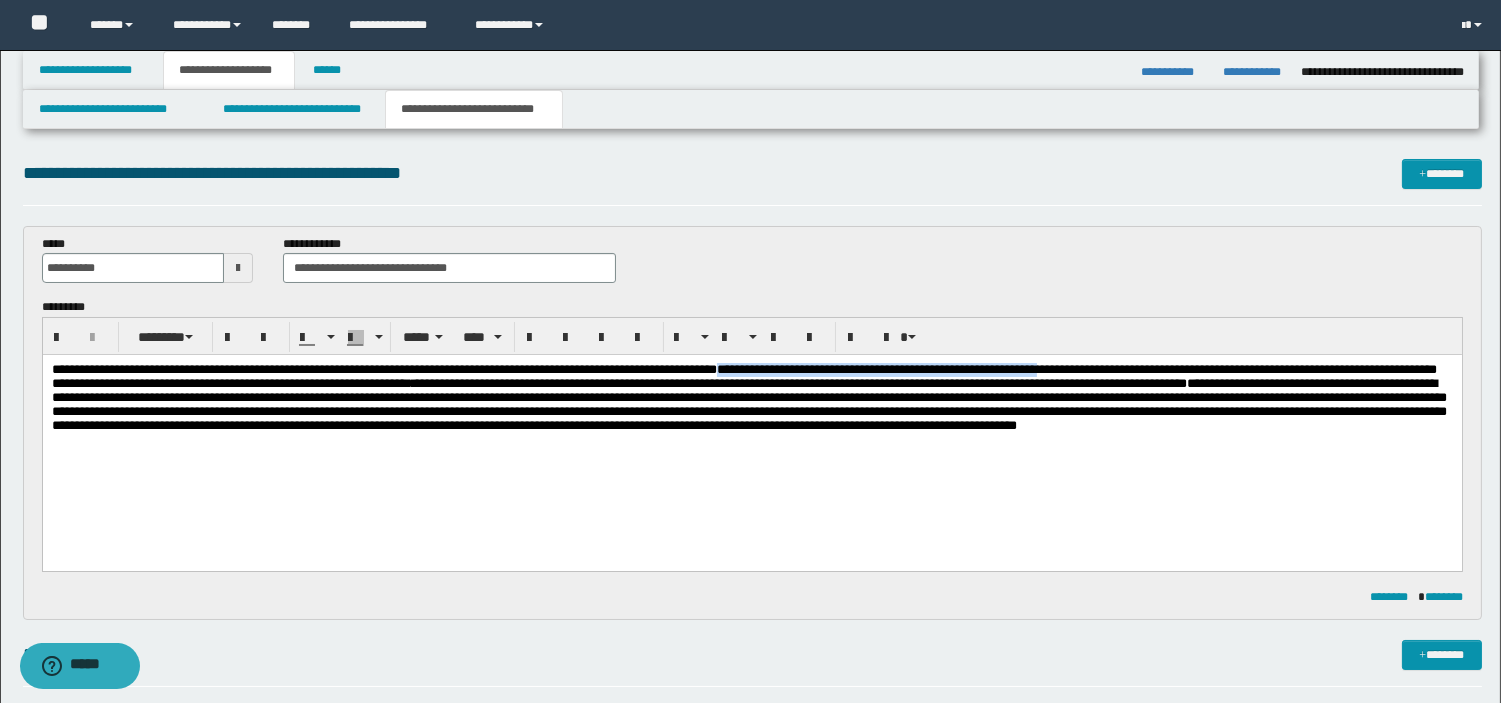 click on "**********" at bounding box center [743, 376] 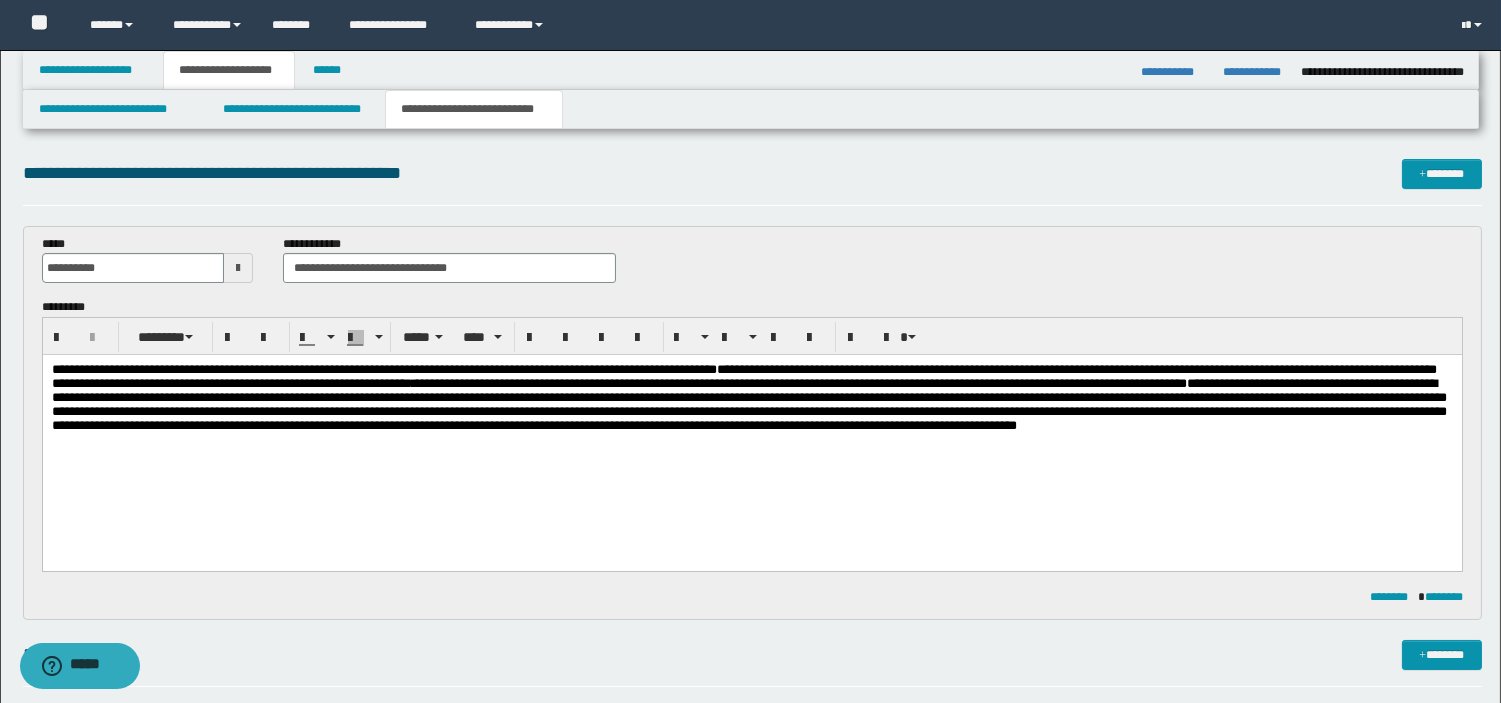 click on "**********" at bounding box center (748, 397) 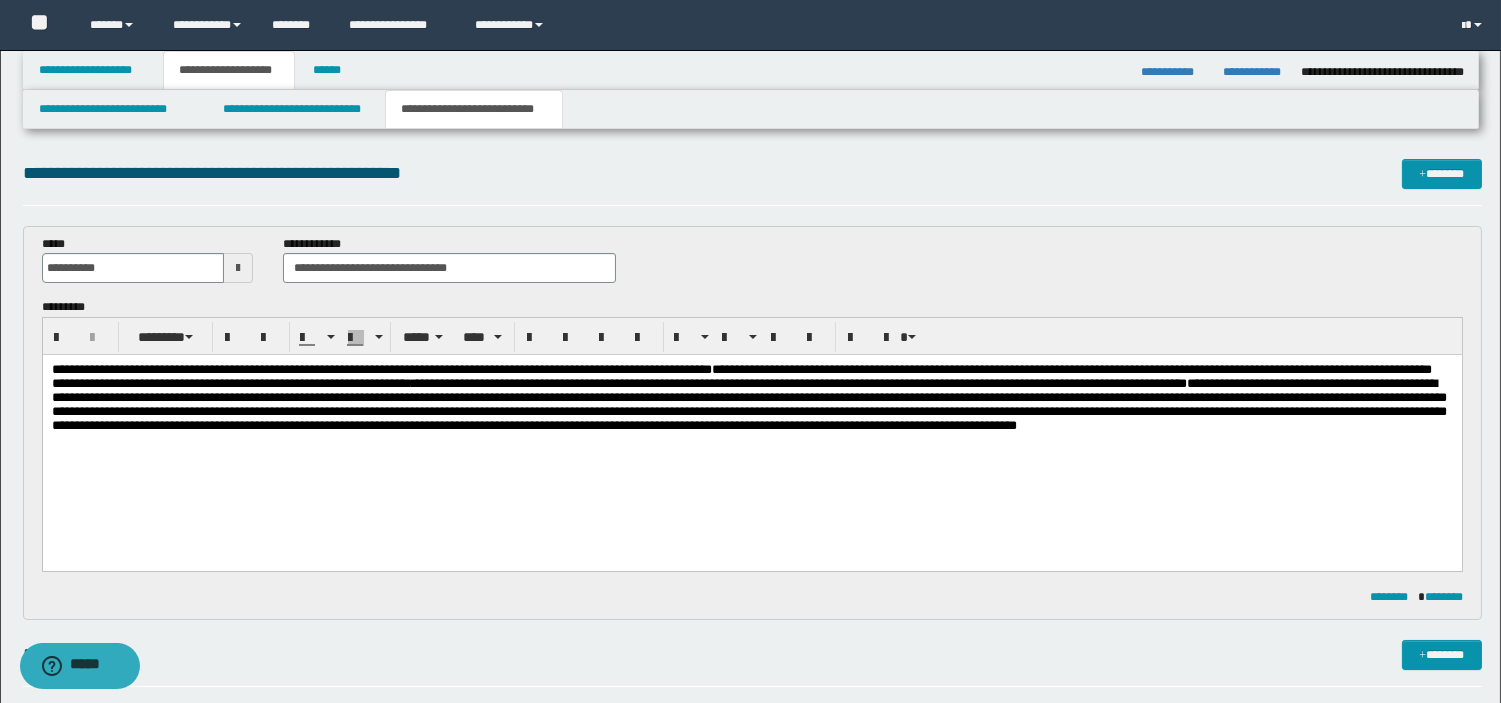click on "**********" at bounding box center (748, 397) 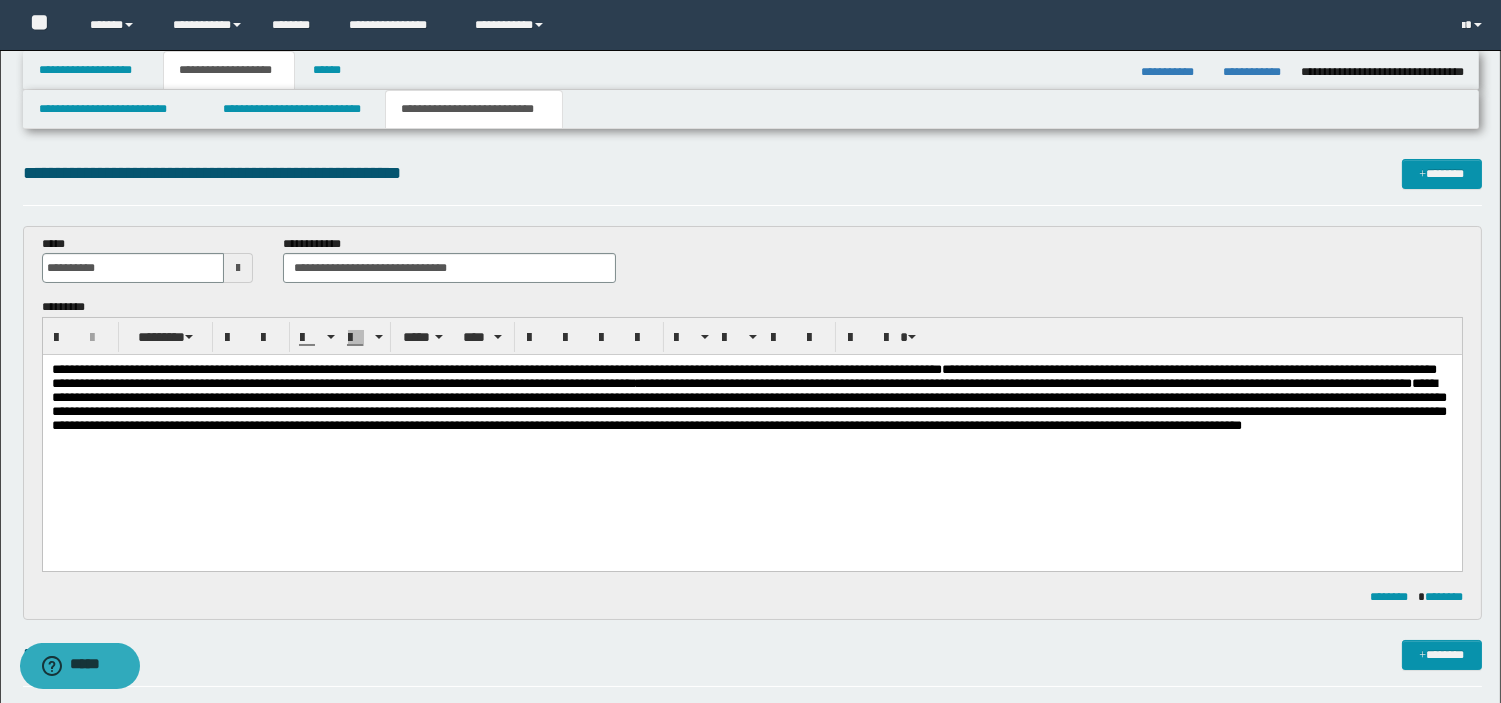 click on "**********" at bounding box center (751, 413) 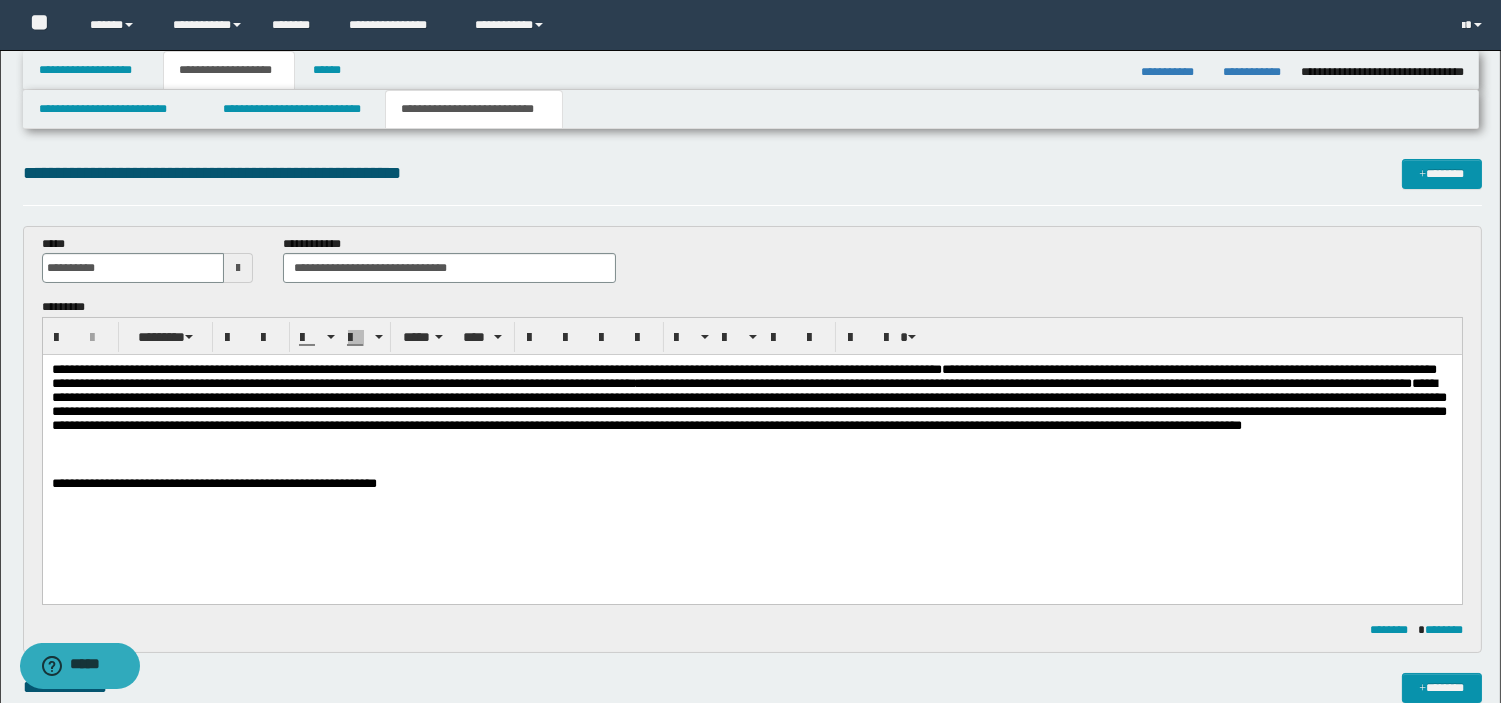 click on "**********" at bounding box center [213, 483] 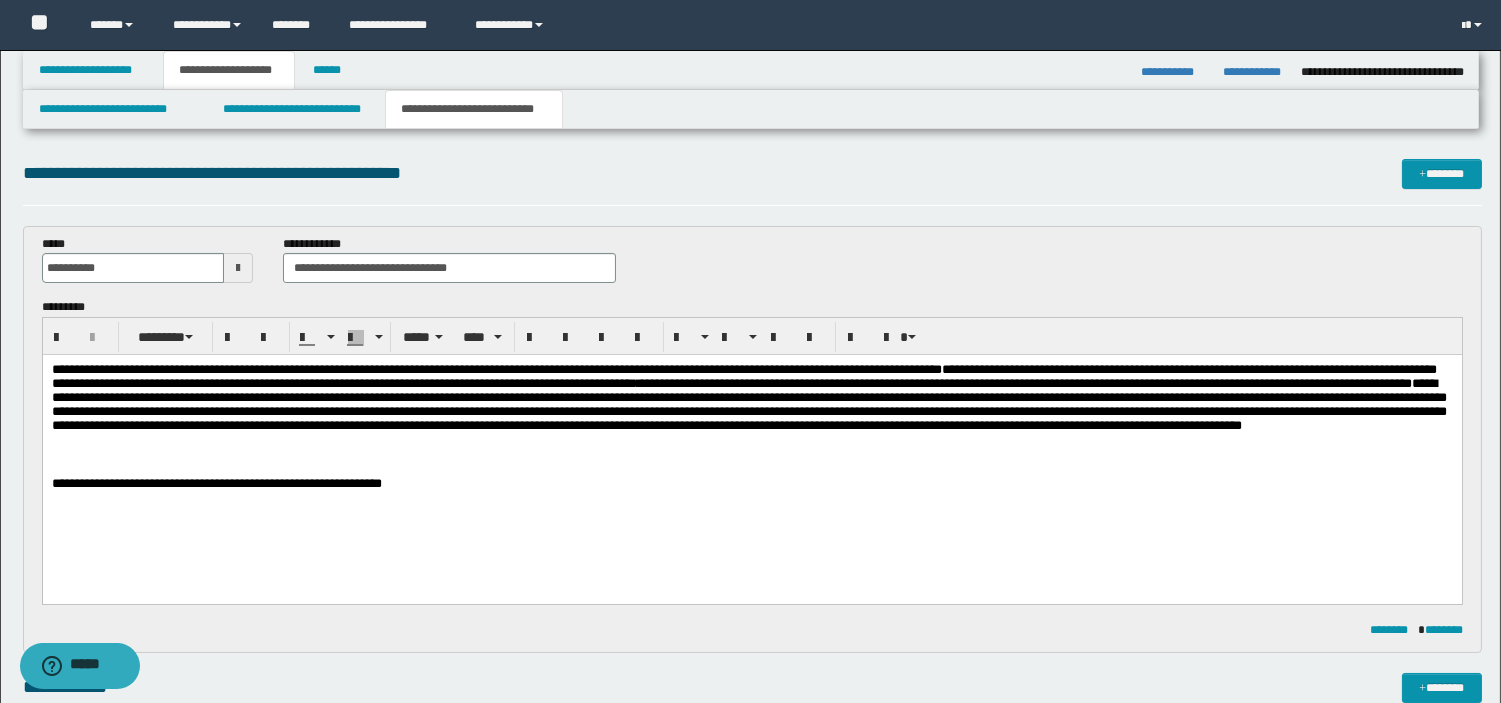 scroll, scrollTop: 614, scrollLeft: 0, axis: vertical 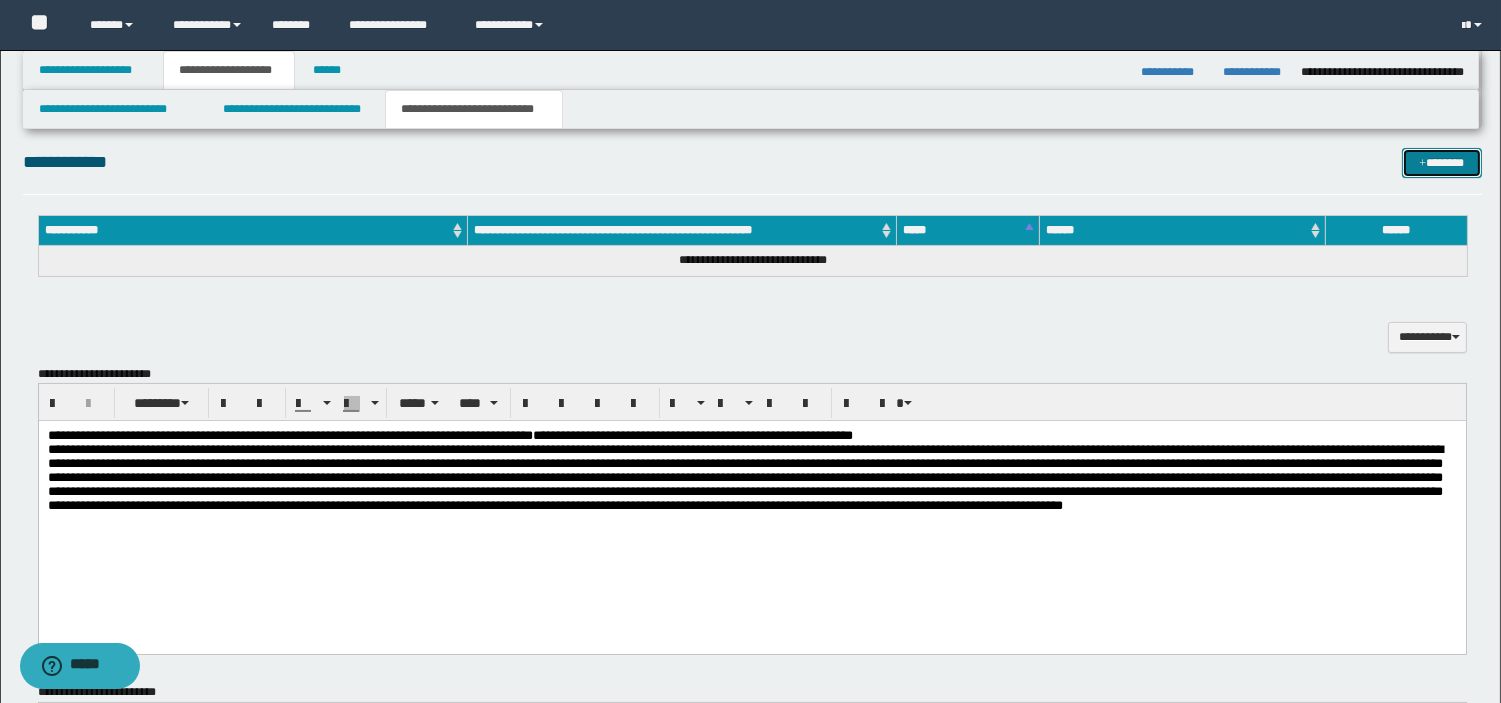 click on "*******" at bounding box center [1442, 163] 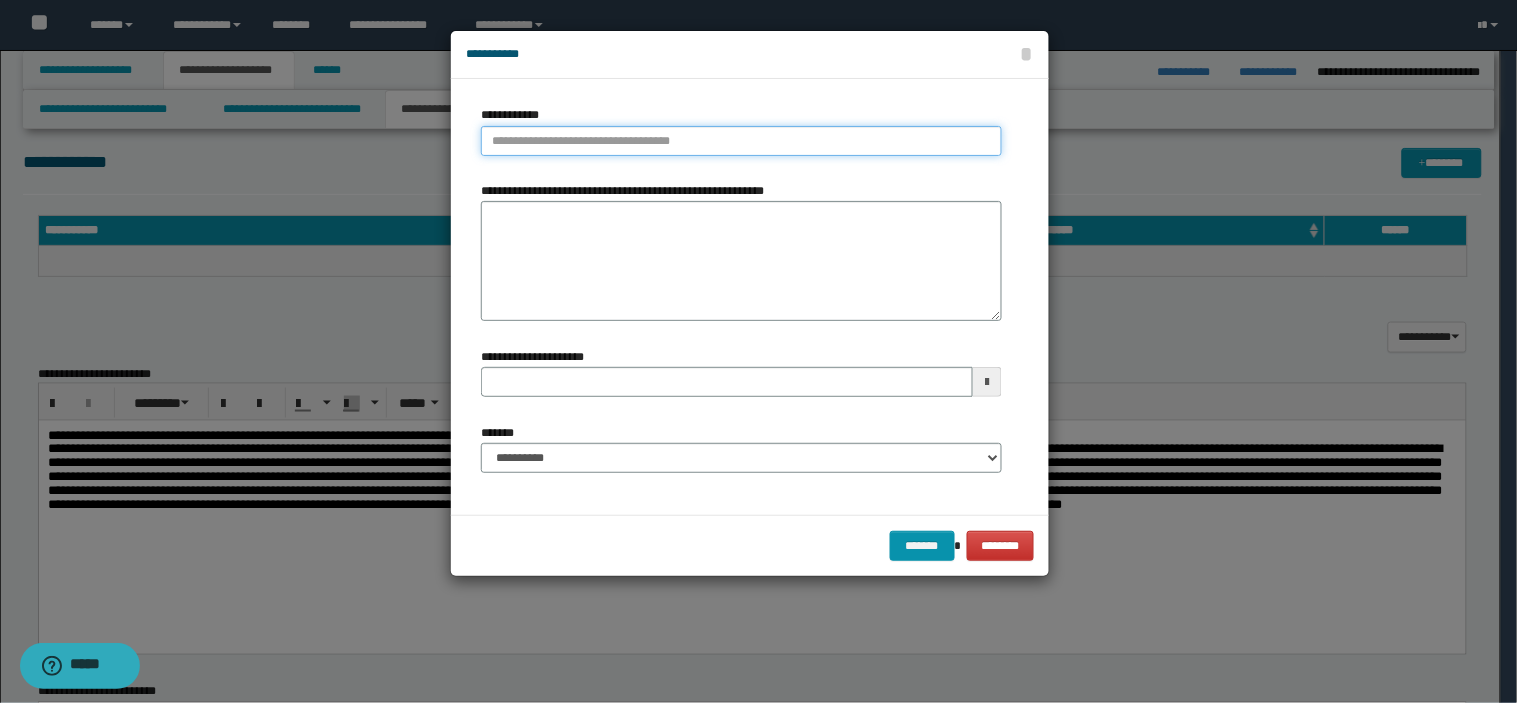 click on "**********" at bounding box center [741, 141] 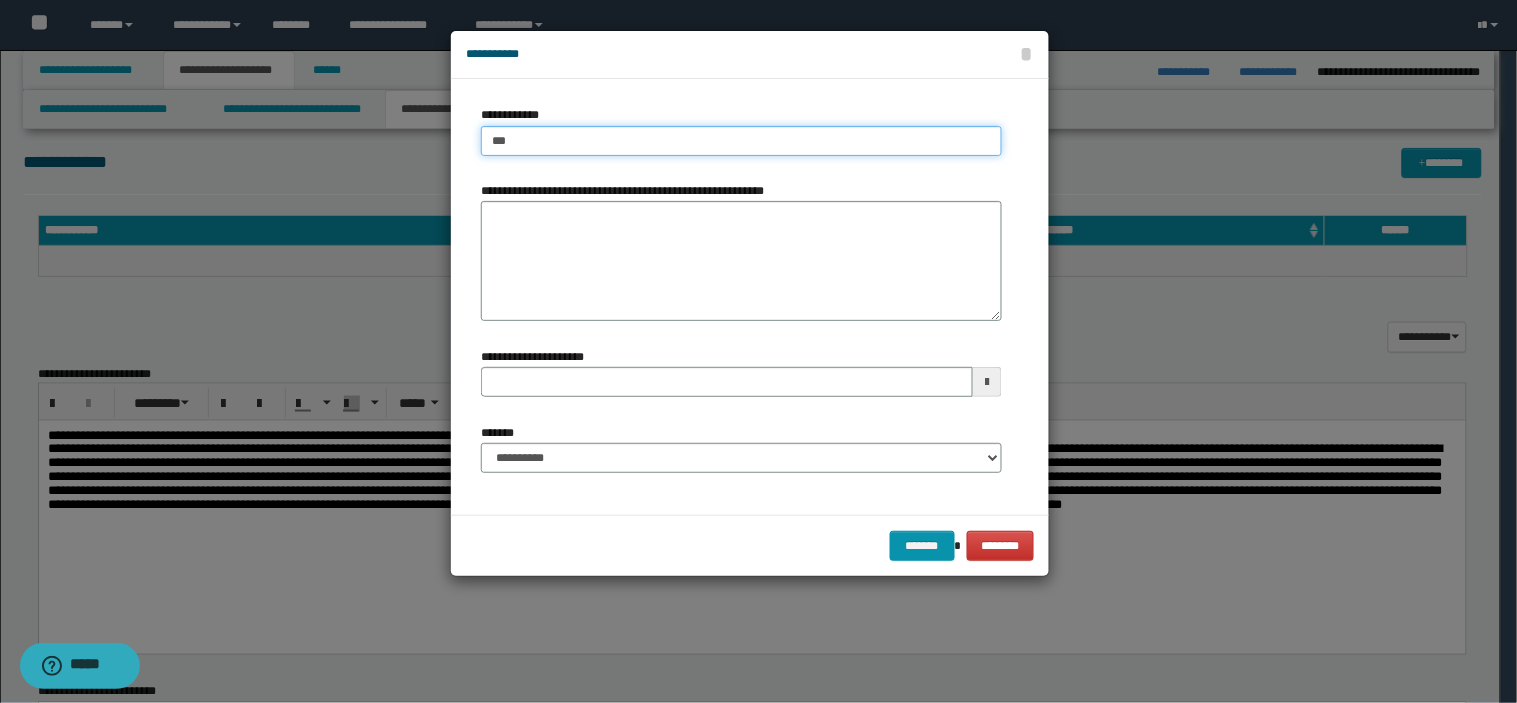 type on "****" 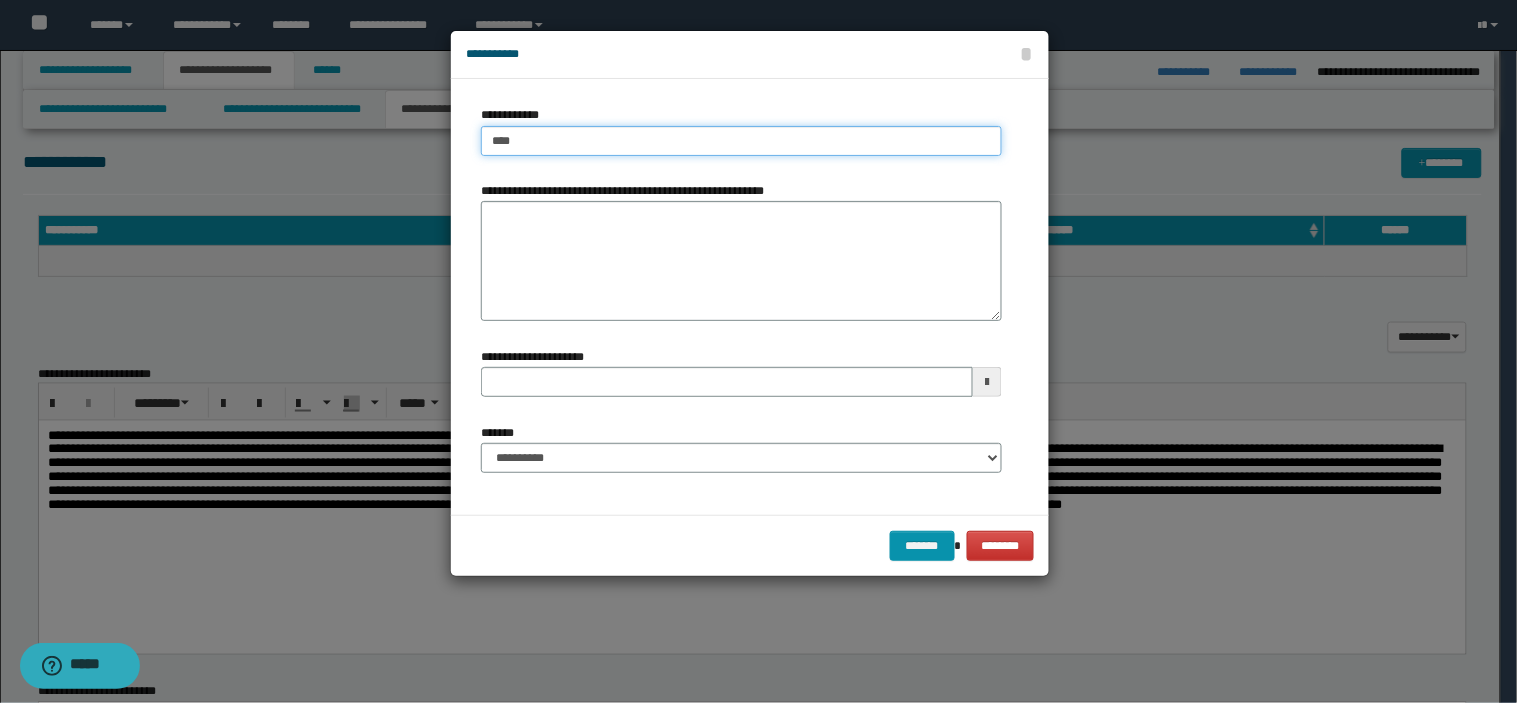 type on "****" 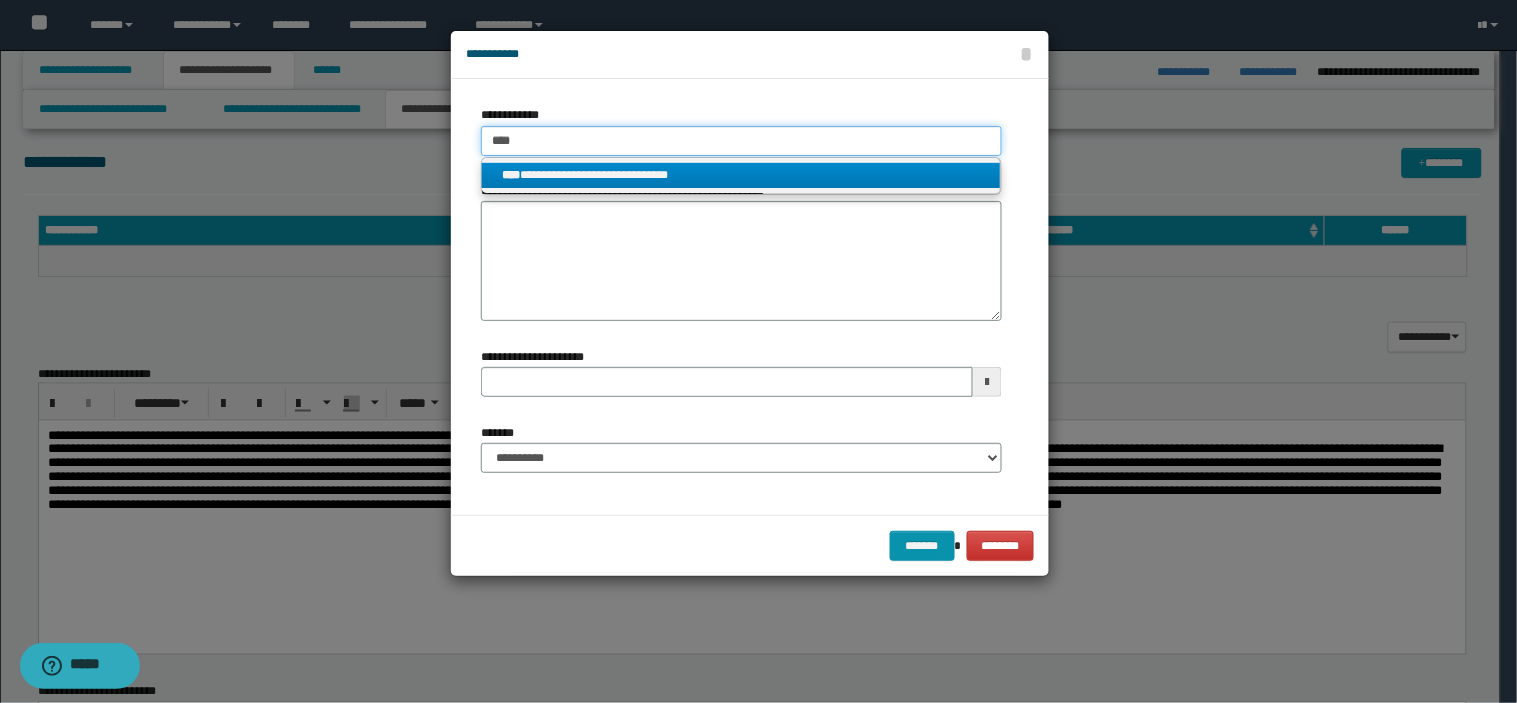 type on "****" 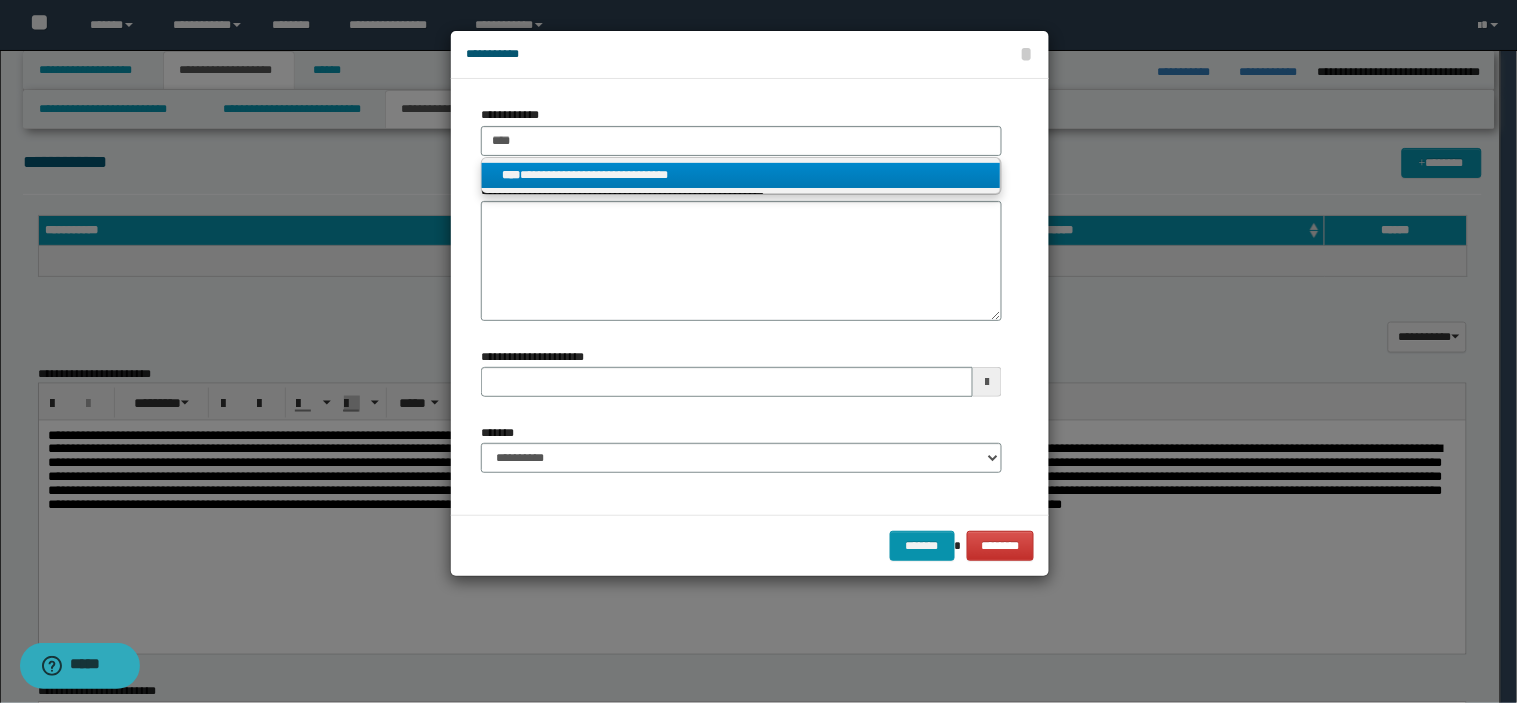 click on "**********" at bounding box center (741, 175) 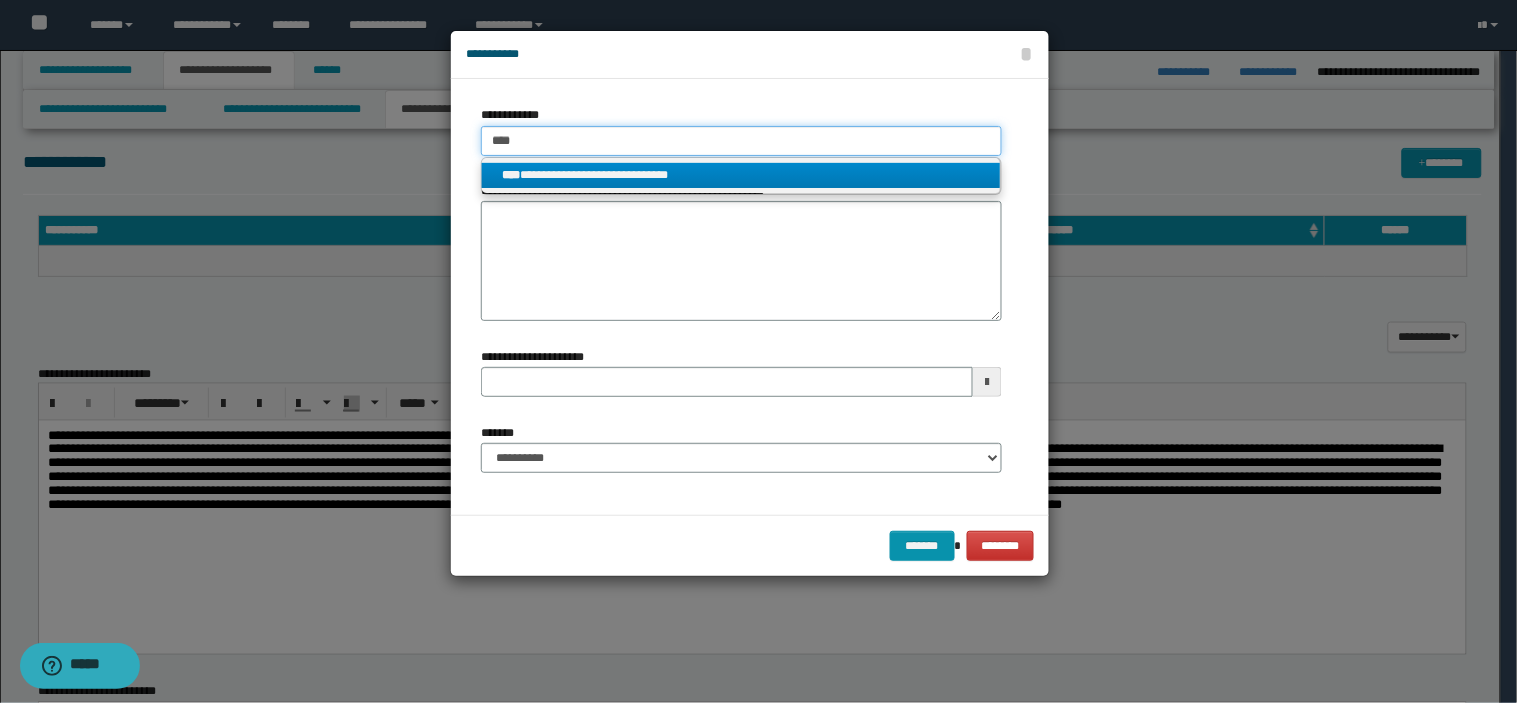 type 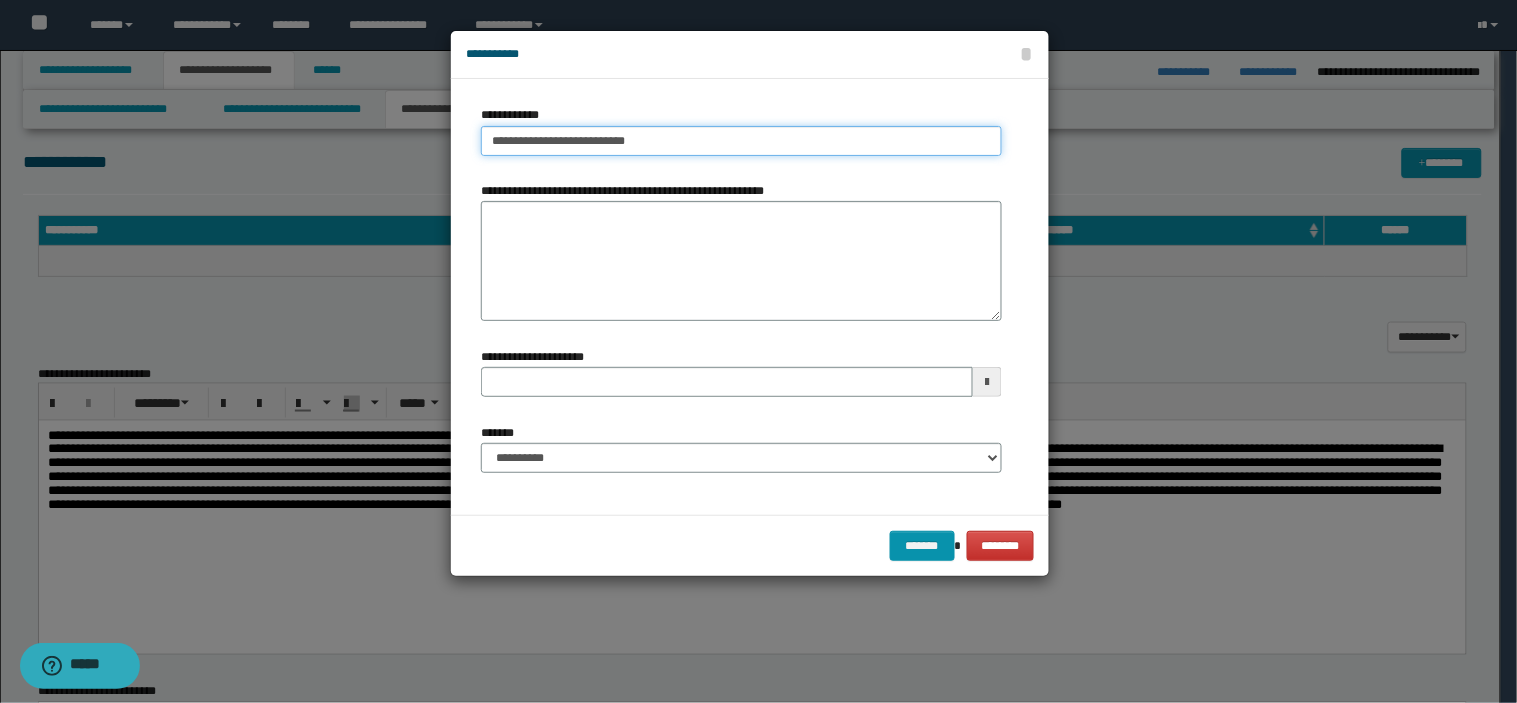 drag, startPoint x: 490, startPoint y: 143, endPoint x: 671, endPoint y: 133, distance: 181.27603 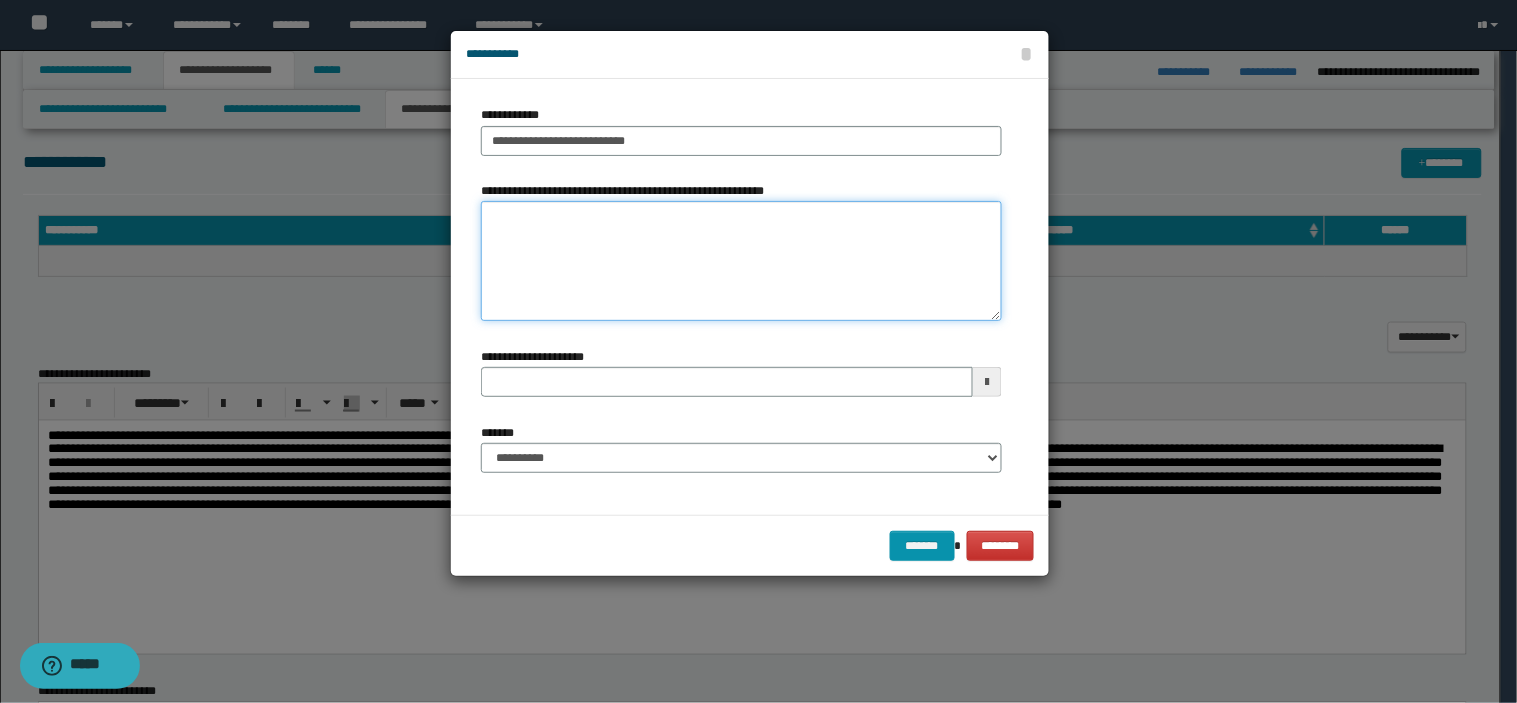 click on "**********" at bounding box center [741, 261] 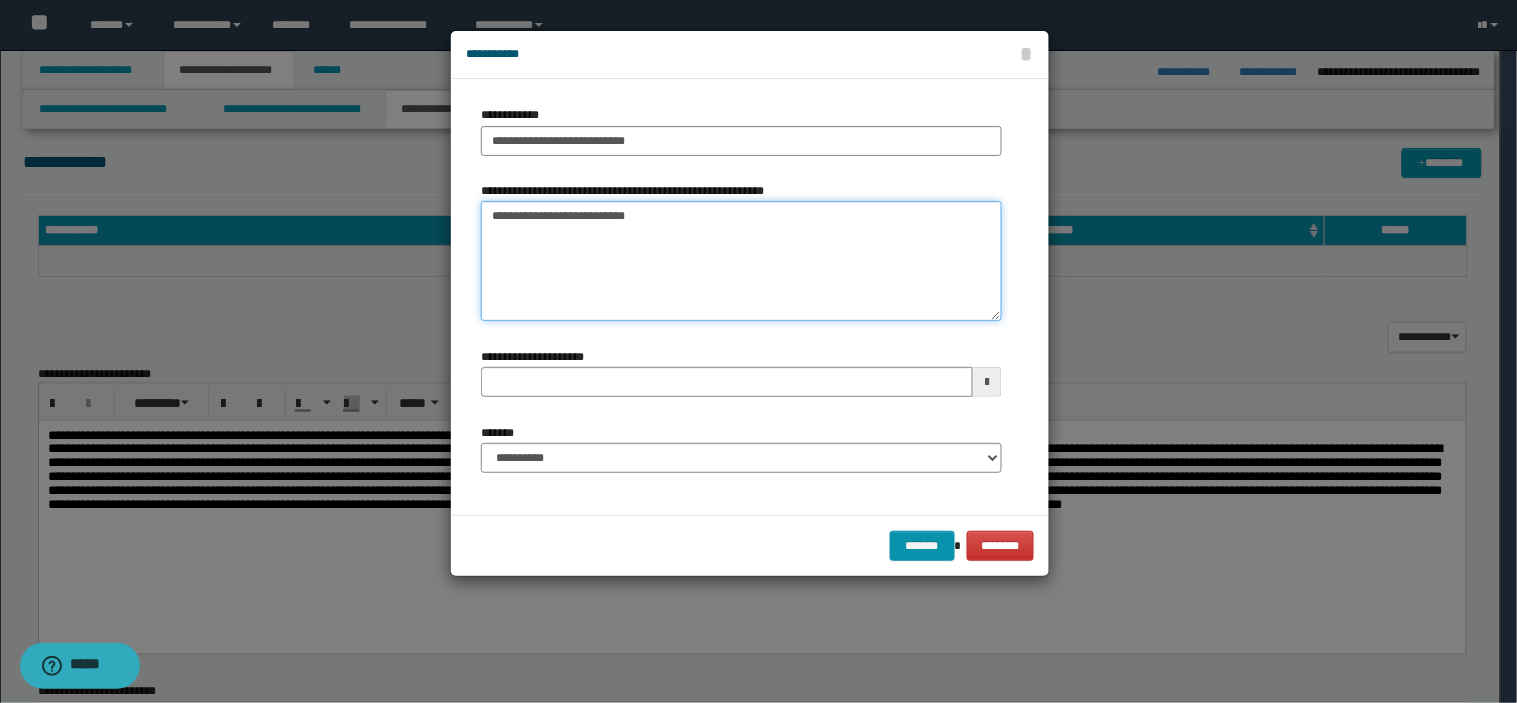 type 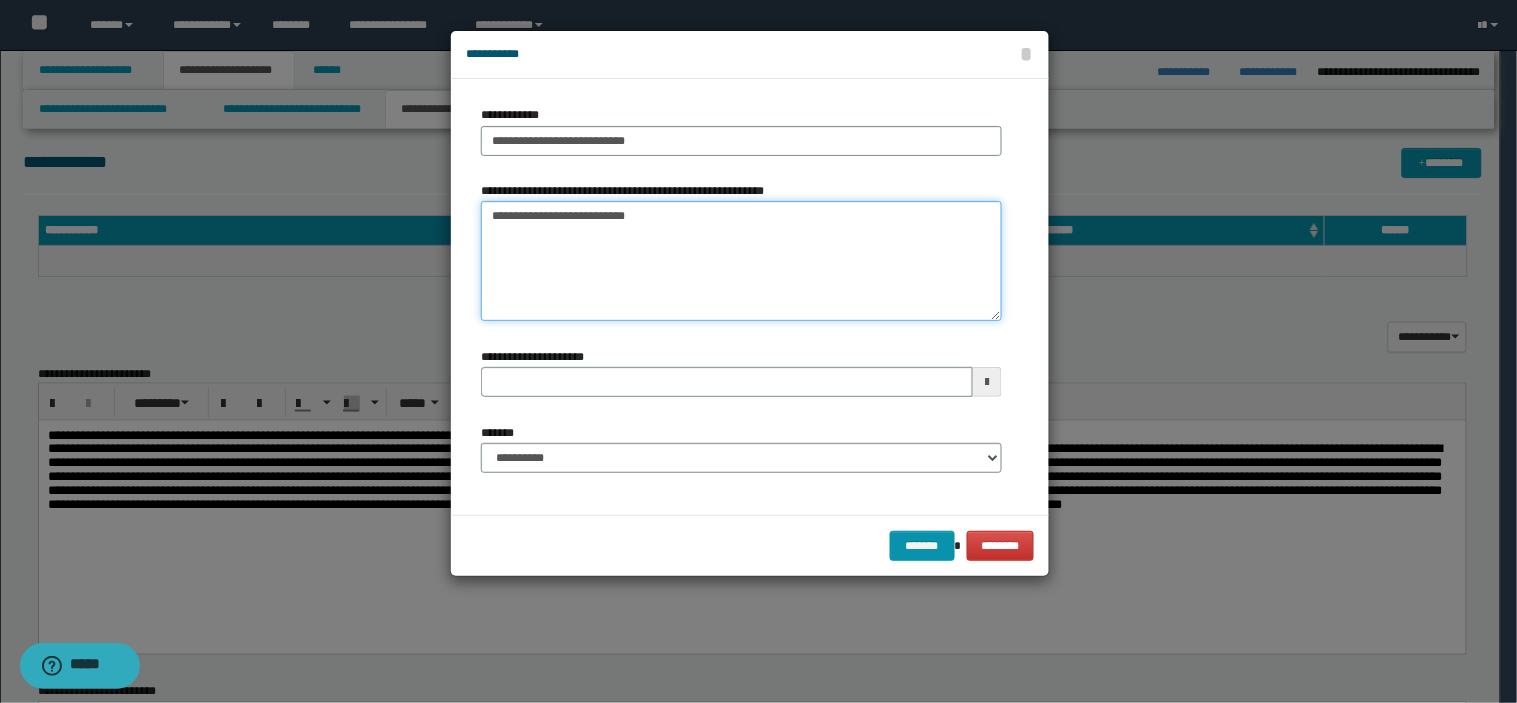 type on "**********" 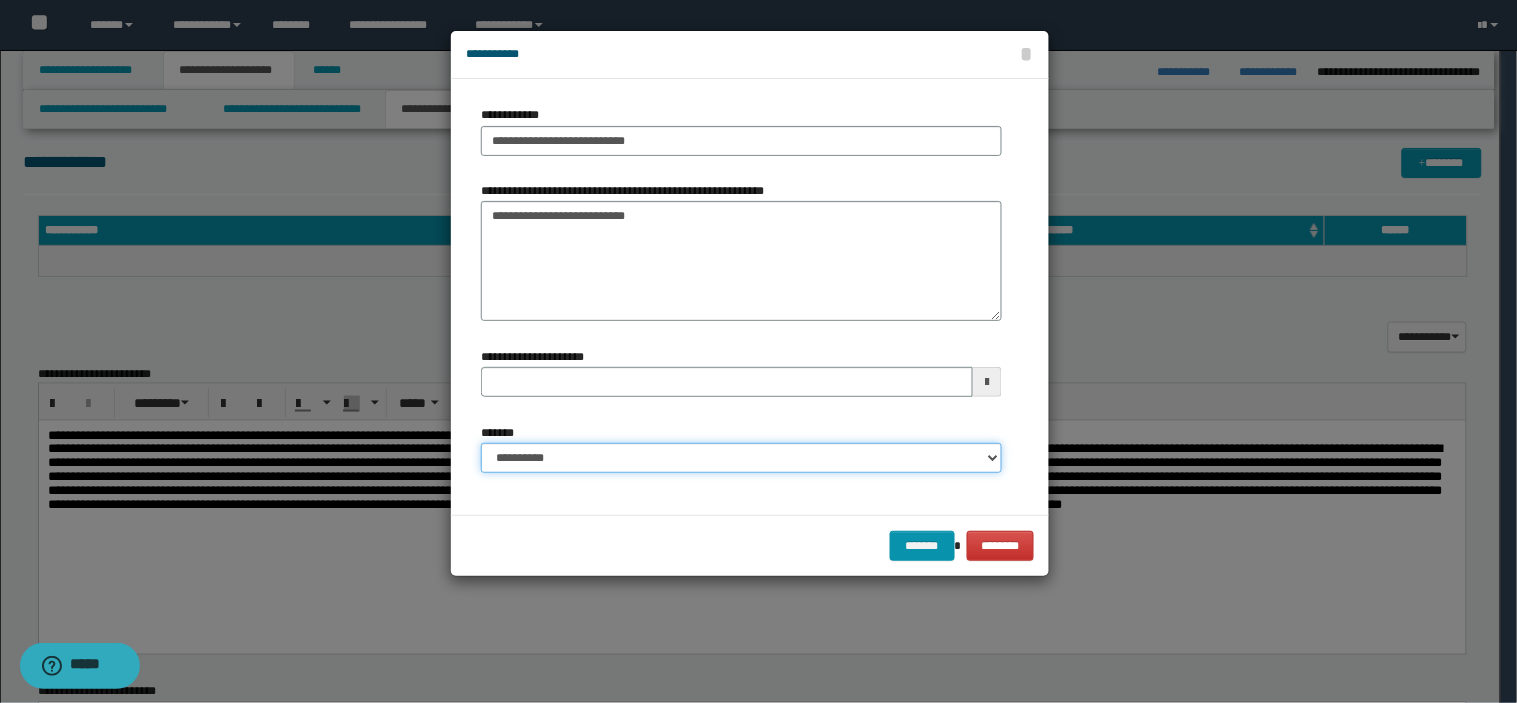 click on "**********" at bounding box center [741, 458] 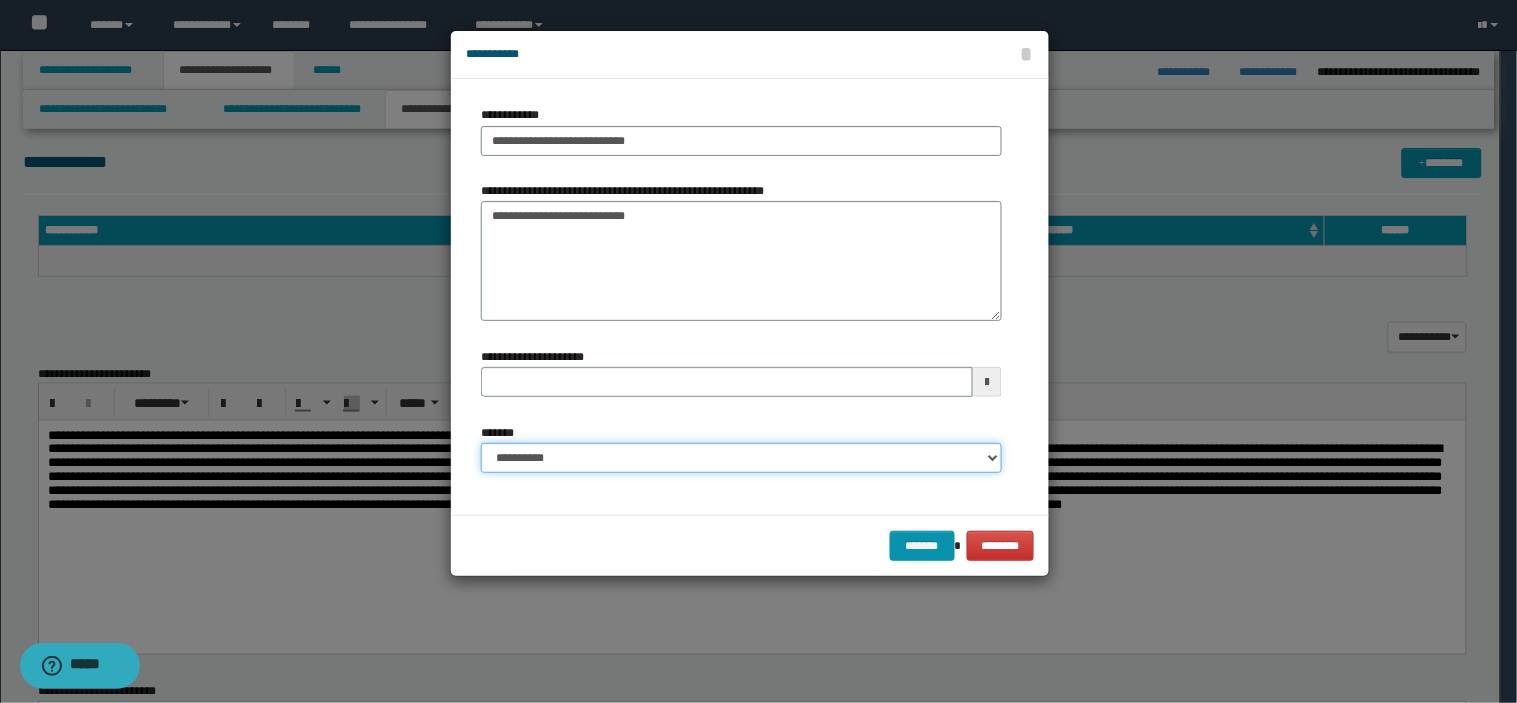 select on "*" 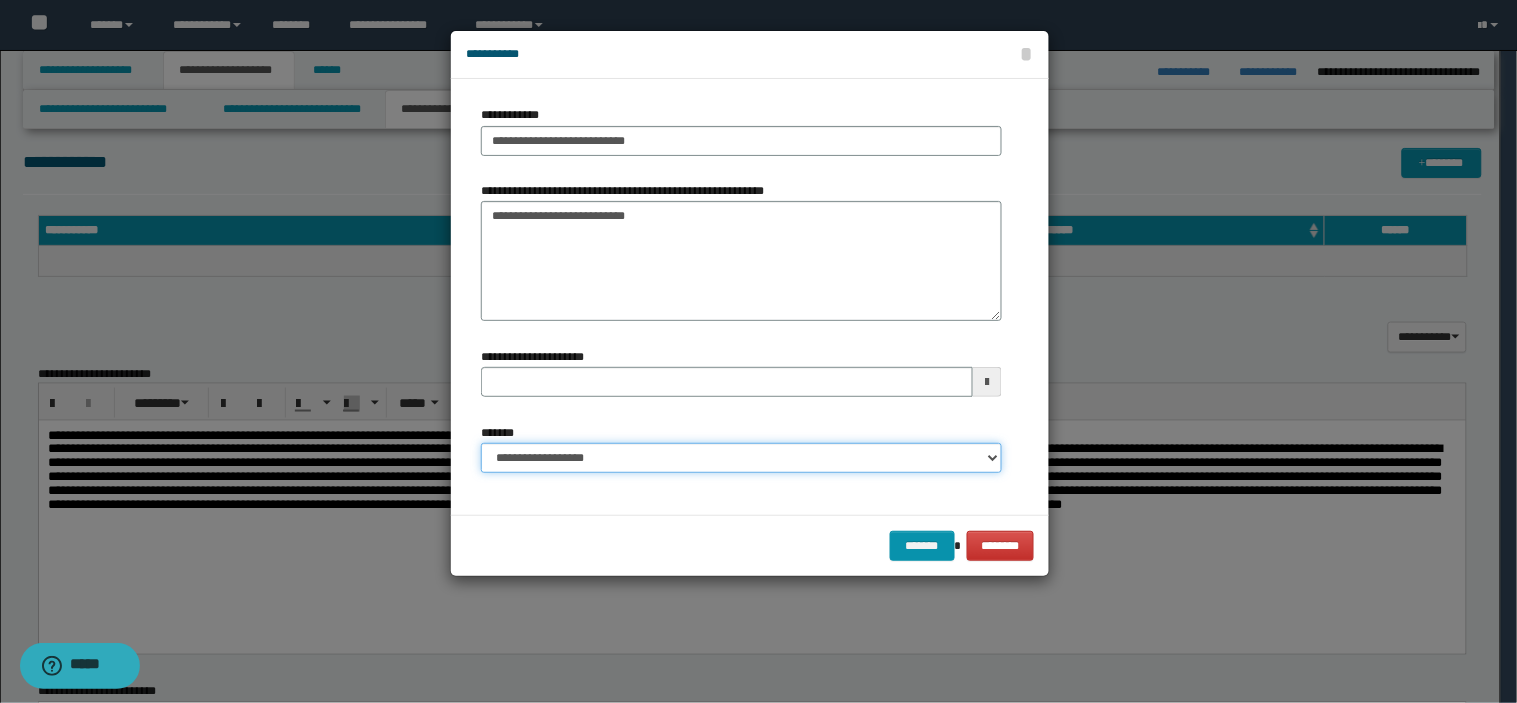 click on "**********" at bounding box center (741, 458) 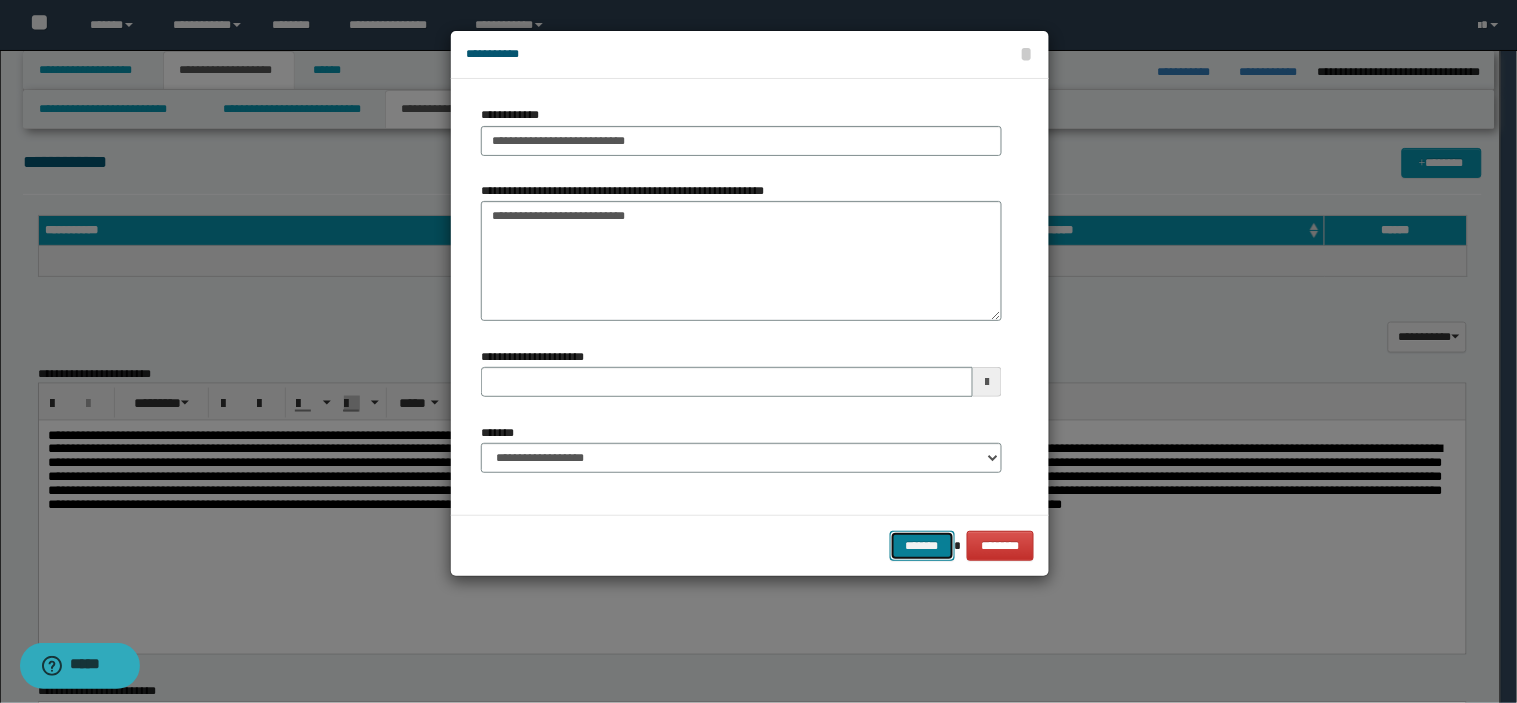 click on "*******" at bounding box center [922, 546] 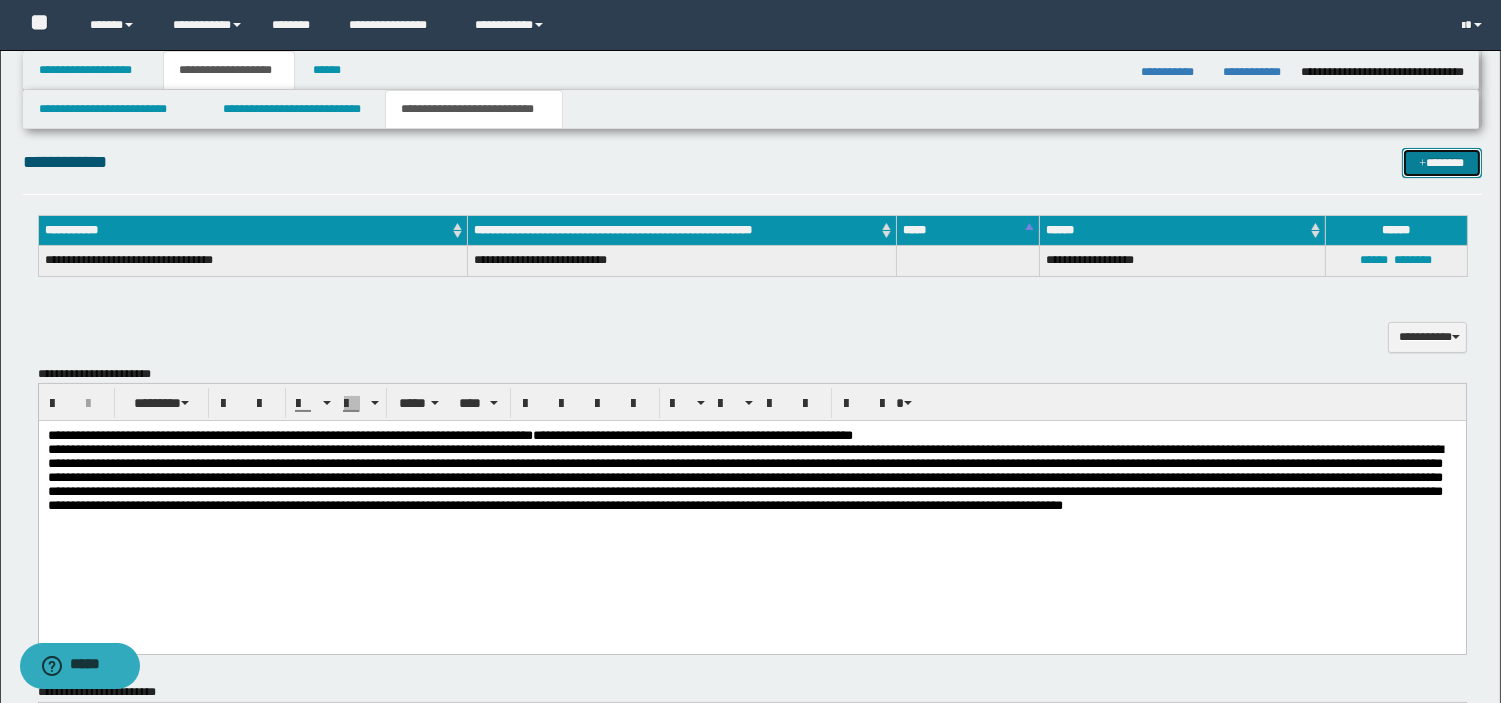 scroll, scrollTop: 1140, scrollLeft: 0, axis: vertical 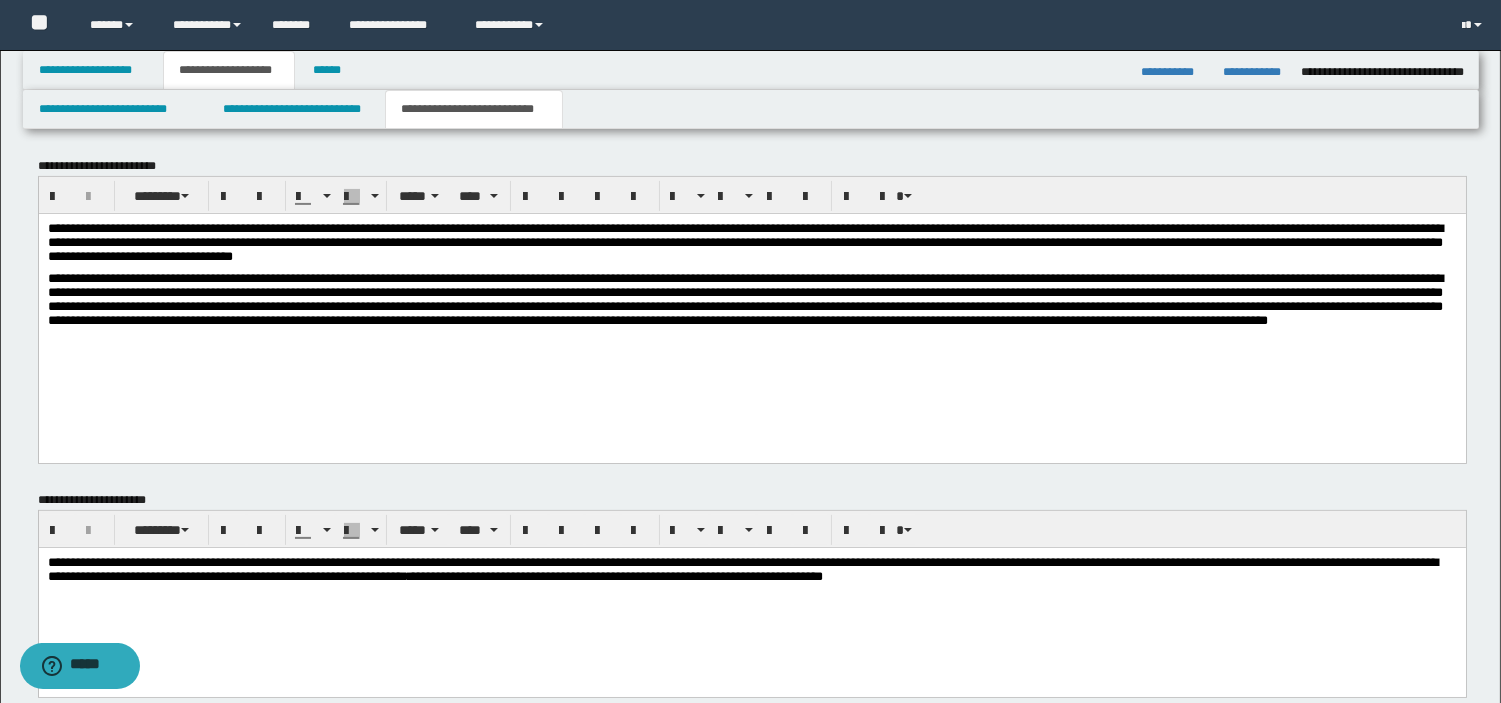 click on "**********" at bounding box center [744, 241] 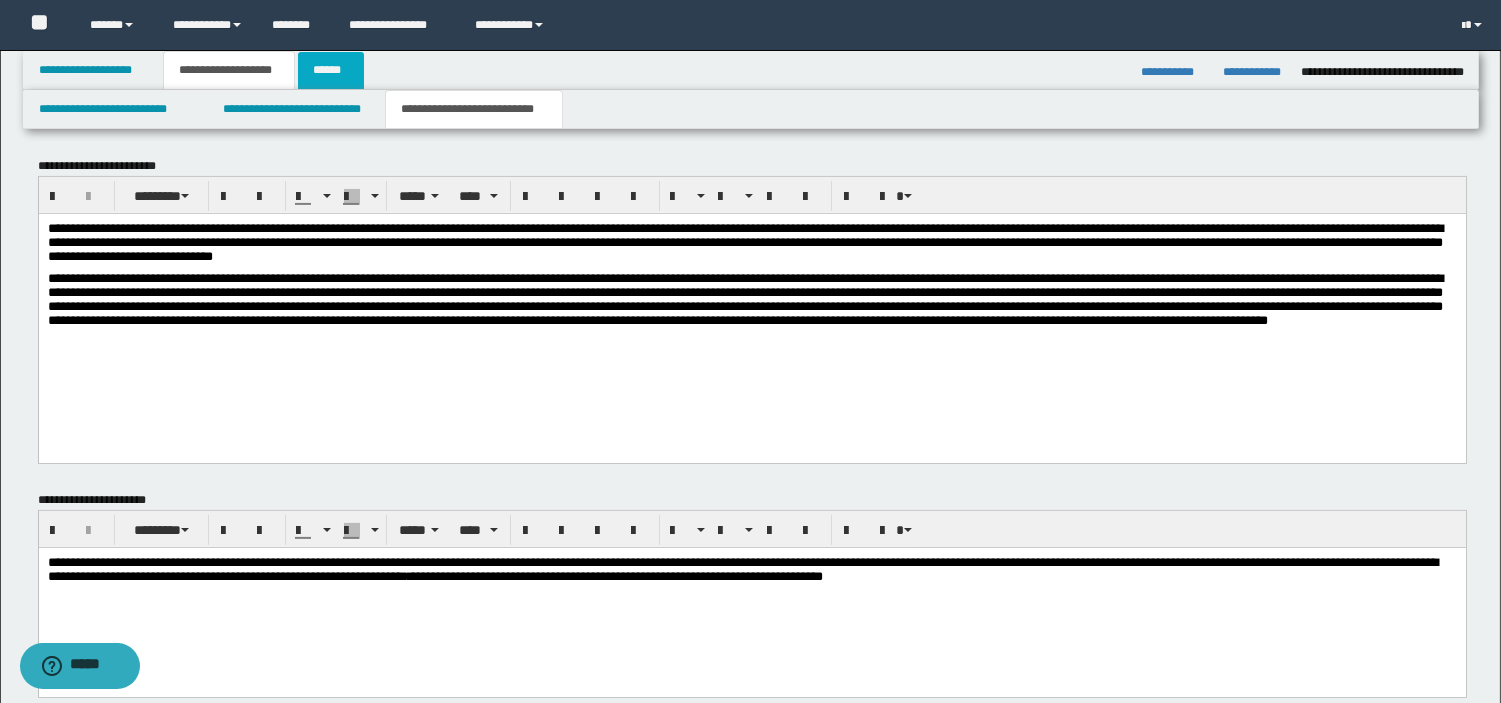 click on "******" at bounding box center (331, 70) 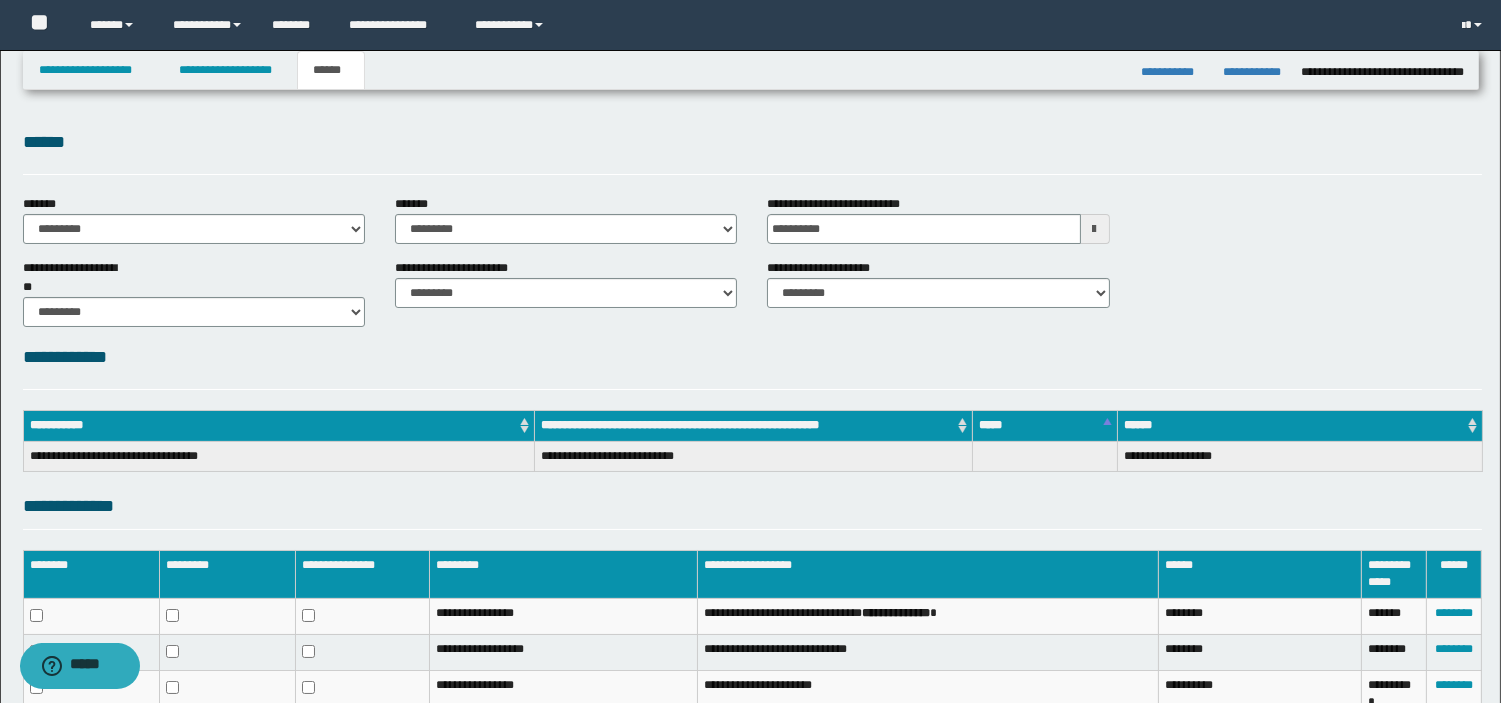 scroll, scrollTop: 0, scrollLeft: 0, axis: both 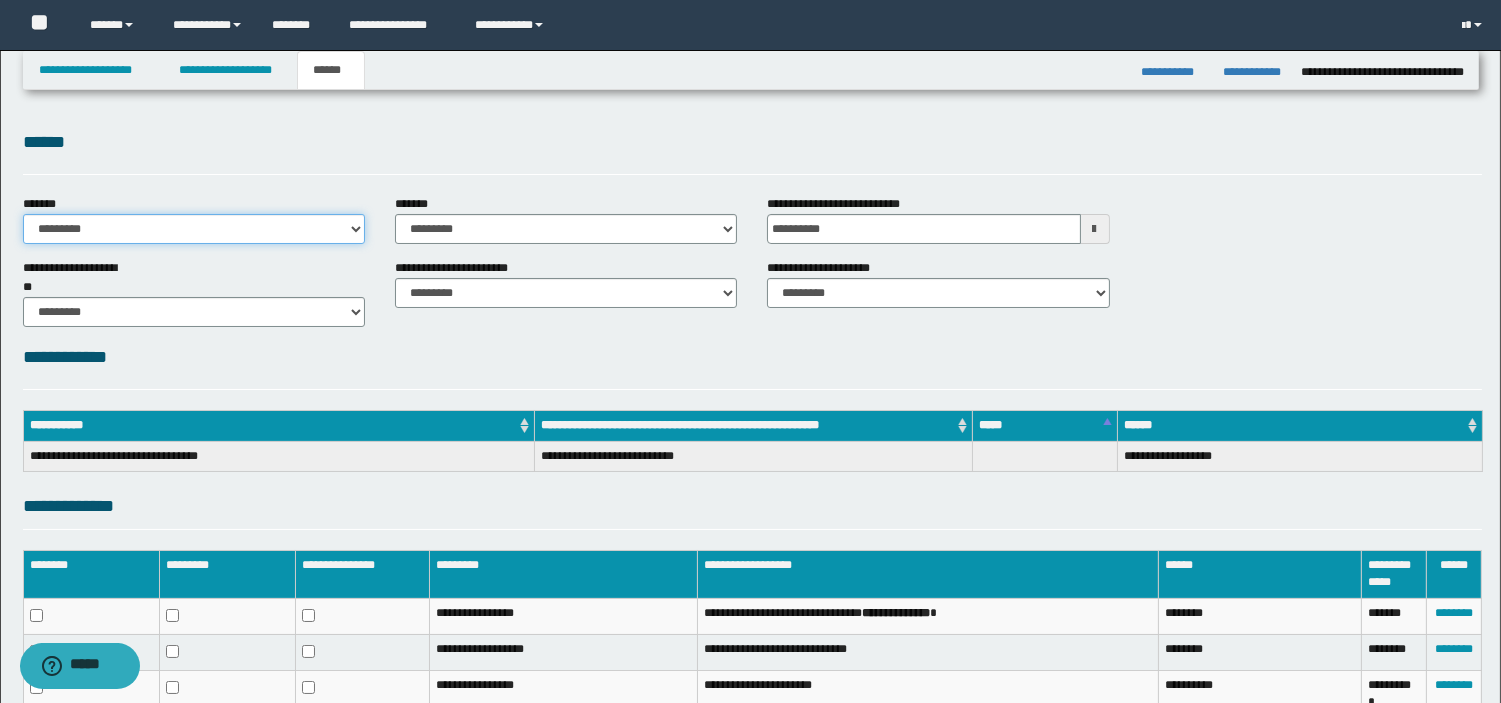 click on "**********" at bounding box center [194, 229] 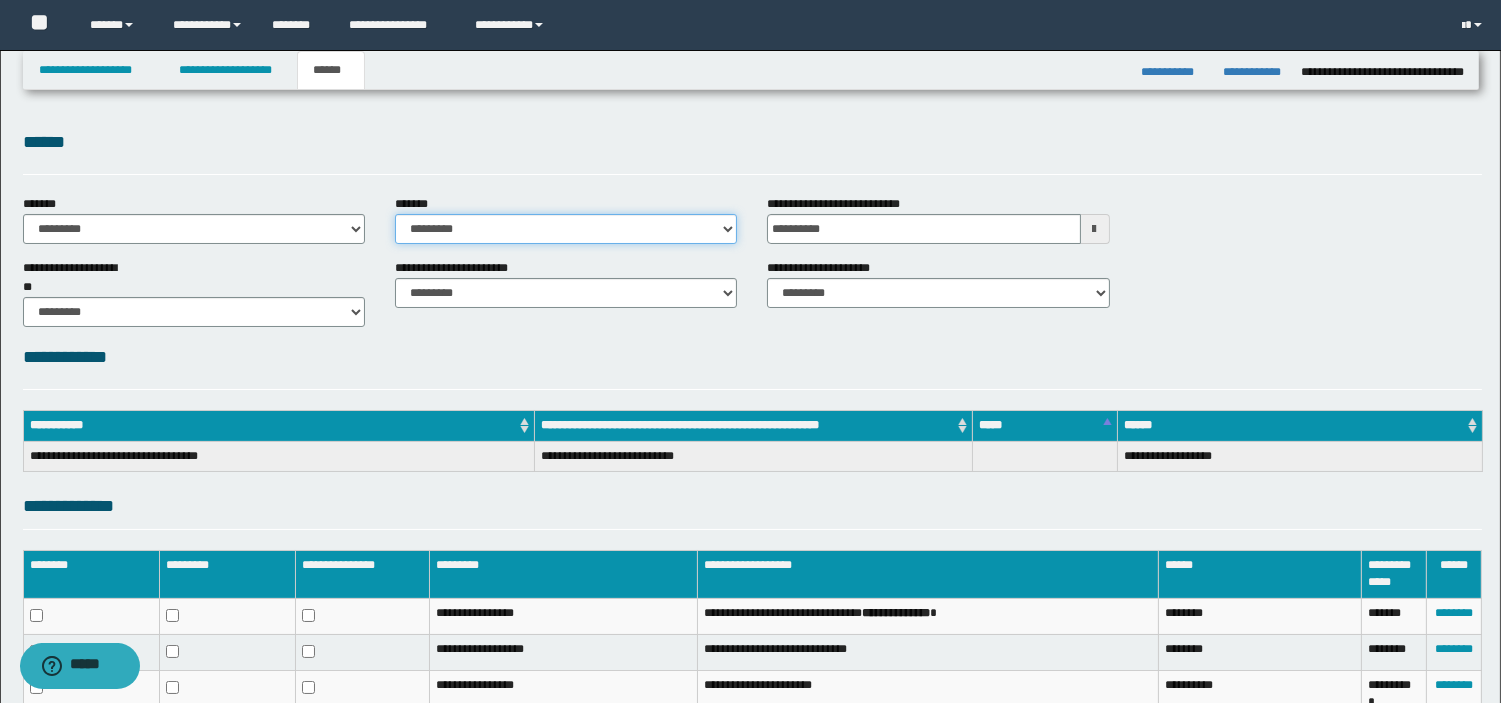 click on "**********" at bounding box center (566, 229) 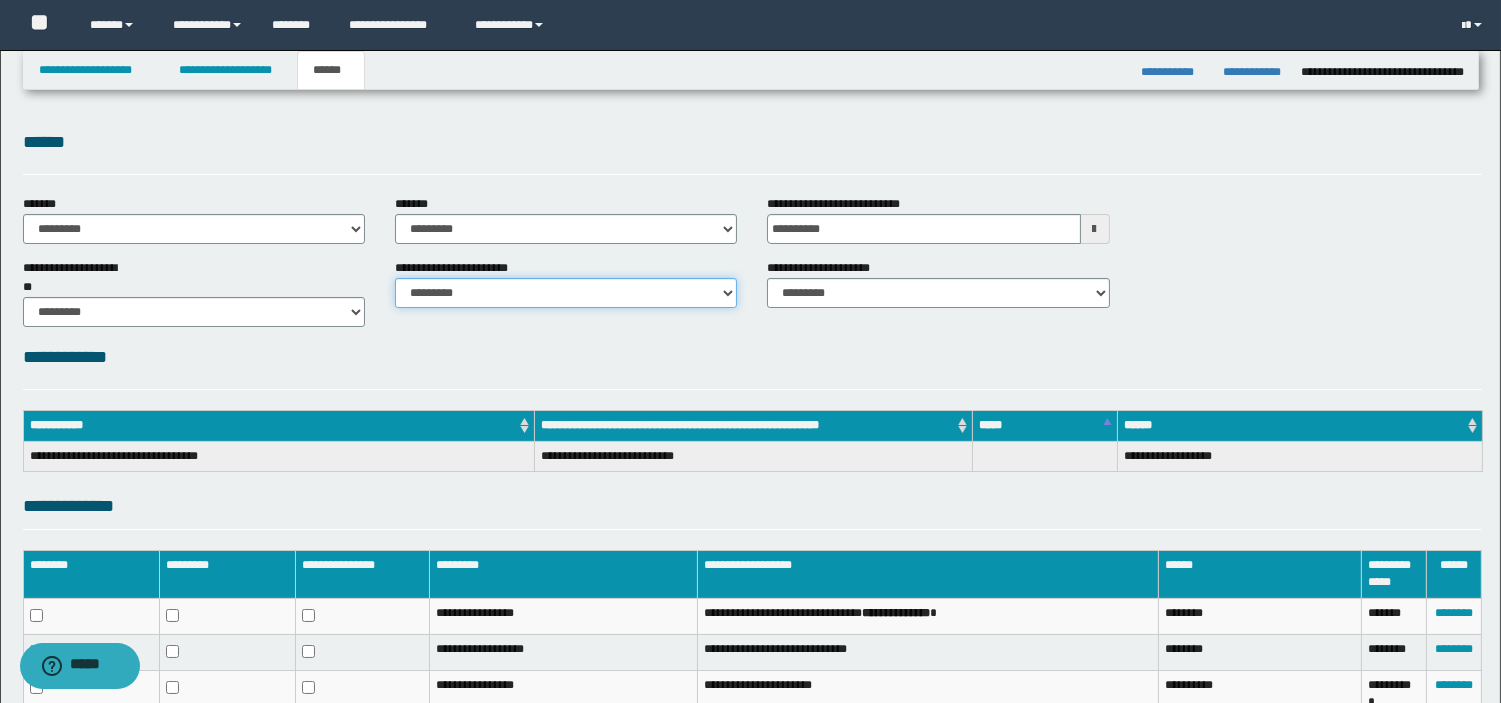 click on "*********
*********
*********" at bounding box center (566, 293) 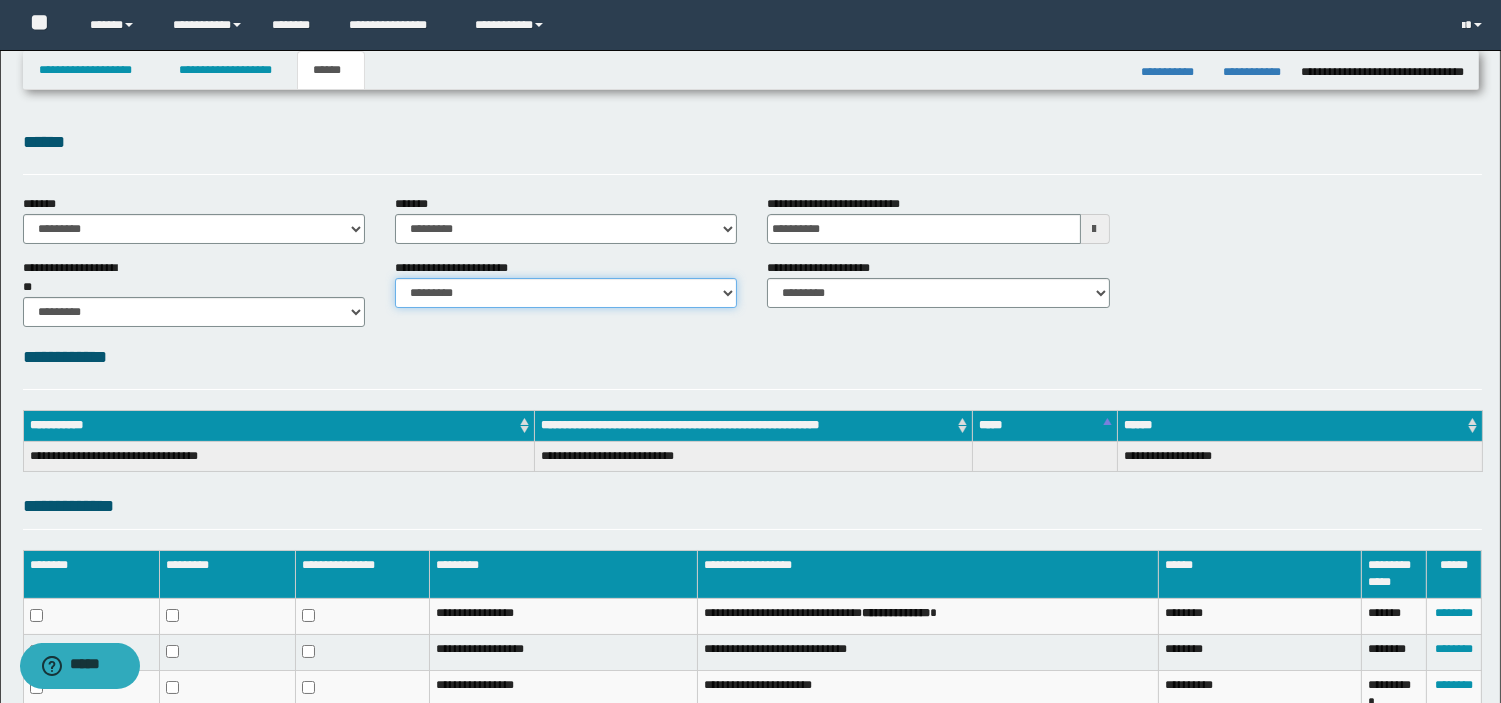 select on "*" 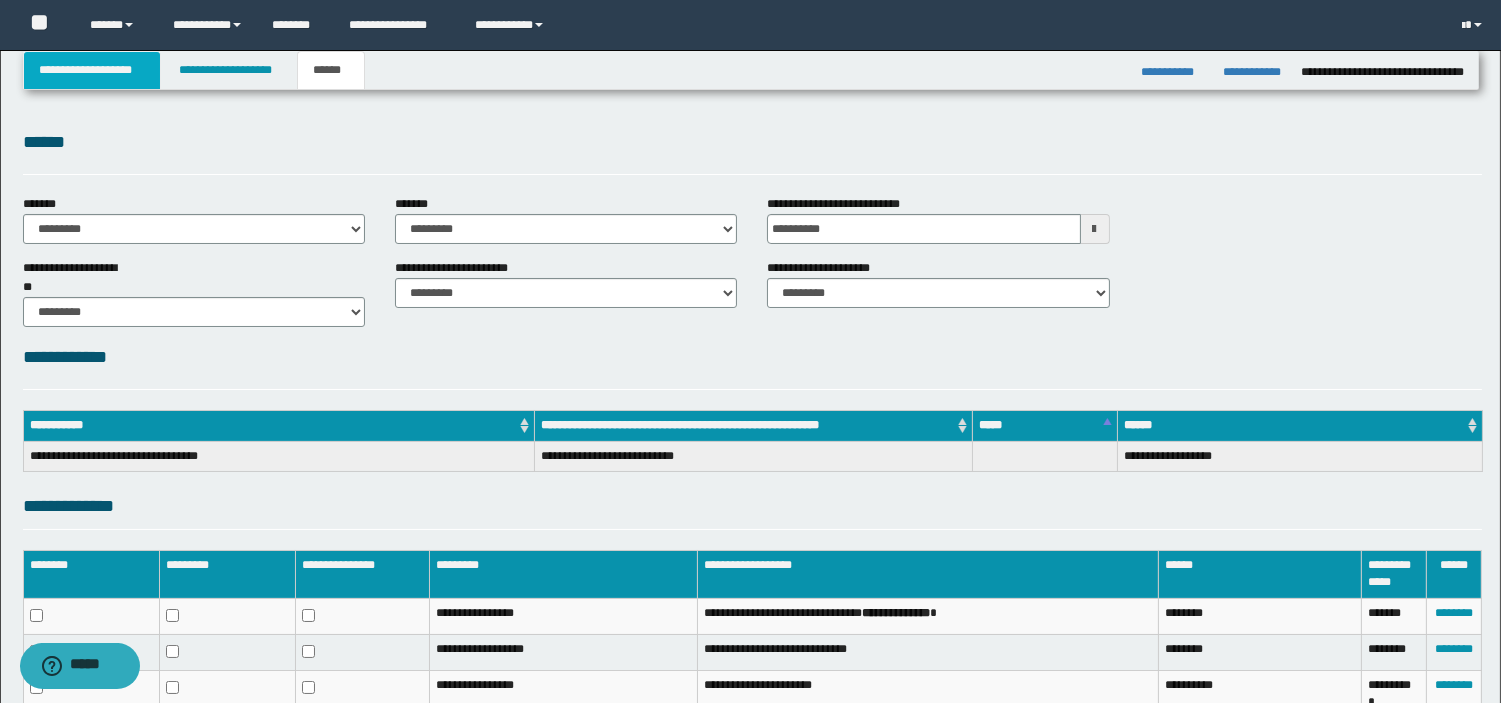 click on "**********" at bounding box center [92, 70] 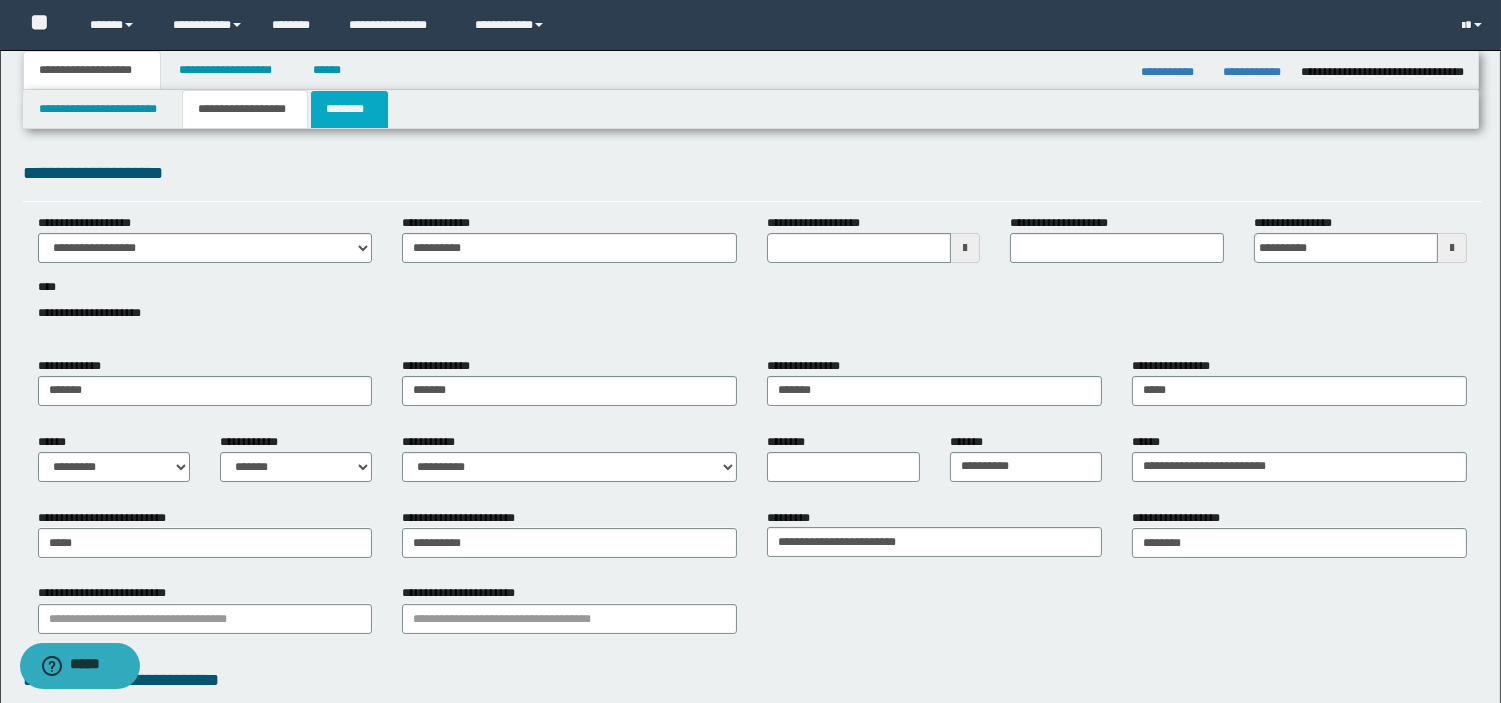 click on "********" at bounding box center [349, 109] 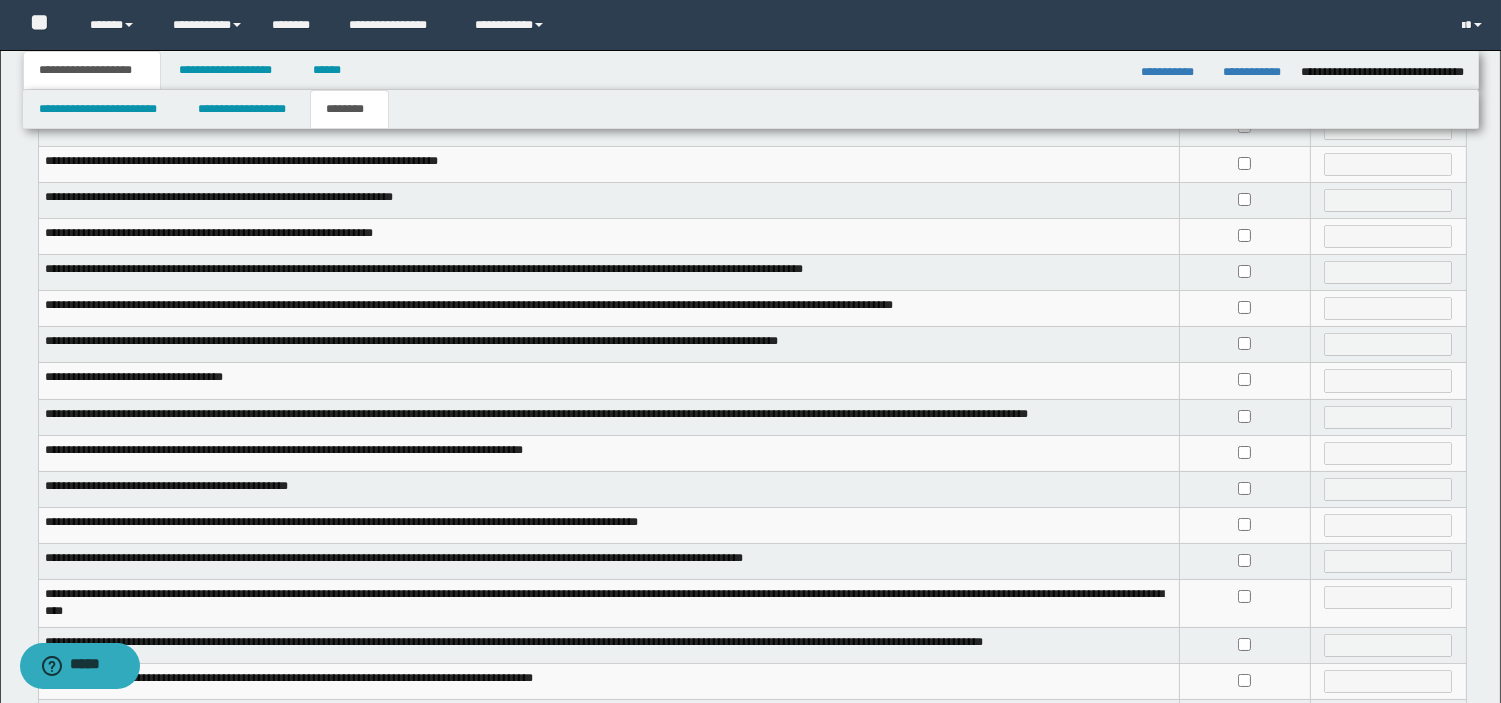 scroll, scrollTop: 177, scrollLeft: 0, axis: vertical 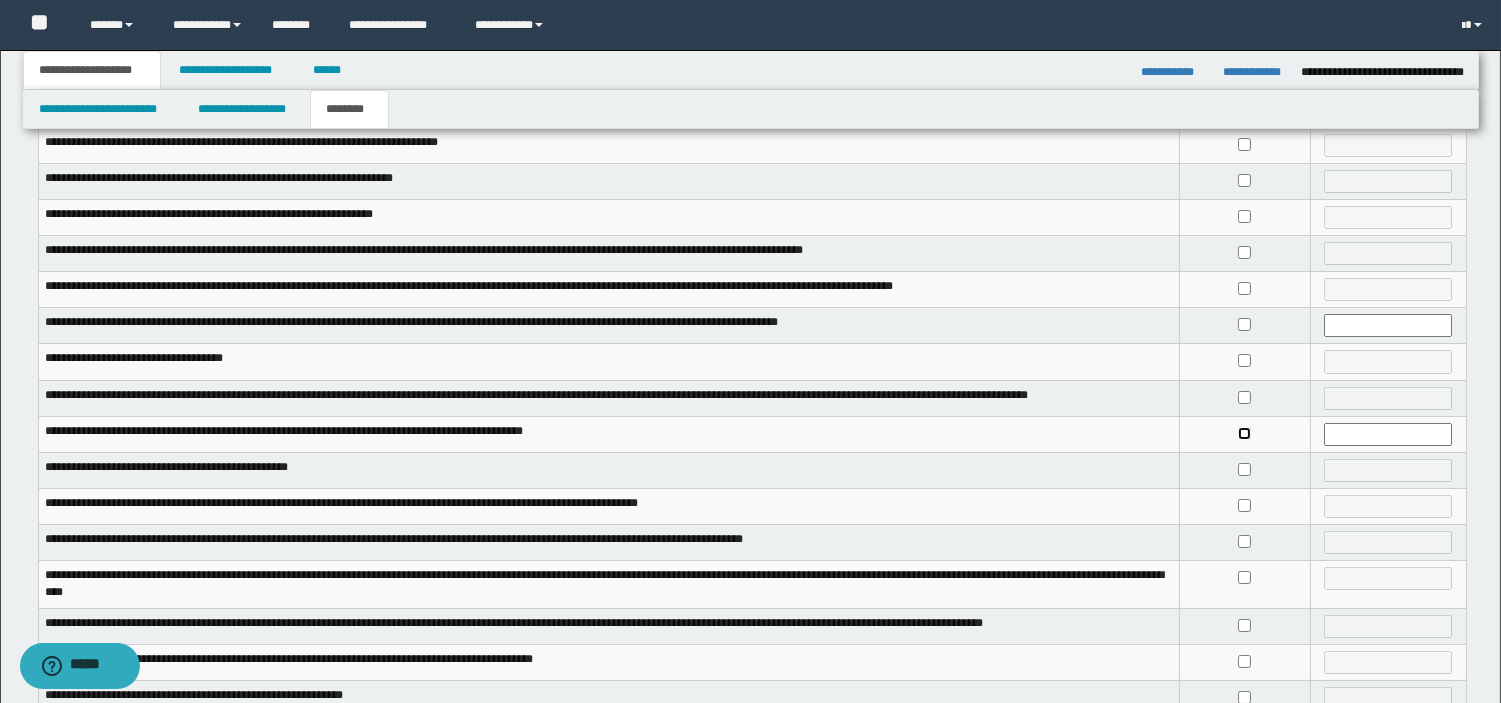 click on "**********" at bounding box center [752, 440] 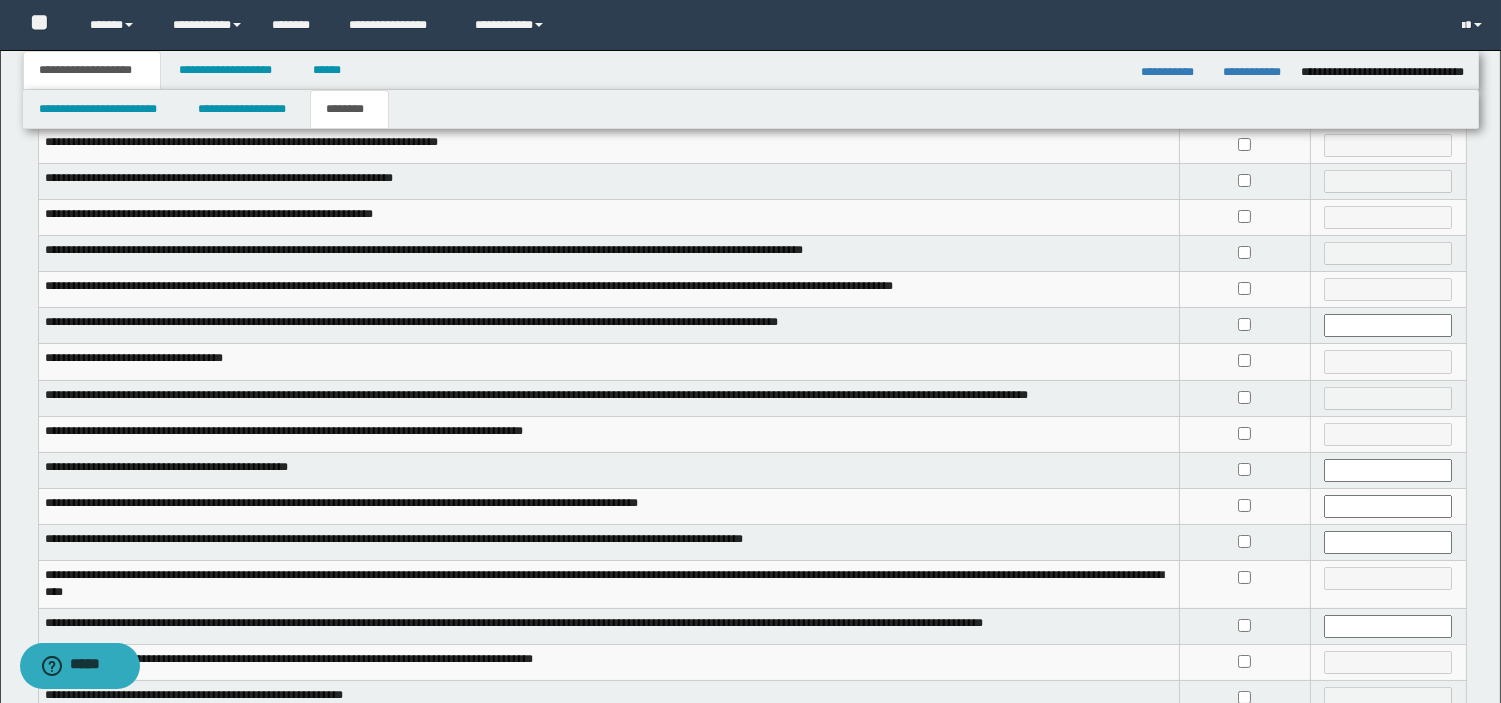 click on "**********" at bounding box center [750, 358] 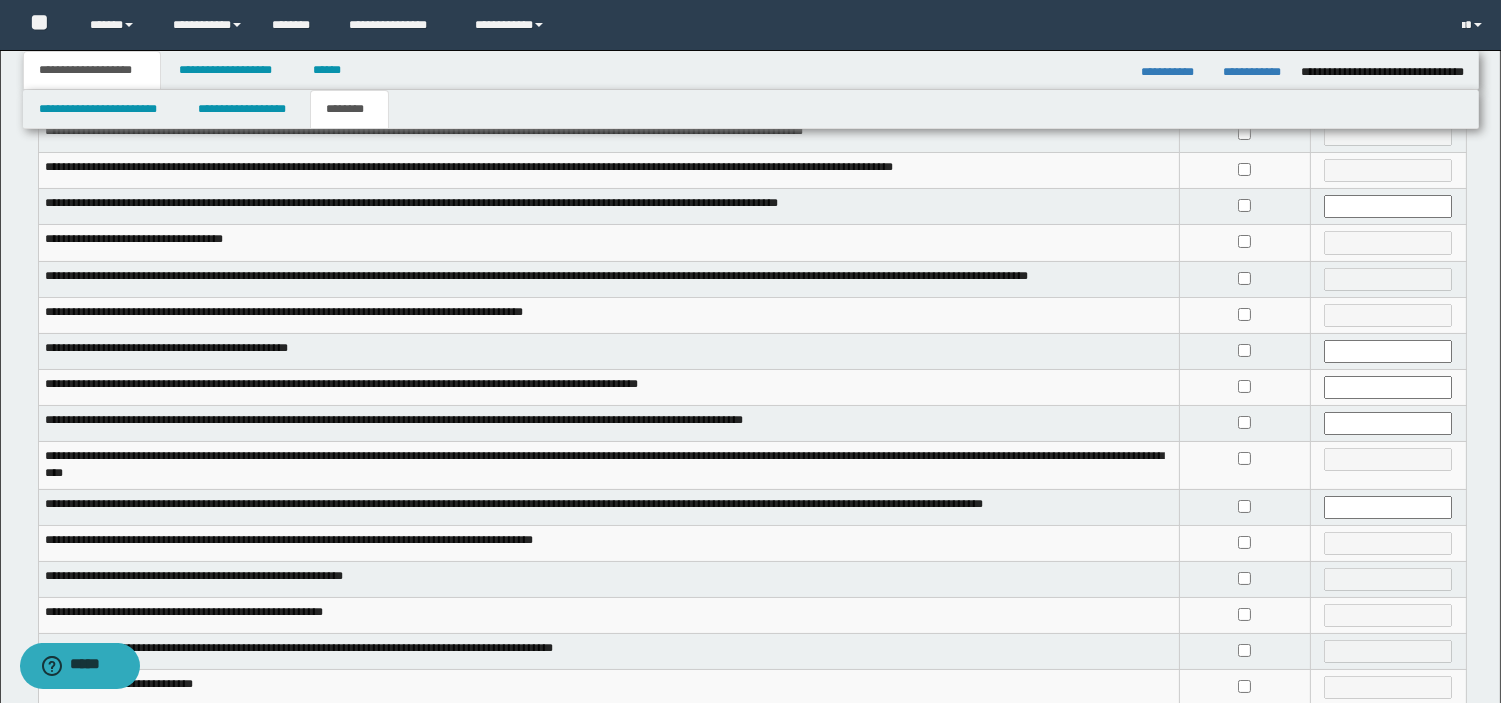 scroll, scrollTop: 311, scrollLeft: 0, axis: vertical 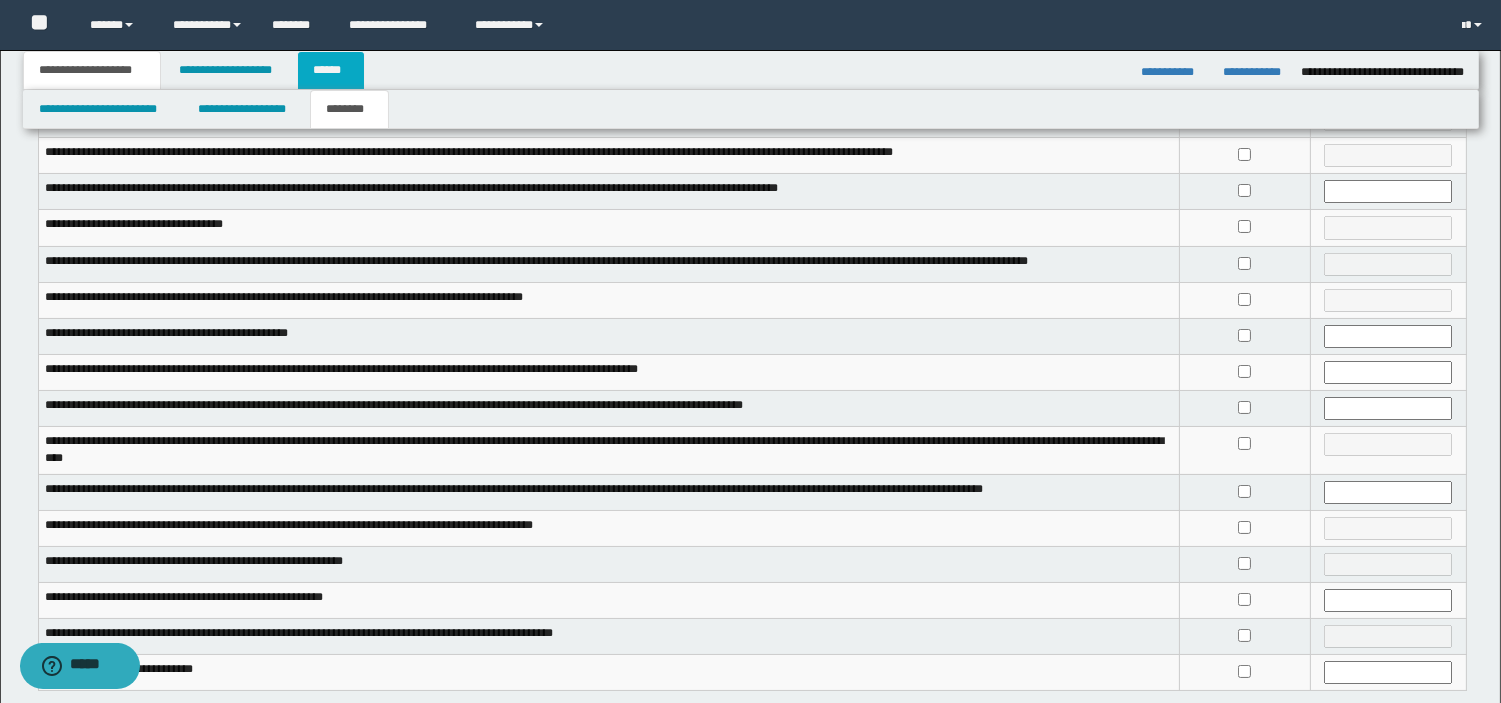 click on "******" at bounding box center [331, 70] 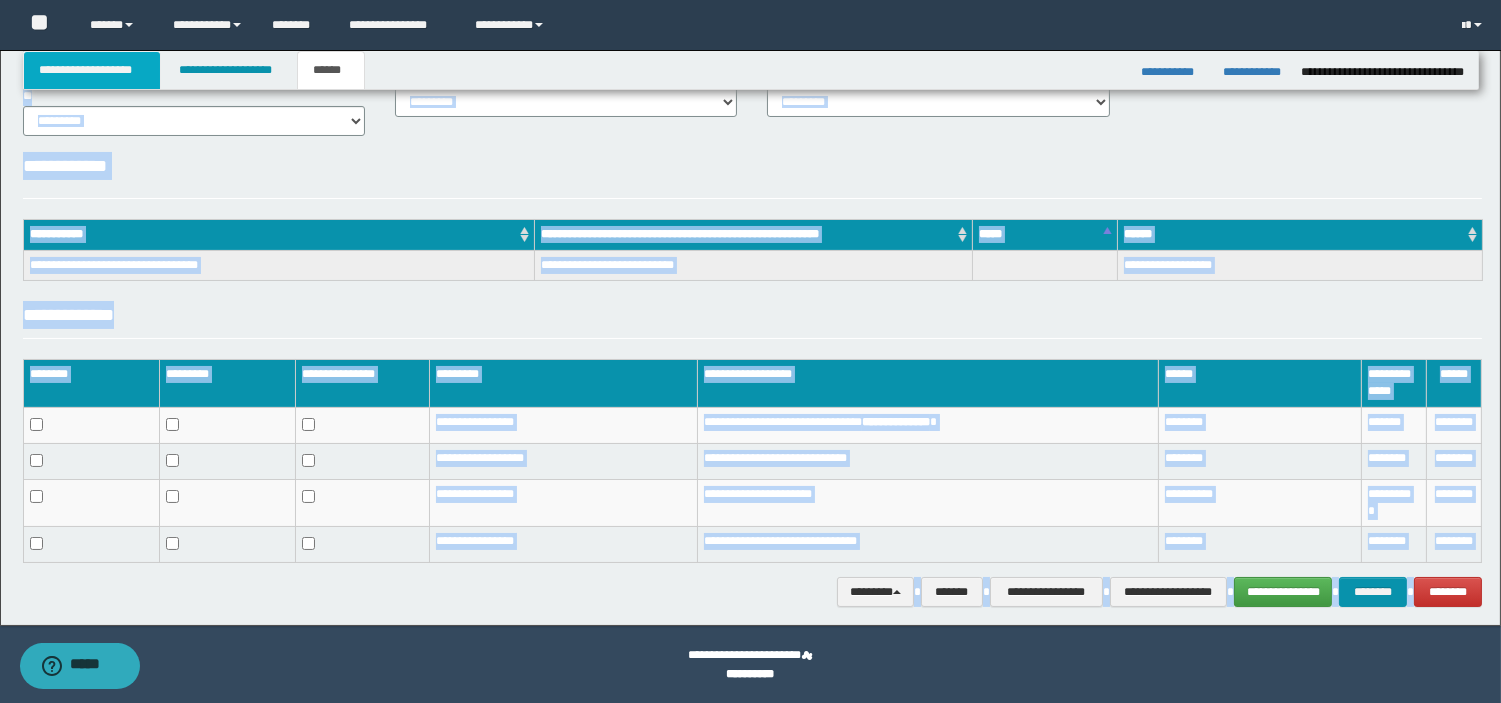 click on "**********" at bounding box center [92, 70] 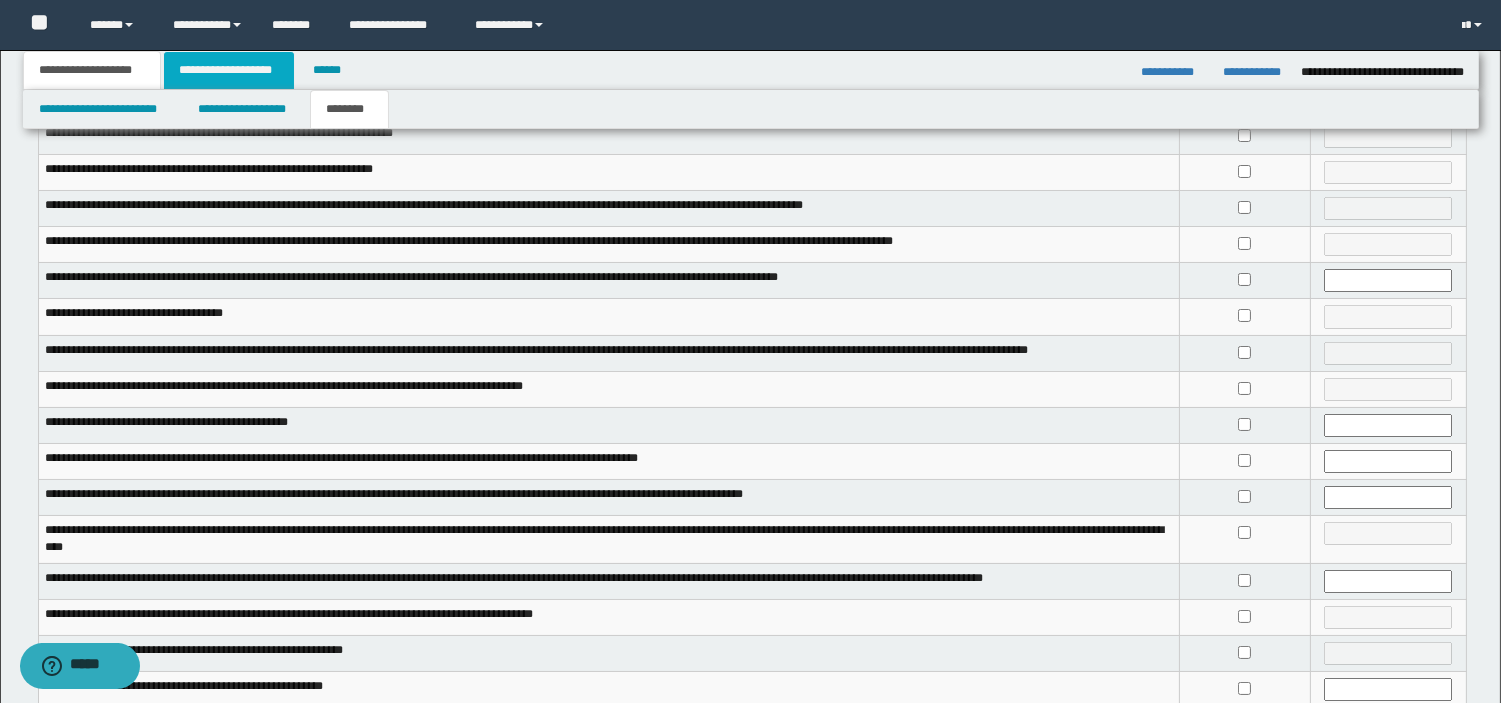 click on "**********" at bounding box center [229, 70] 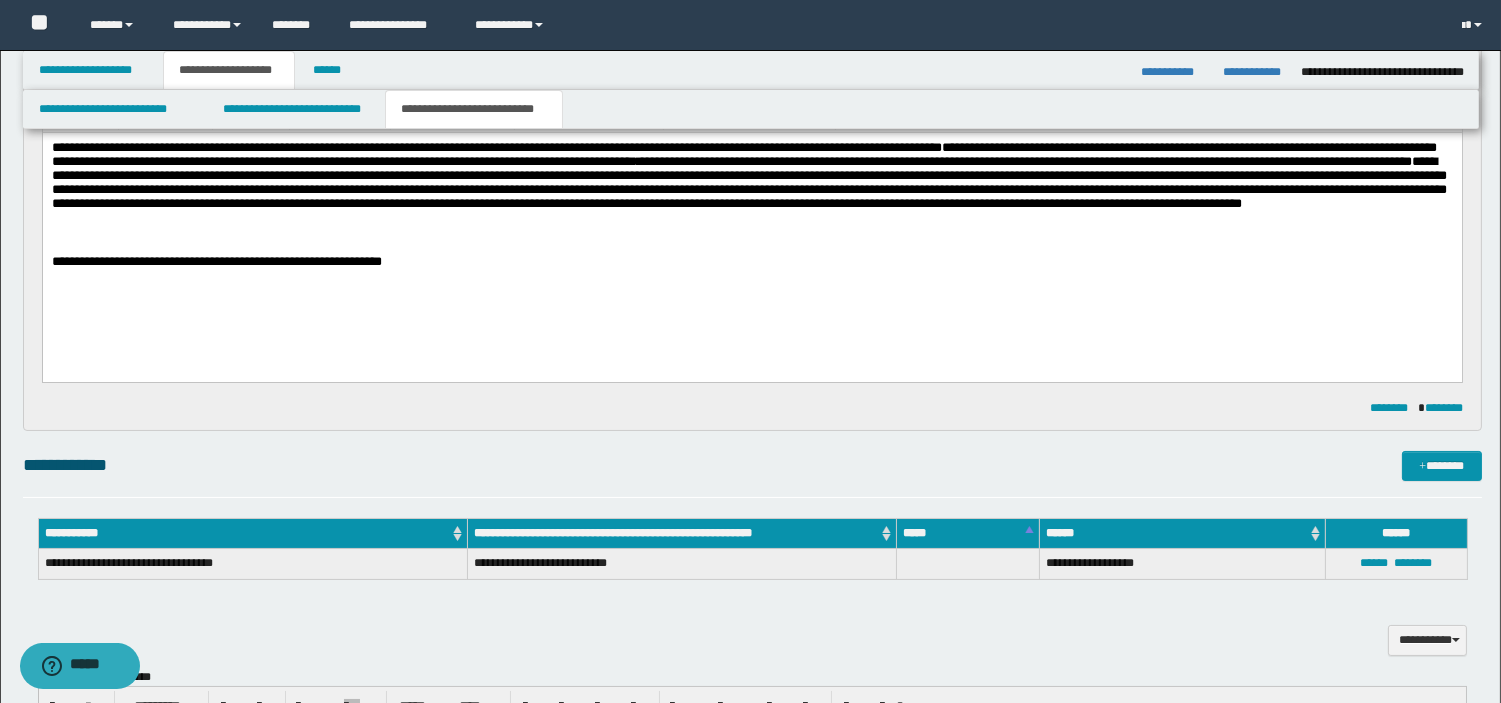 click on "**********" at bounding box center (748, 175) 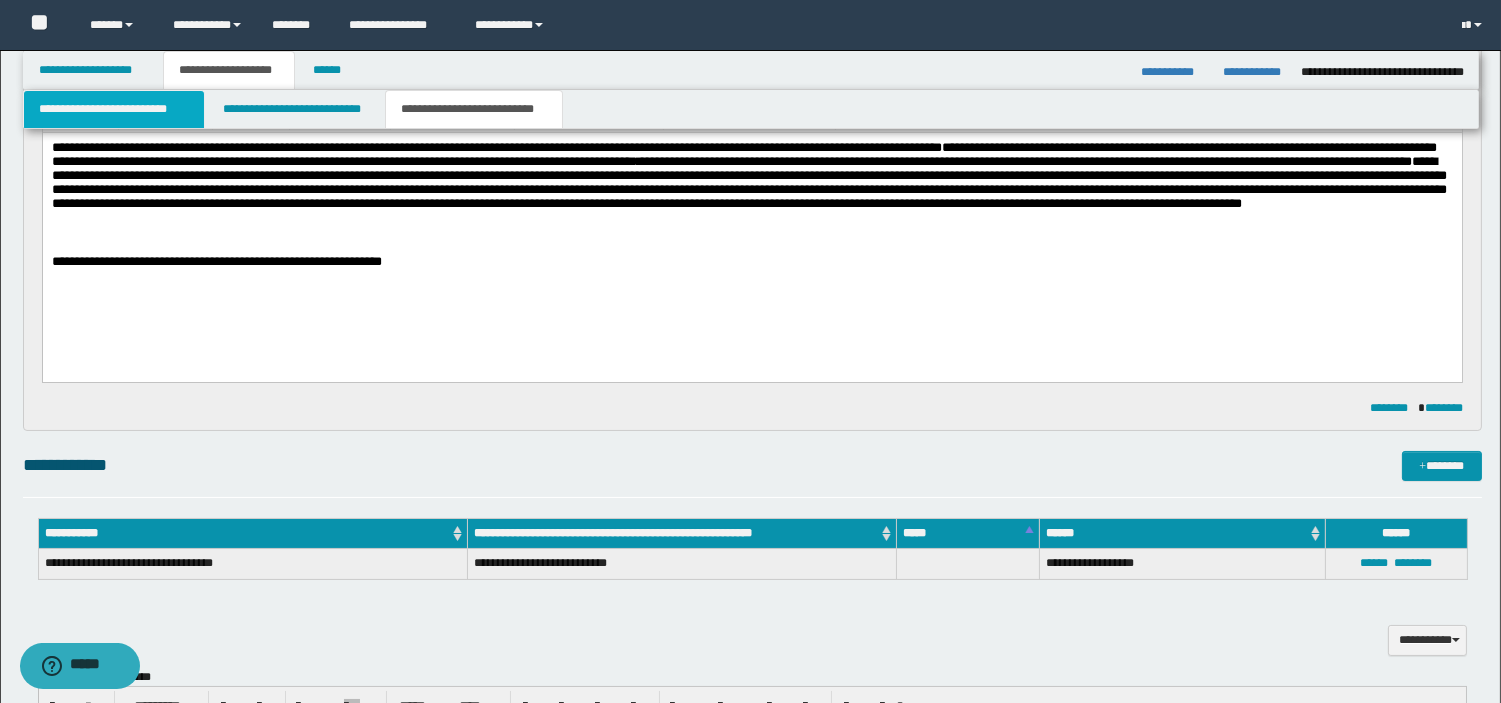 click on "**********" at bounding box center [114, 109] 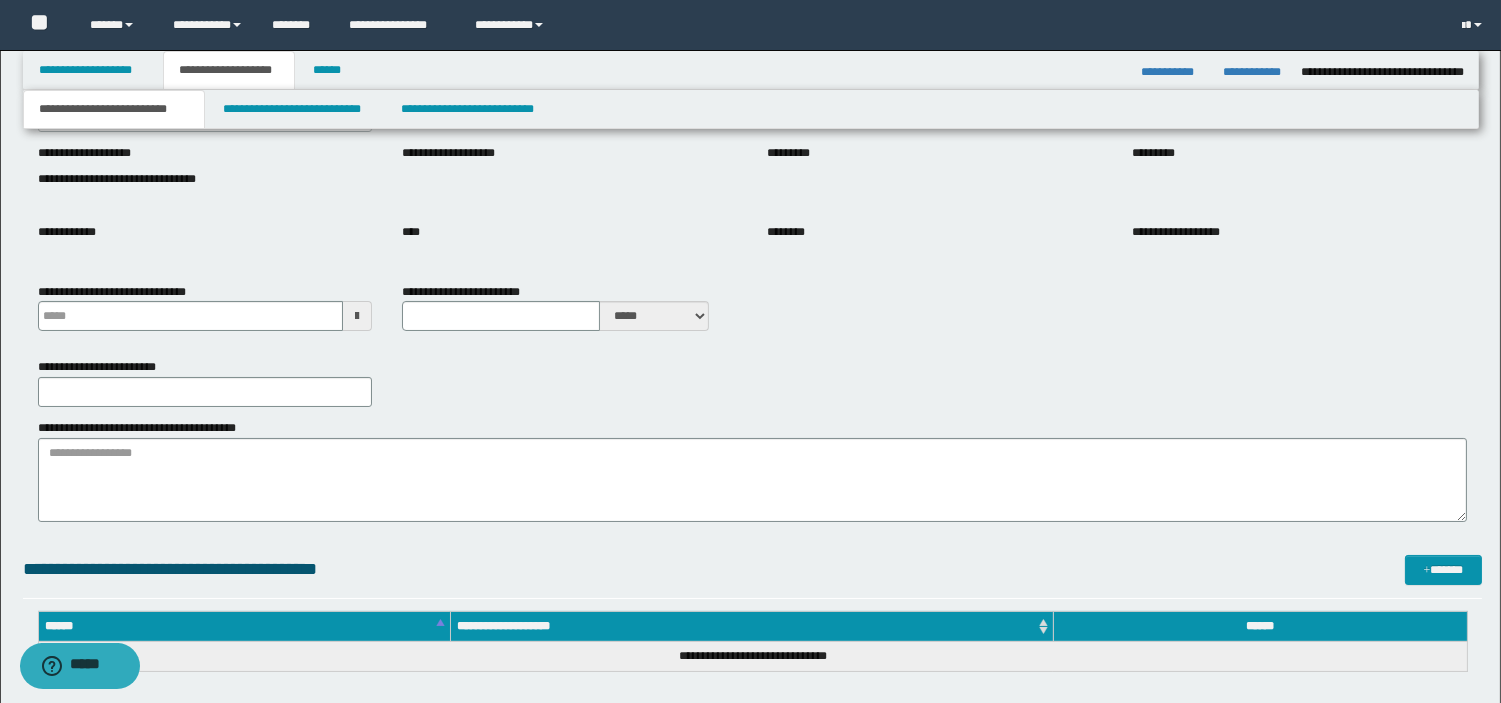 type 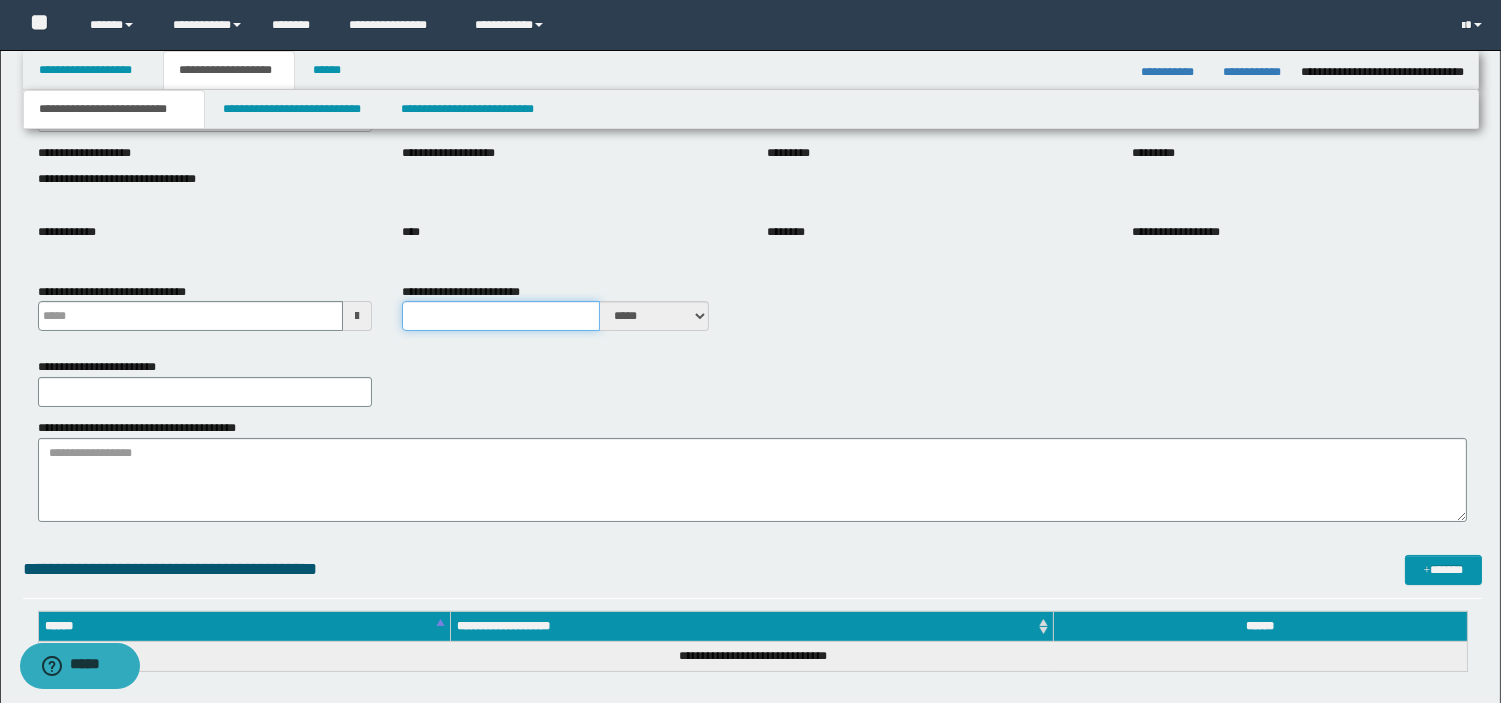 click on "**********" at bounding box center (501, 316) 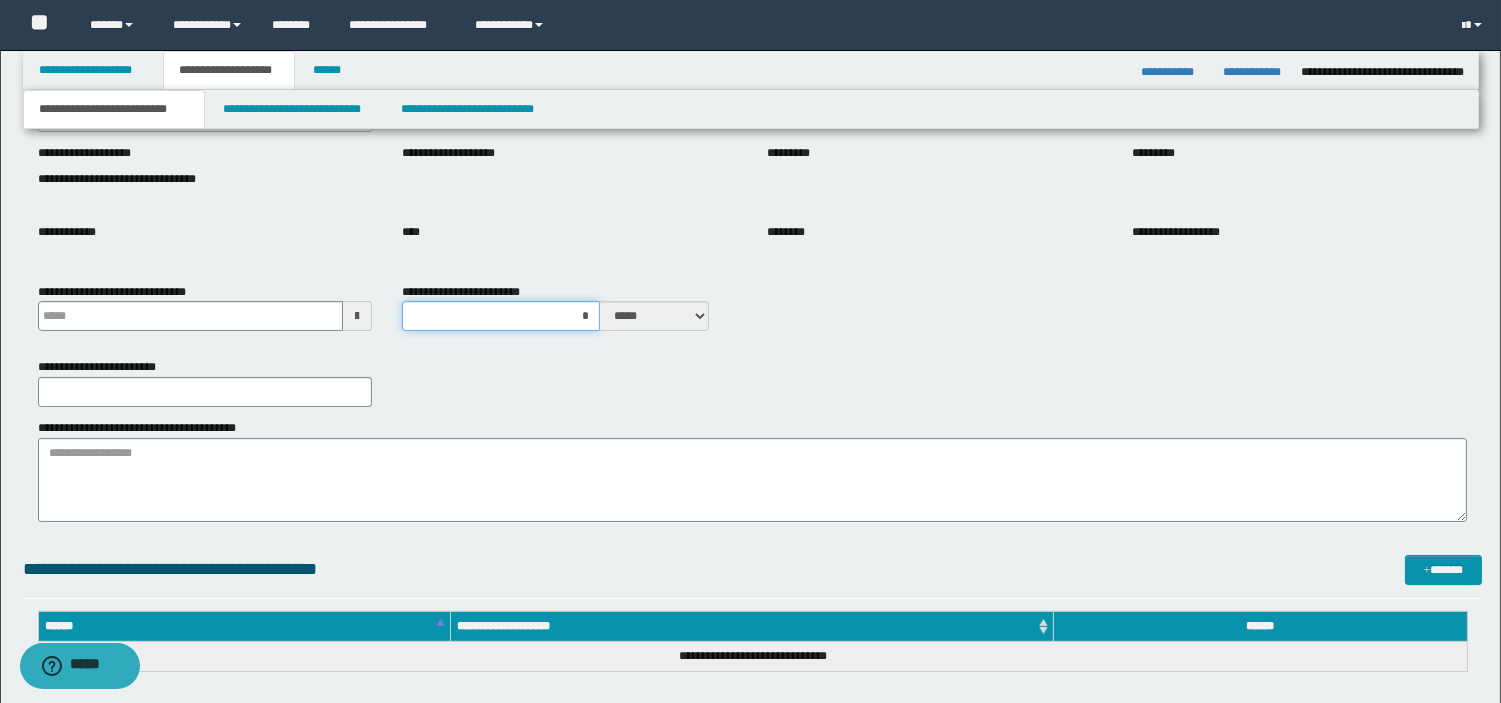 type on "**" 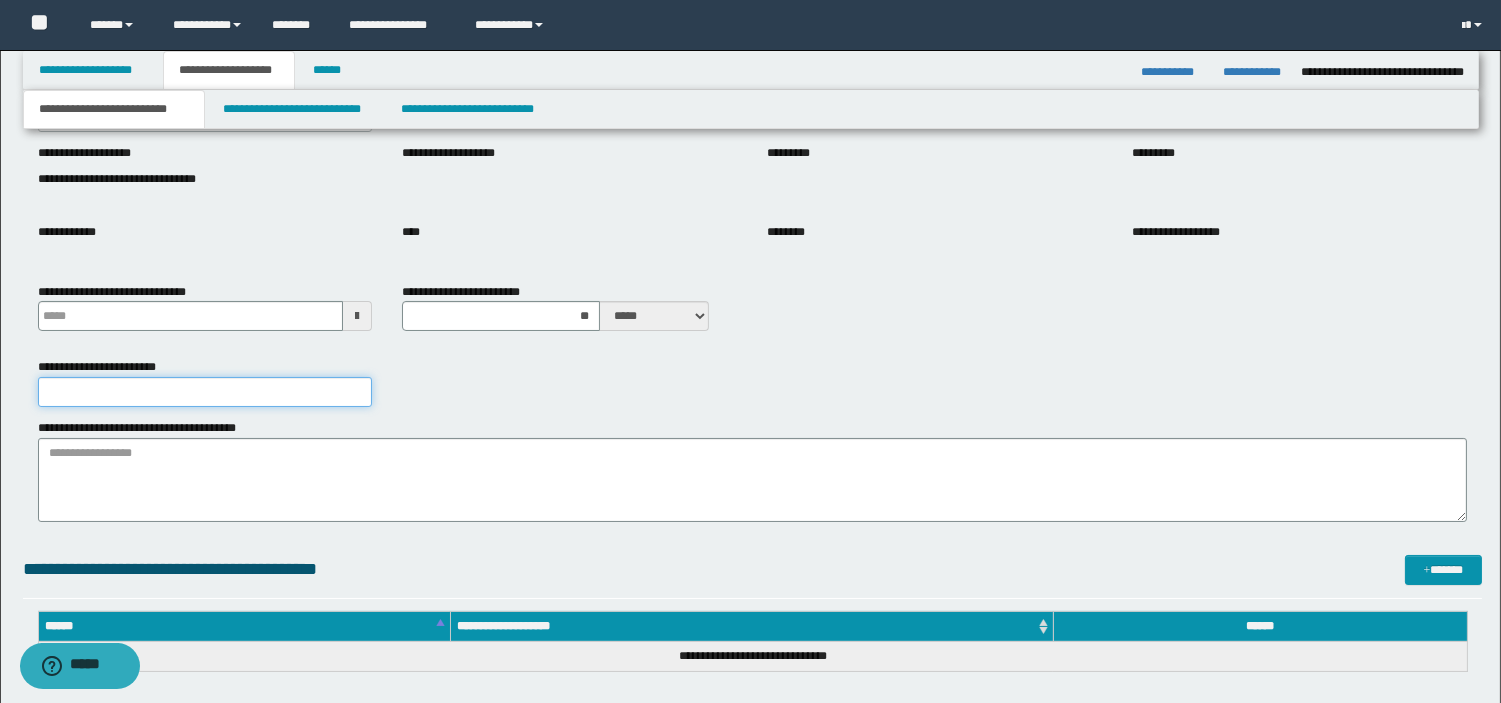 click on "**********" at bounding box center [205, 392] 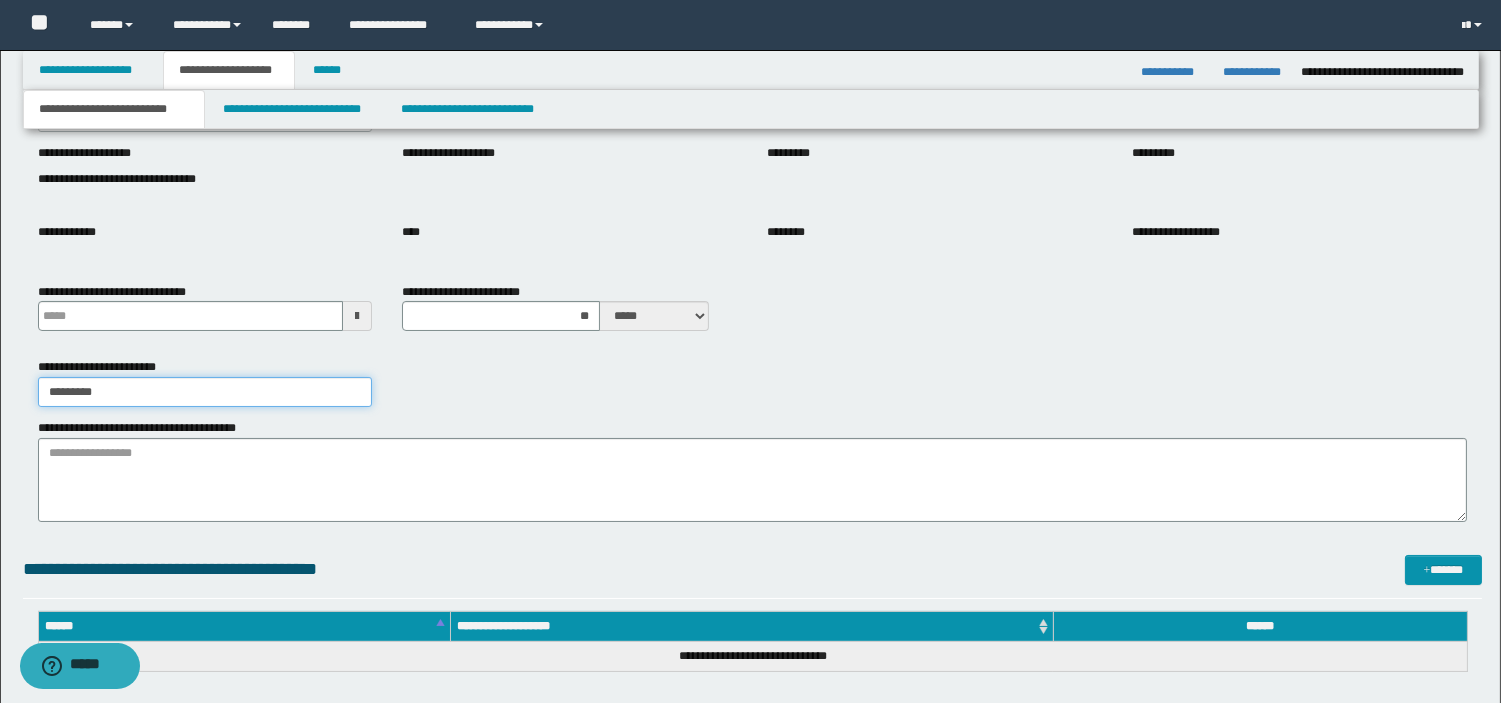 type on "*********" 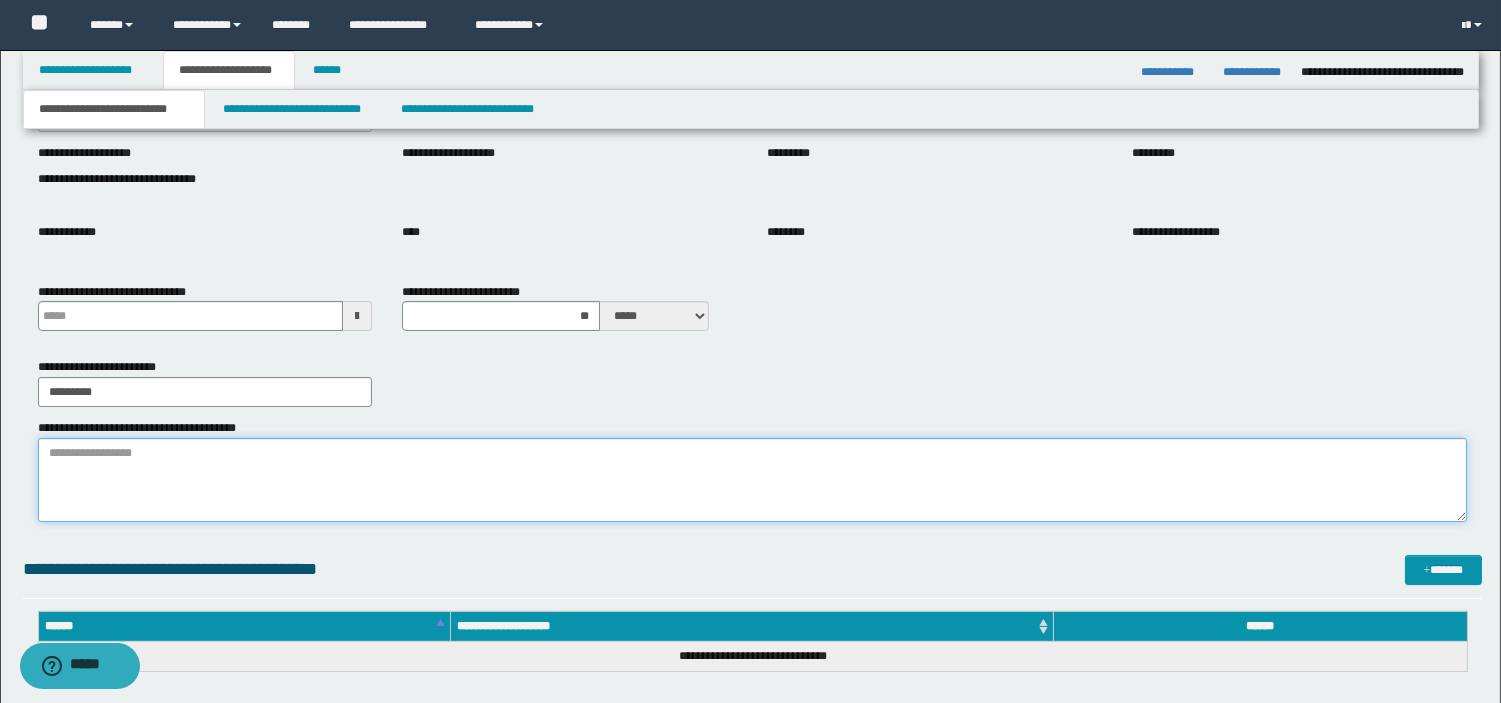 click on "**********" at bounding box center (752, 480) 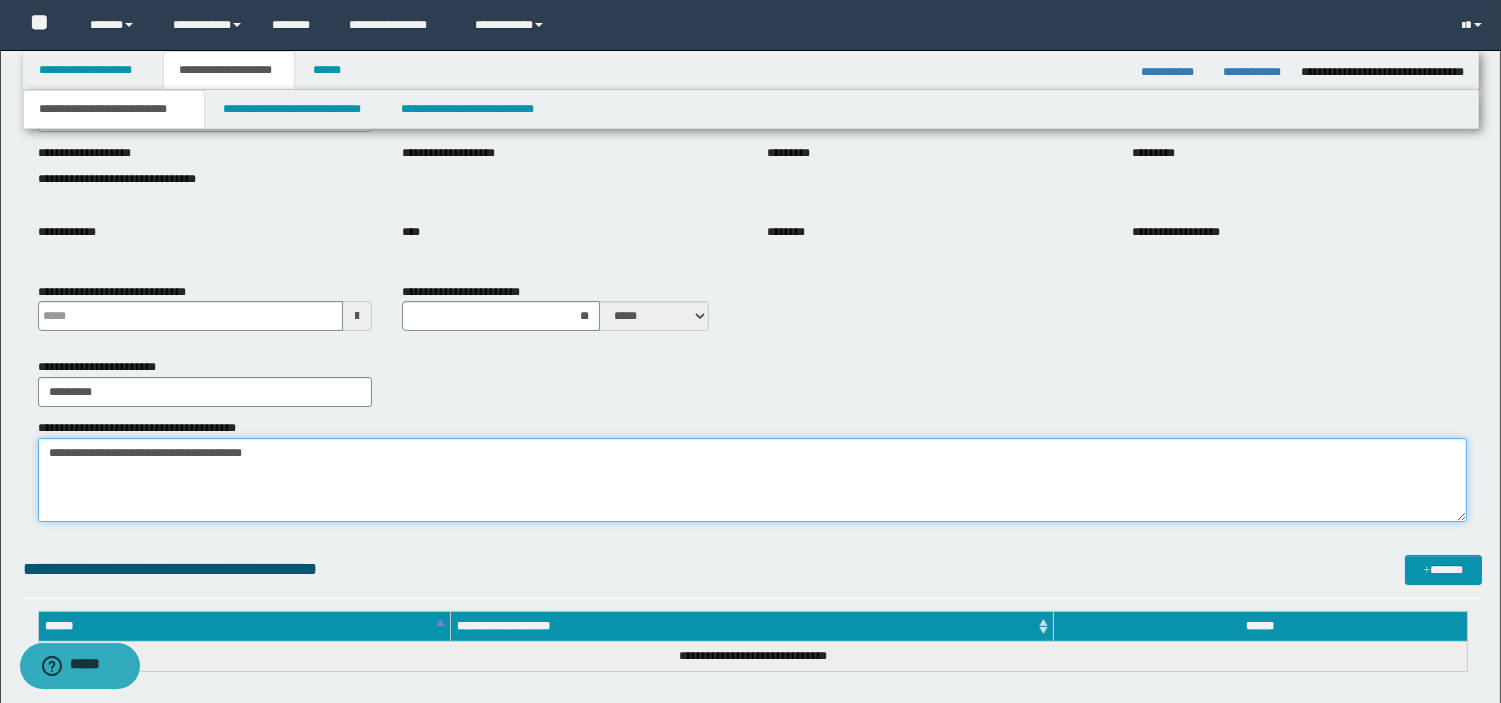 click on "**********" at bounding box center (752, 480) 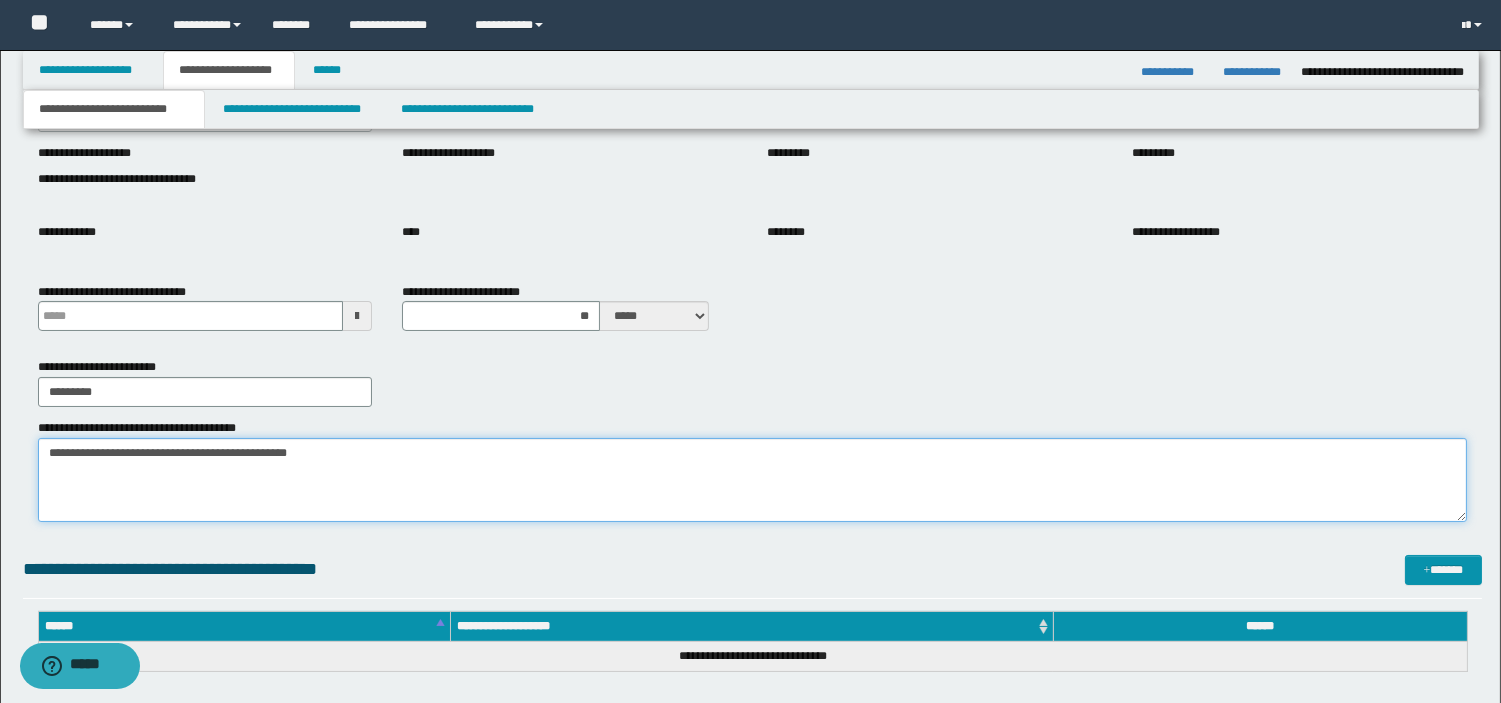 click on "**********" at bounding box center [752, 480] 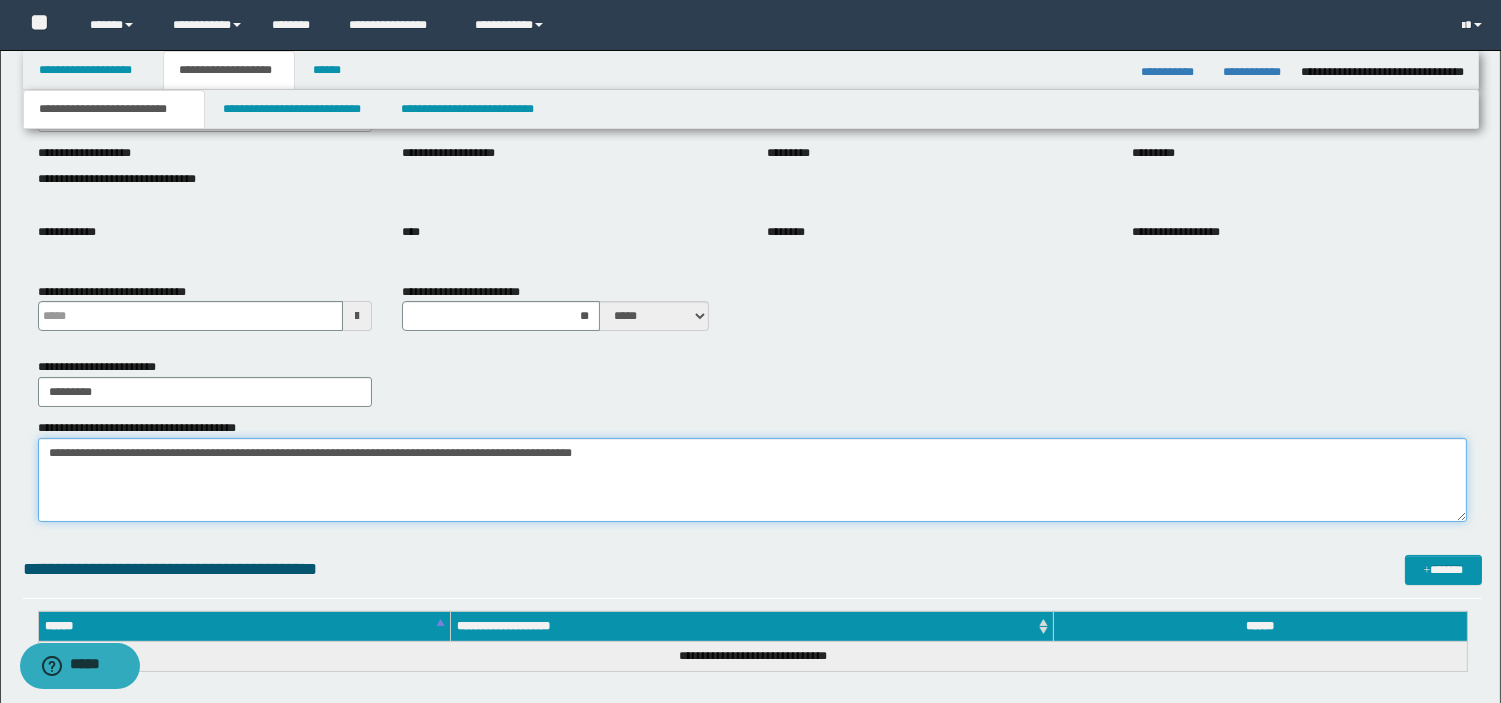 scroll, scrollTop: 836, scrollLeft: 0, axis: vertical 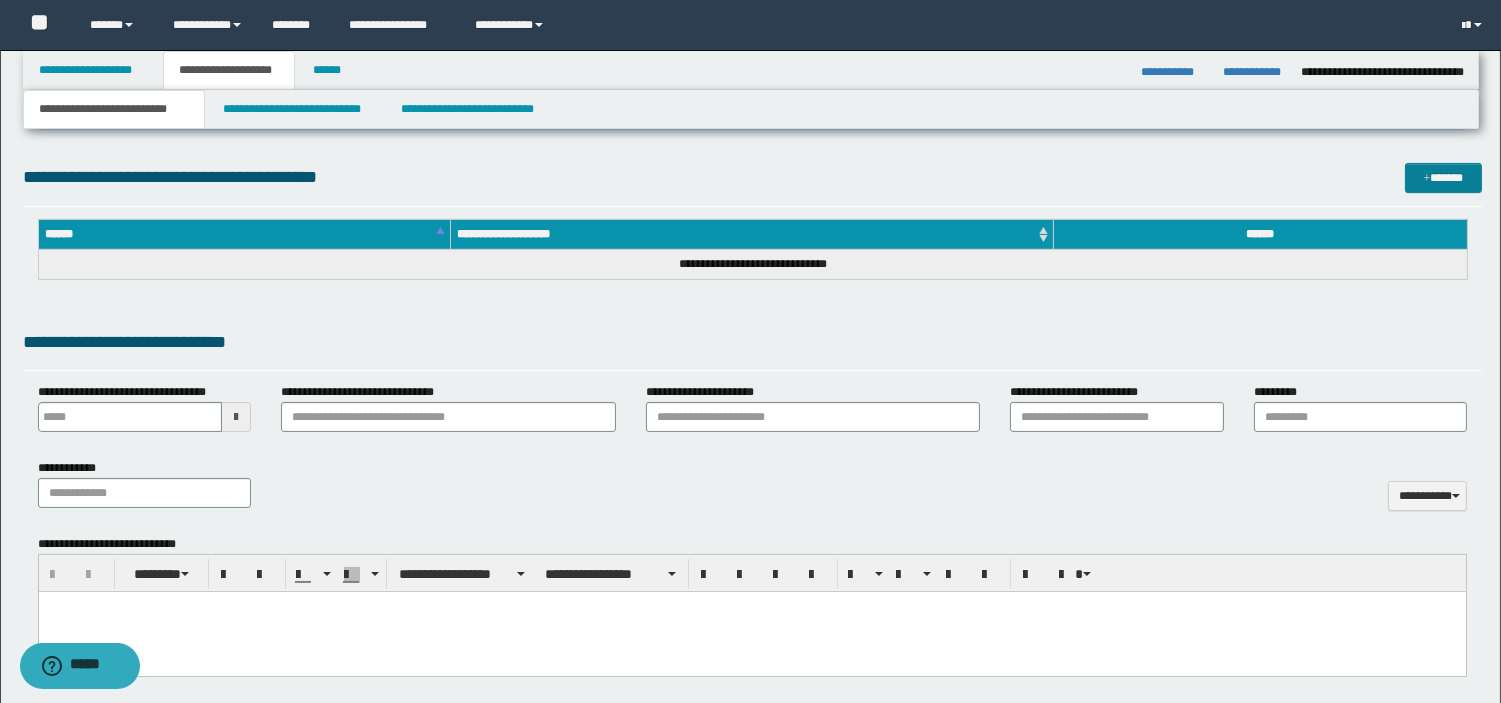 type on "**********" 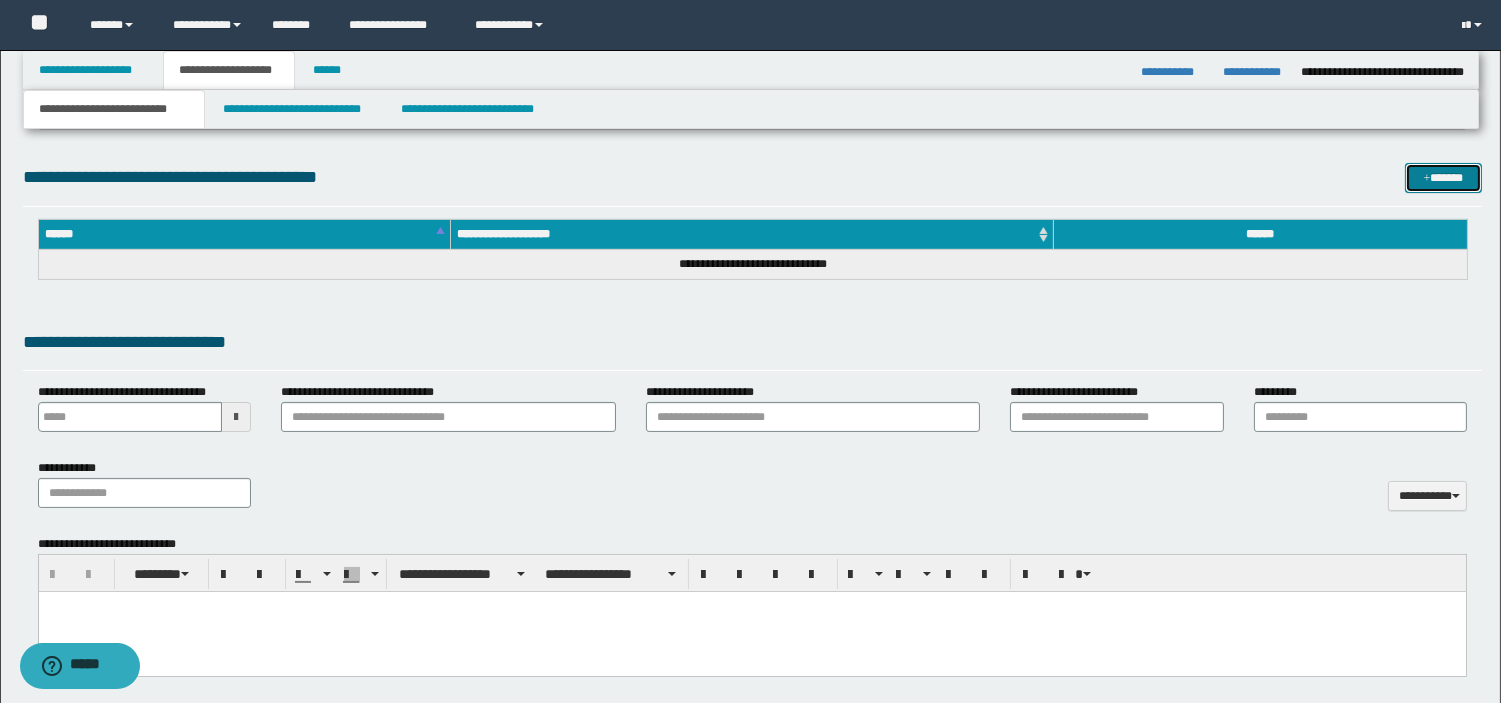click on "*******" at bounding box center (1443, 178) 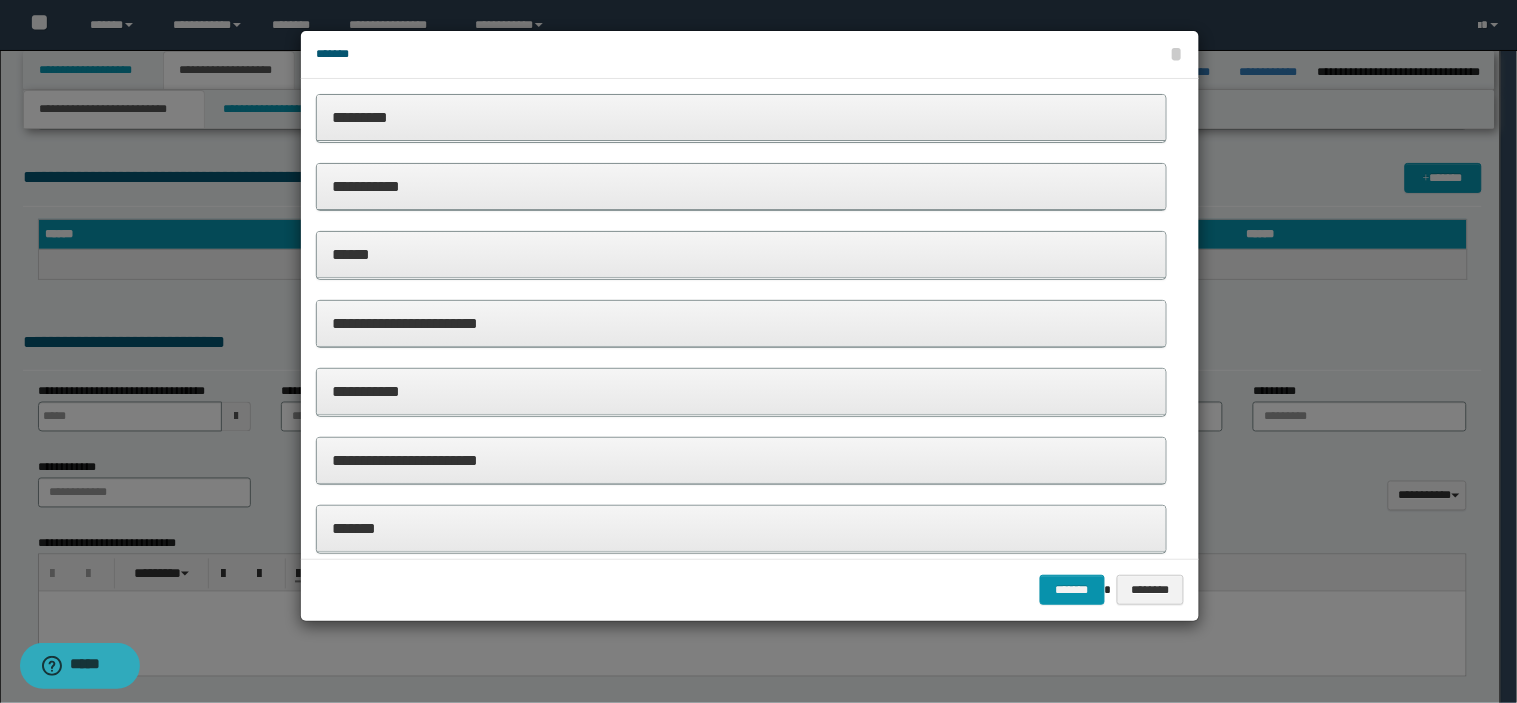 click on "*********" at bounding box center (741, 117) 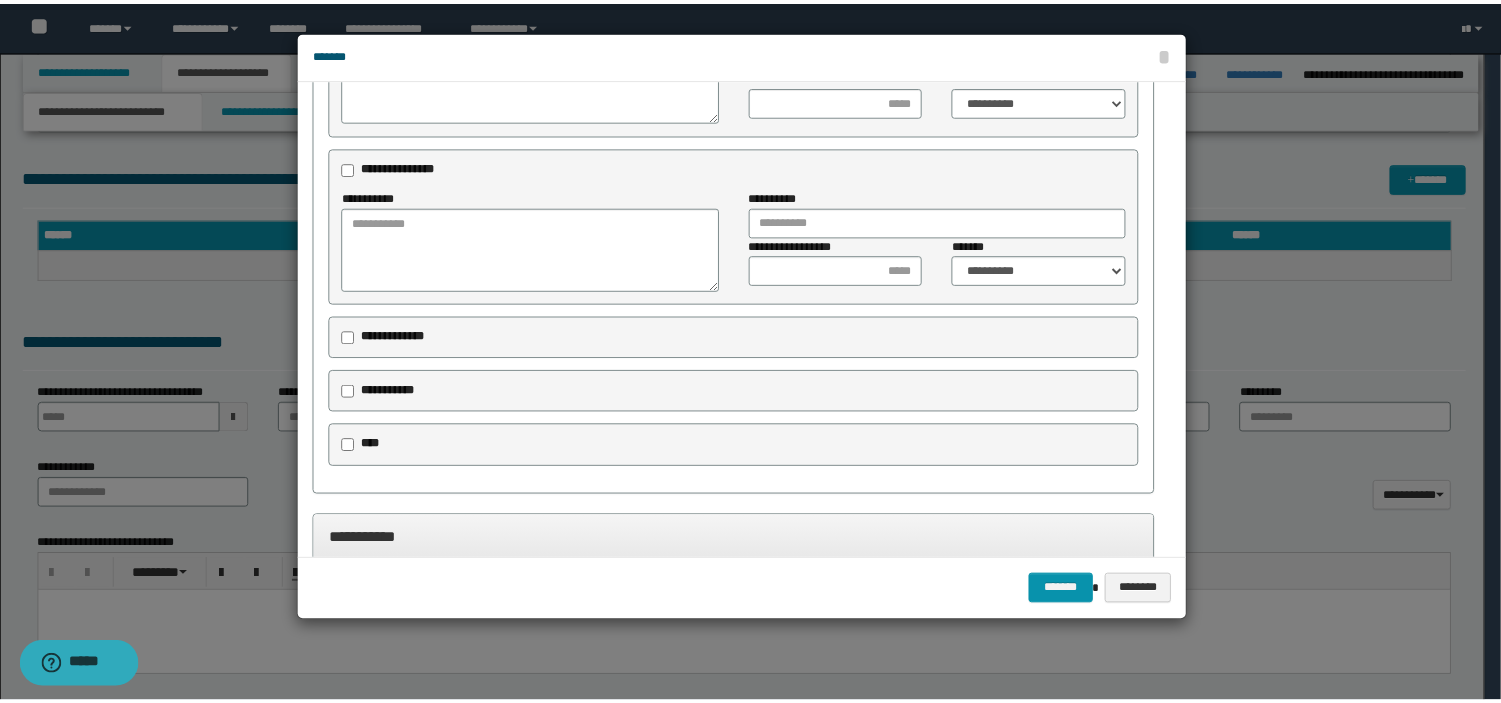 scroll, scrollTop: 222, scrollLeft: 0, axis: vertical 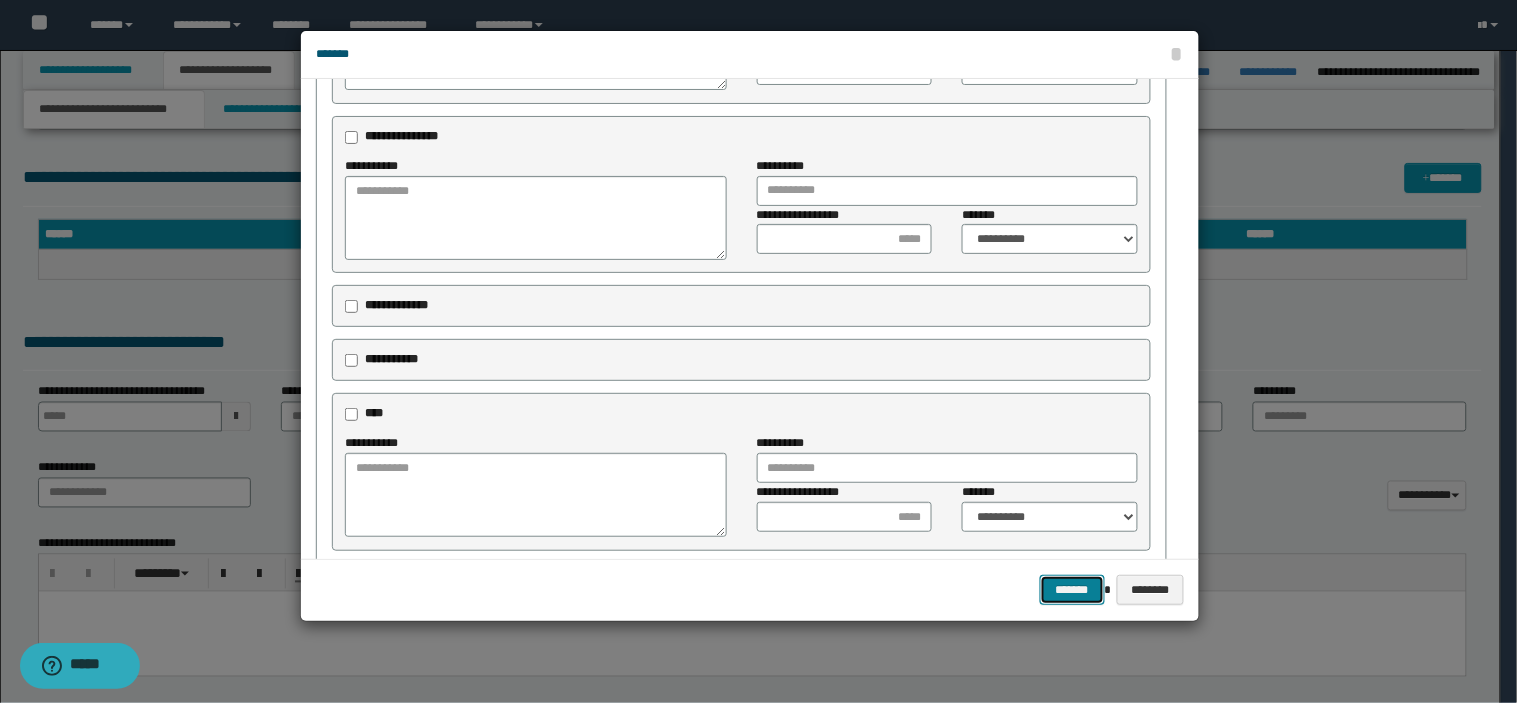 click on "*******" at bounding box center [1072, 590] 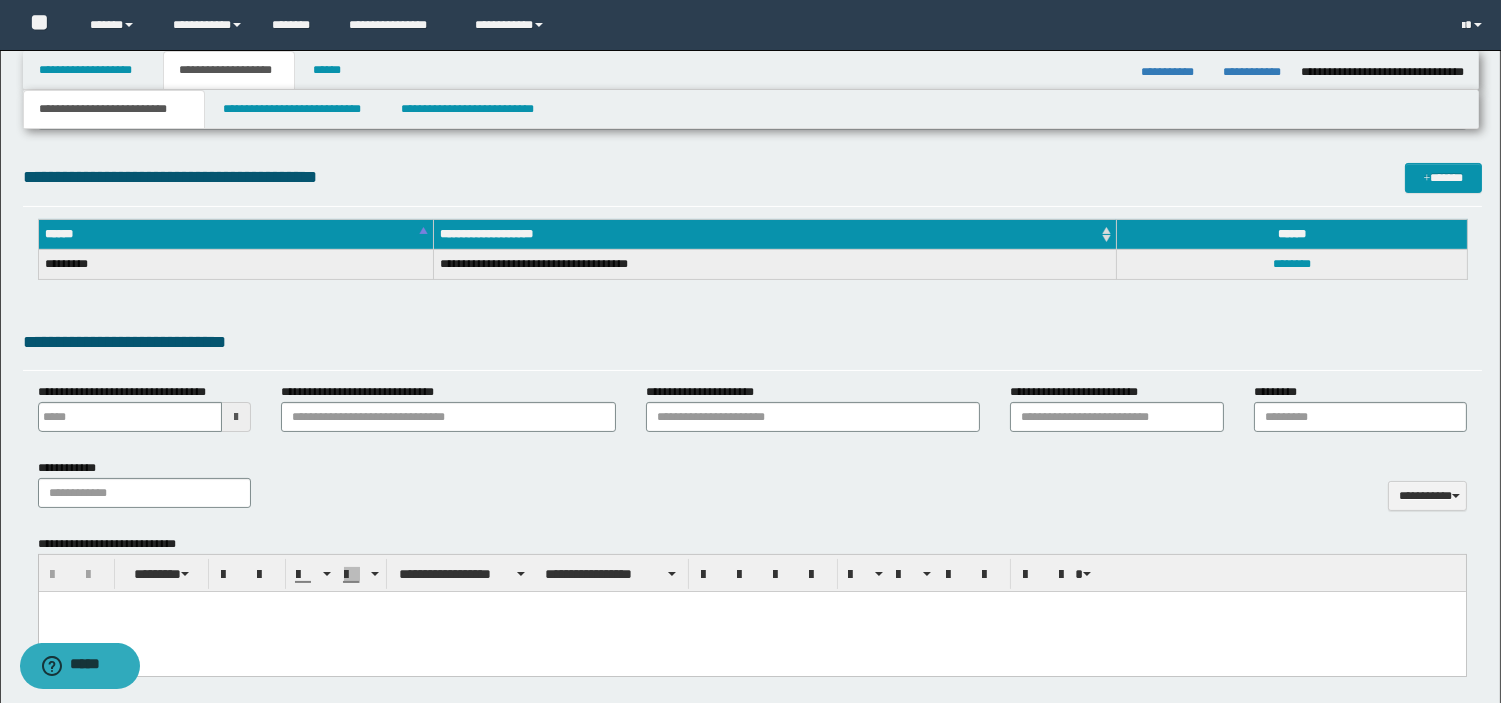 scroll, scrollTop: 1194, scrollLeft: 0, axis: vertical 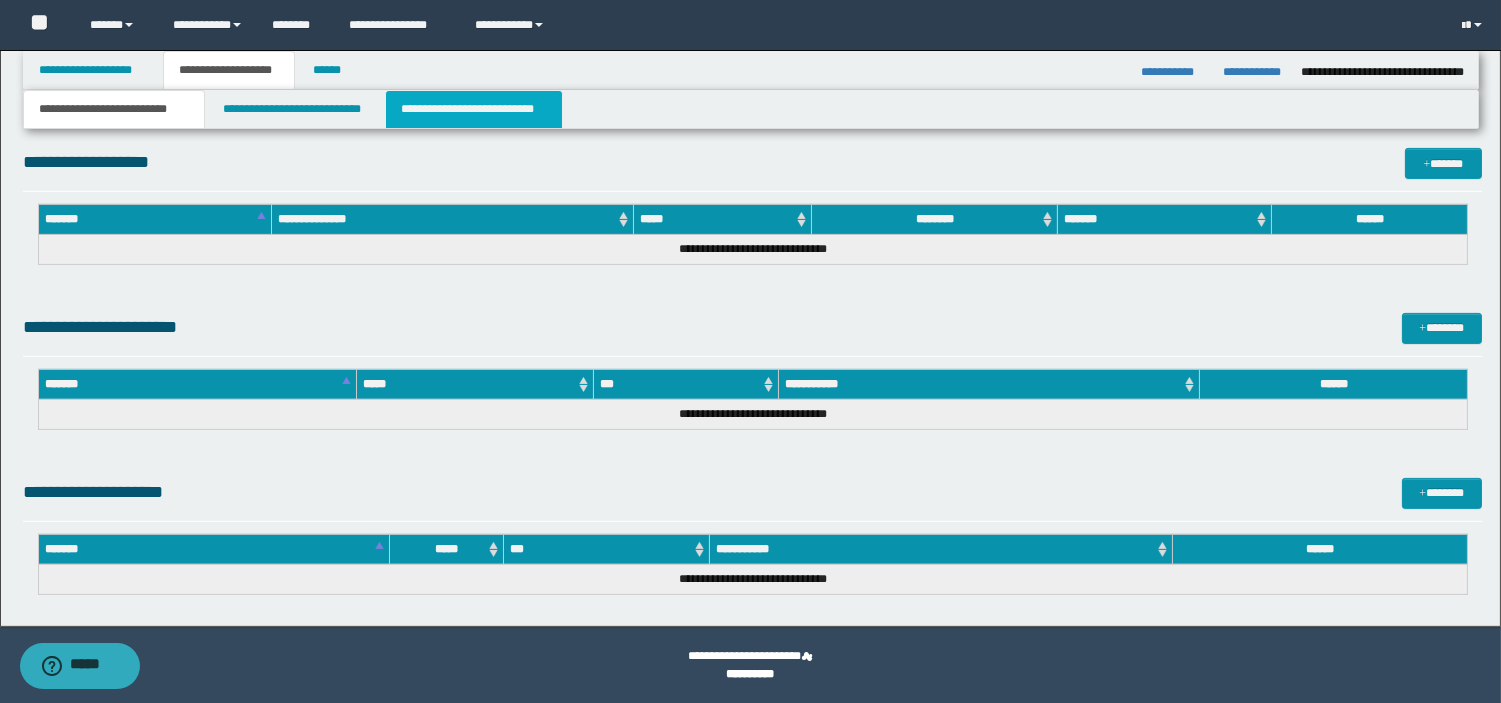 click on "**********" at bounding box center [474, 109] 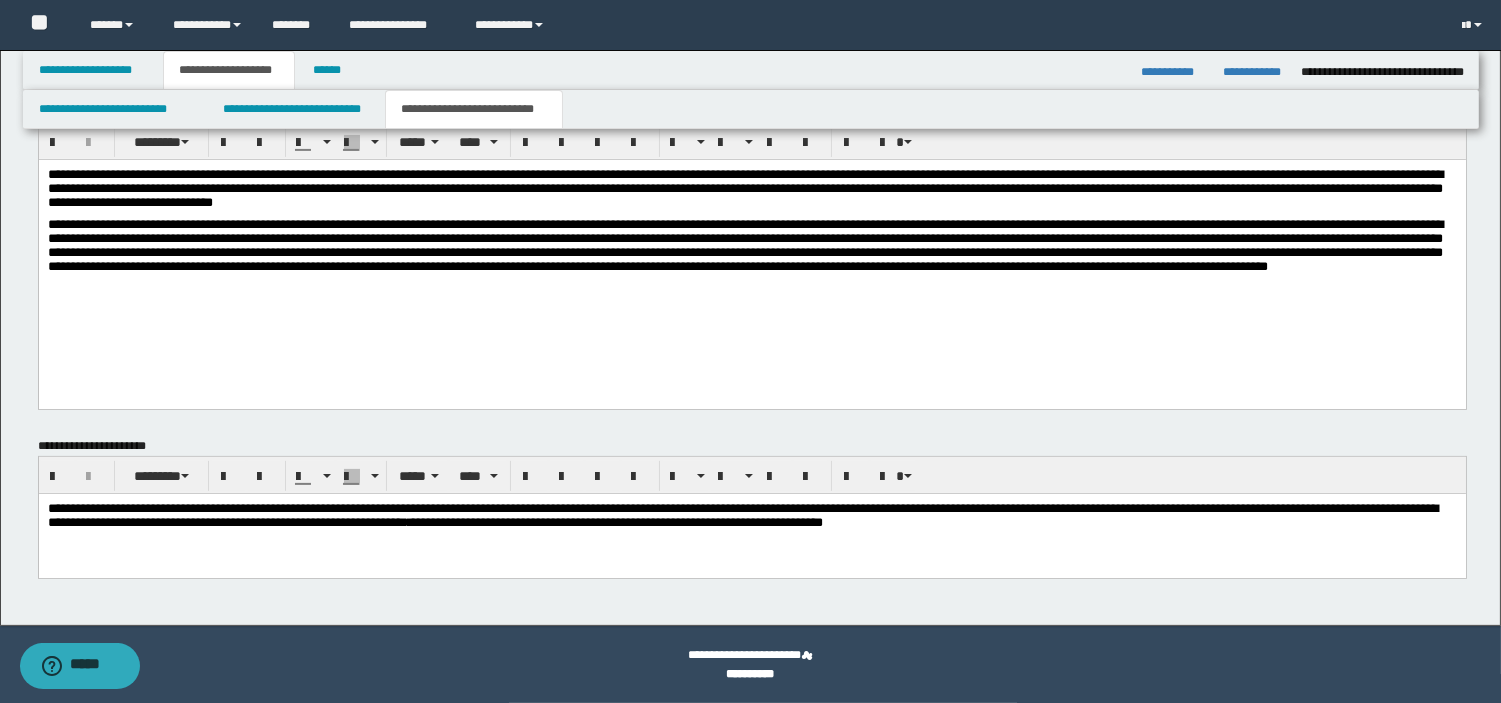 click at bounding box center (751, 245) 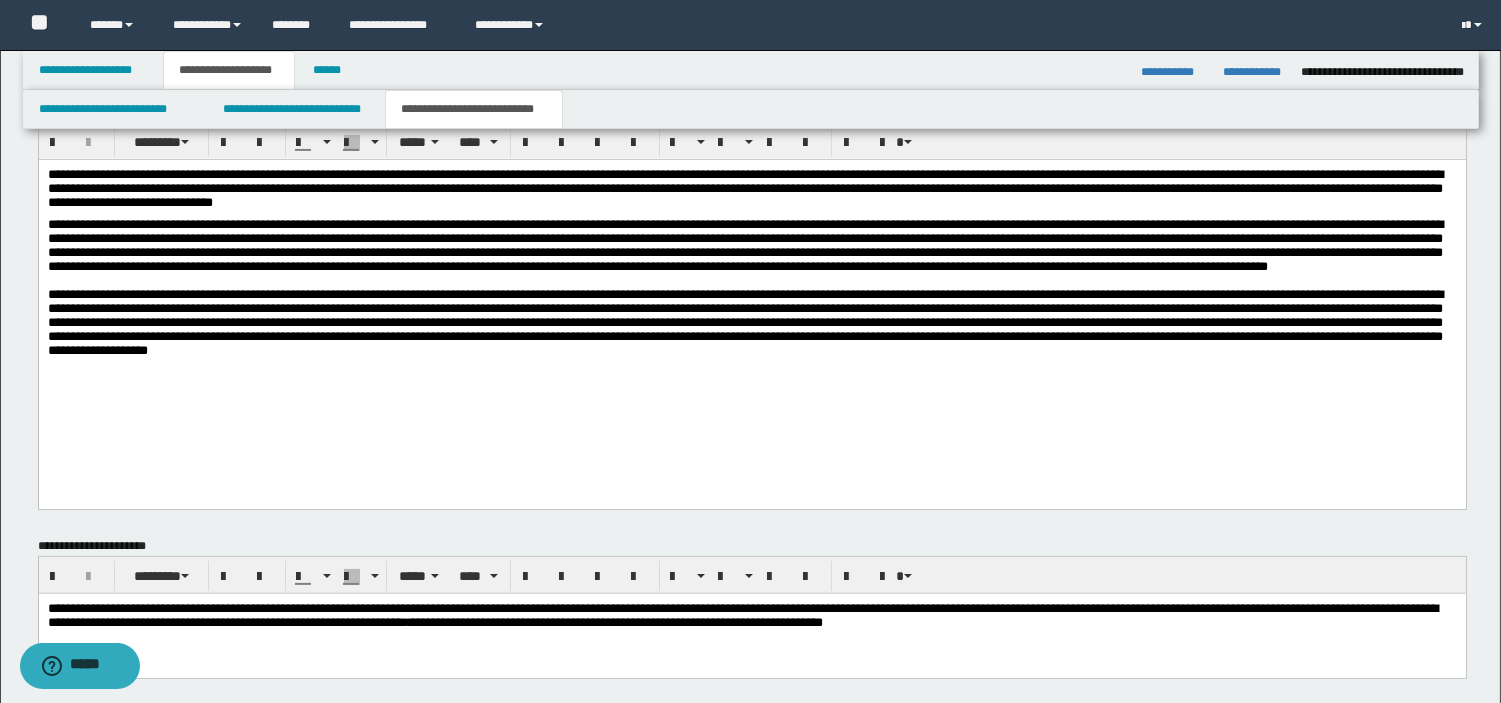 click at bounding box center (744, 321) 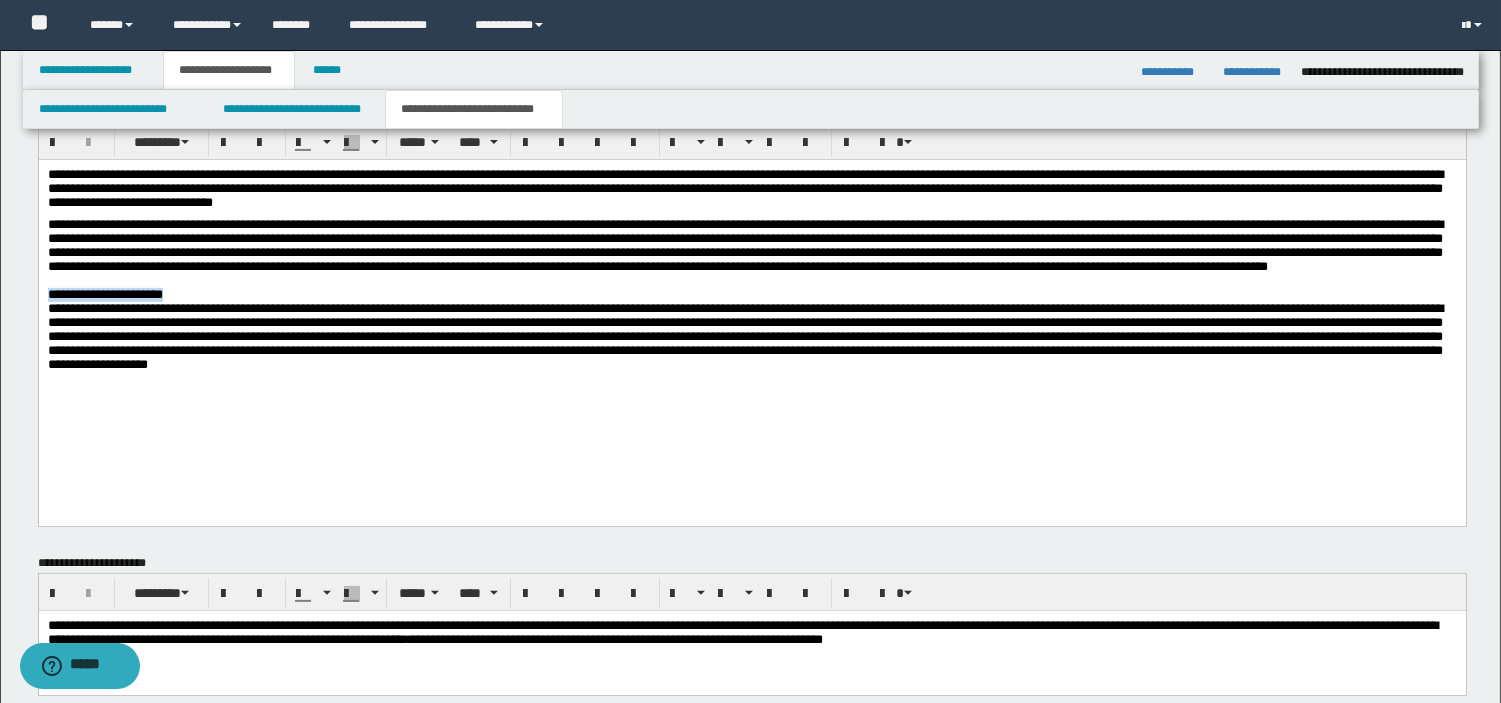 drag, startPoint x: 52, startPoint y: 322, endPoint x: 215, endPoint y: 319, distance: 163.0276 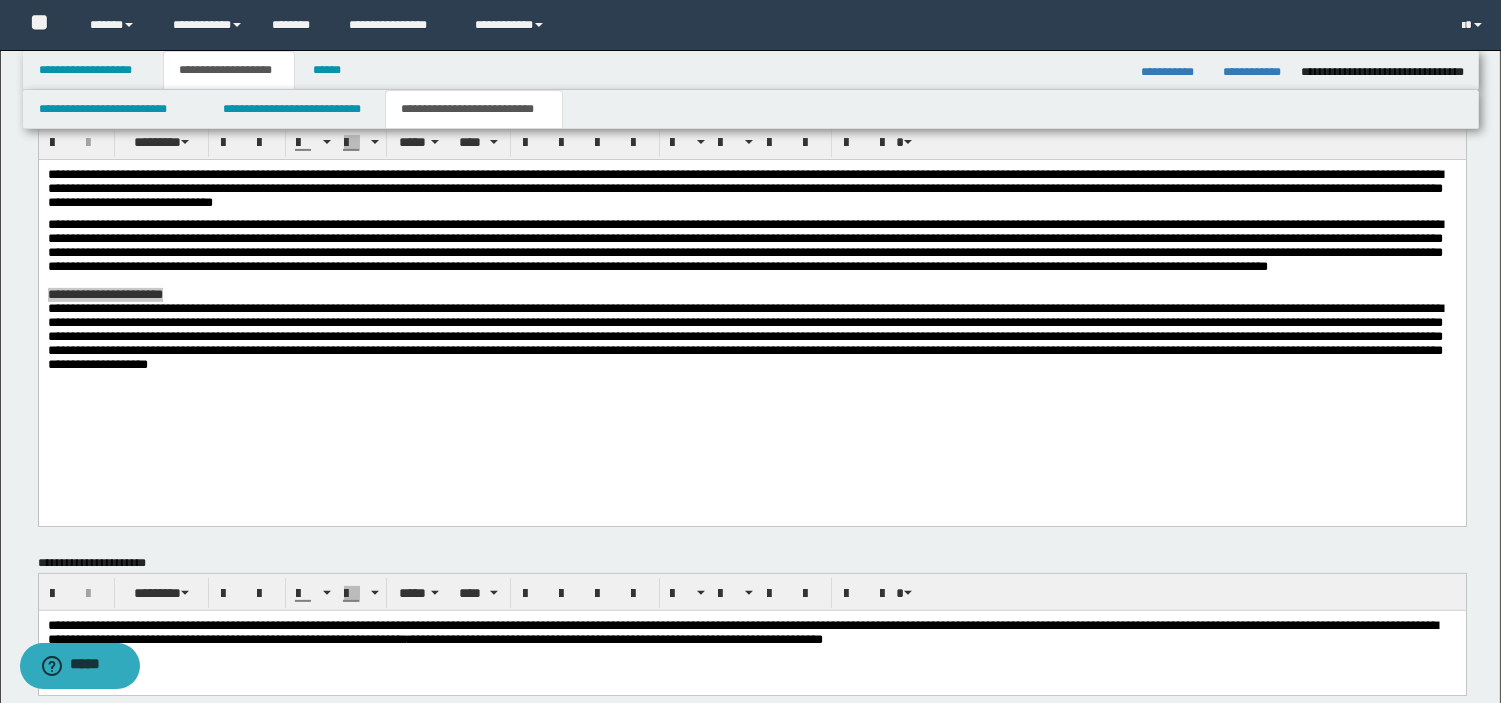 click on "**********" at bounding box center (742, 632) 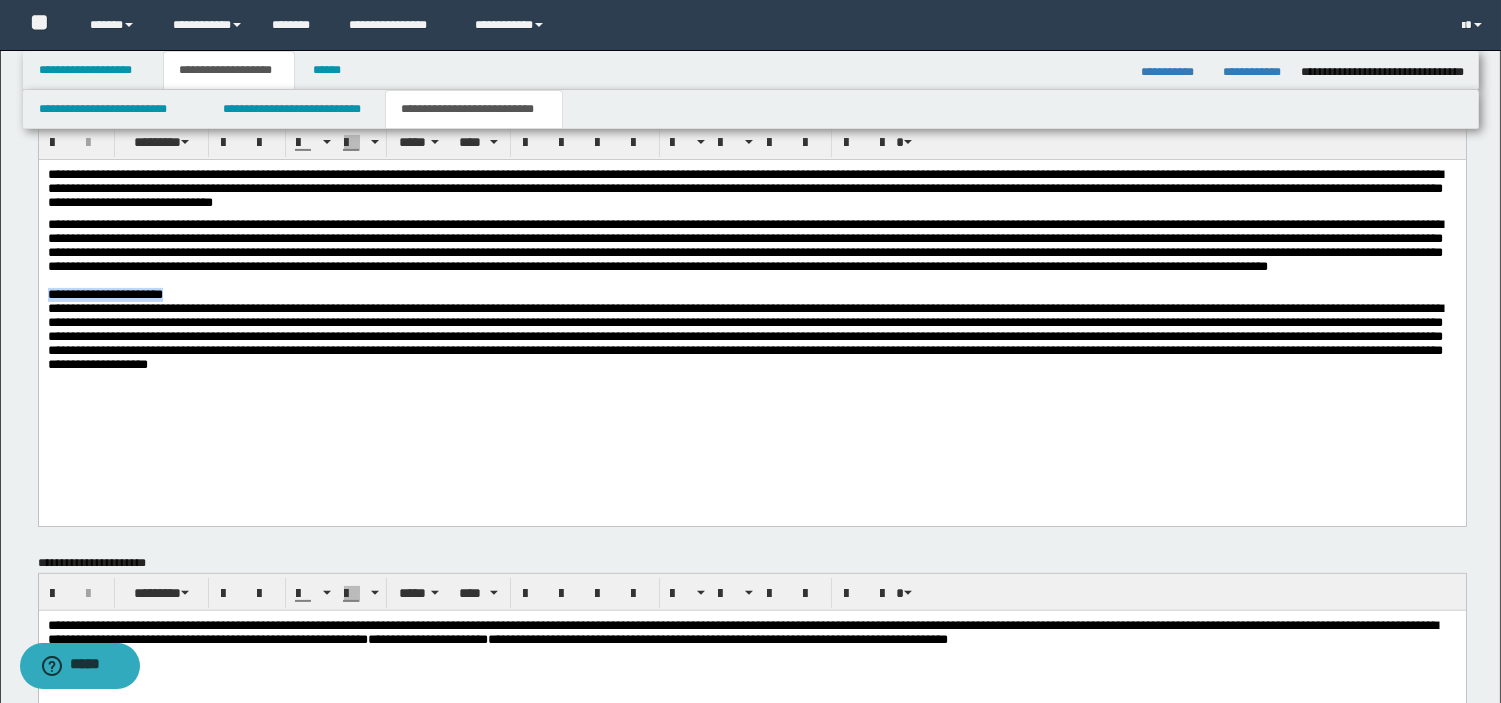 click on "**********" at bounding box center [751, 294] 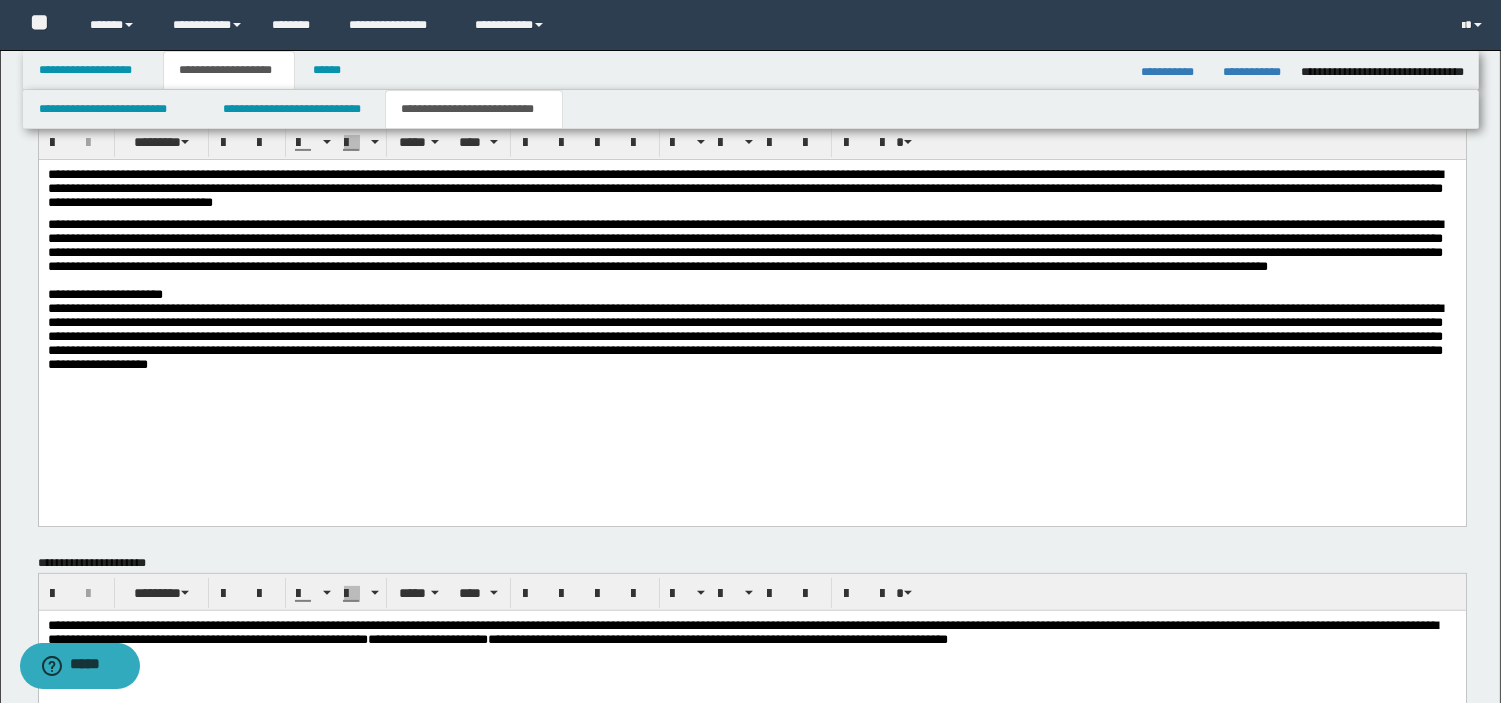 click on "**********" at bounding box center [751, 294] 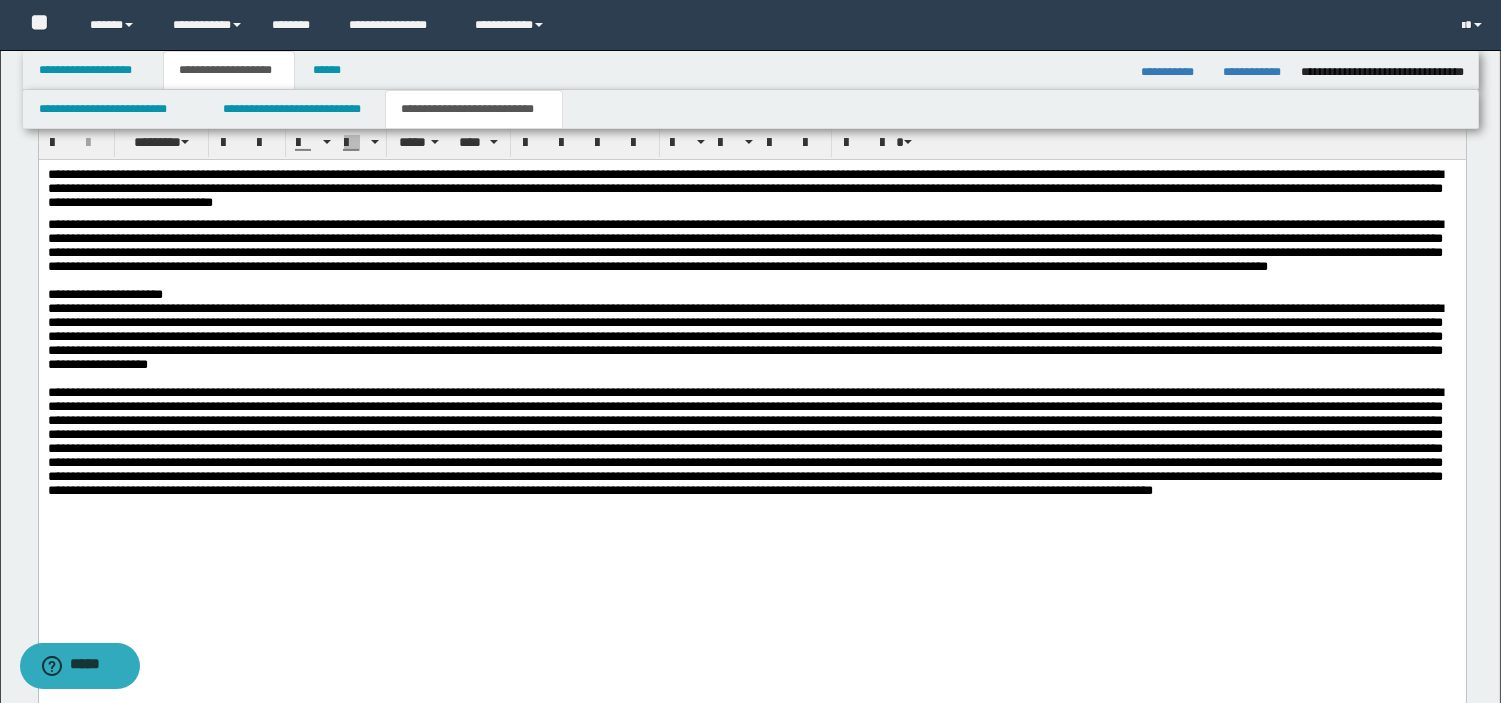 click at bounding box center (744, 440) 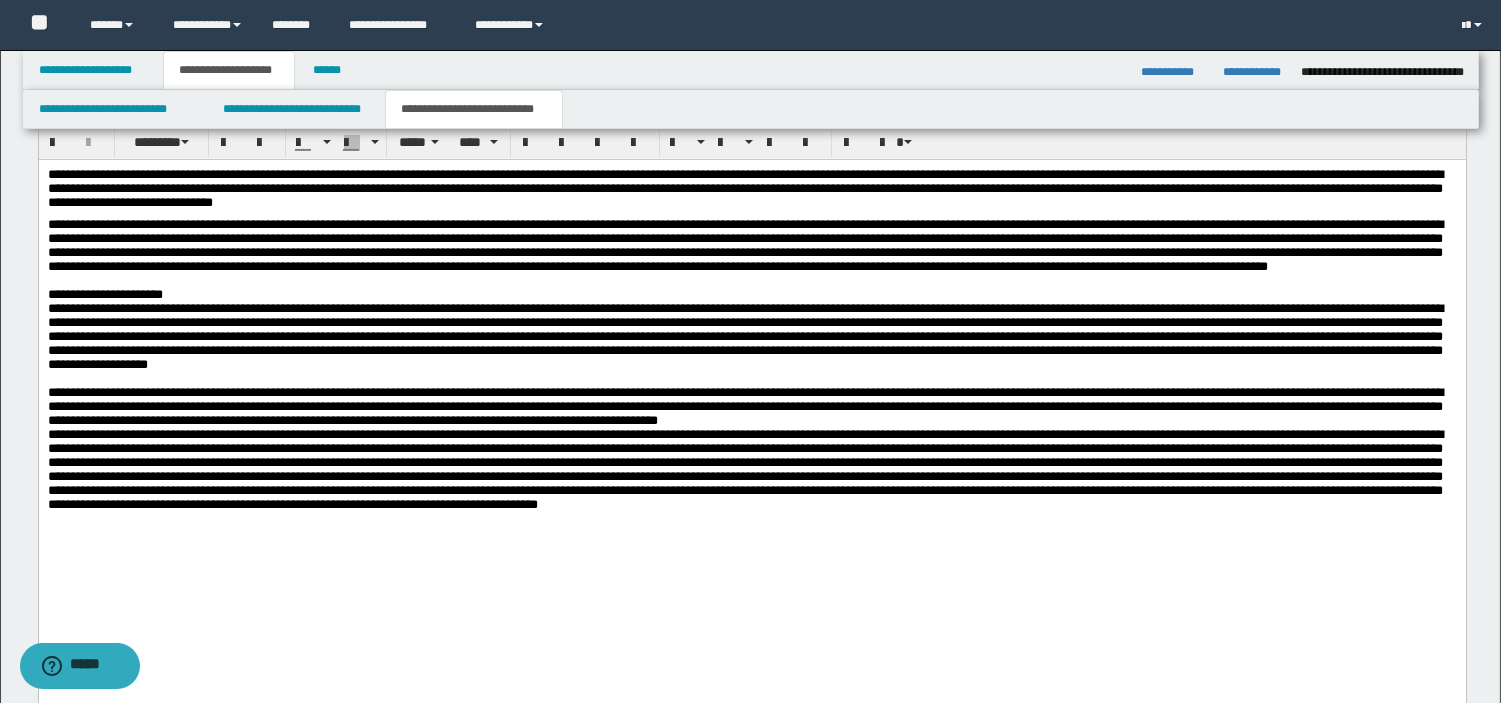 click at bounding box center (744, 468) 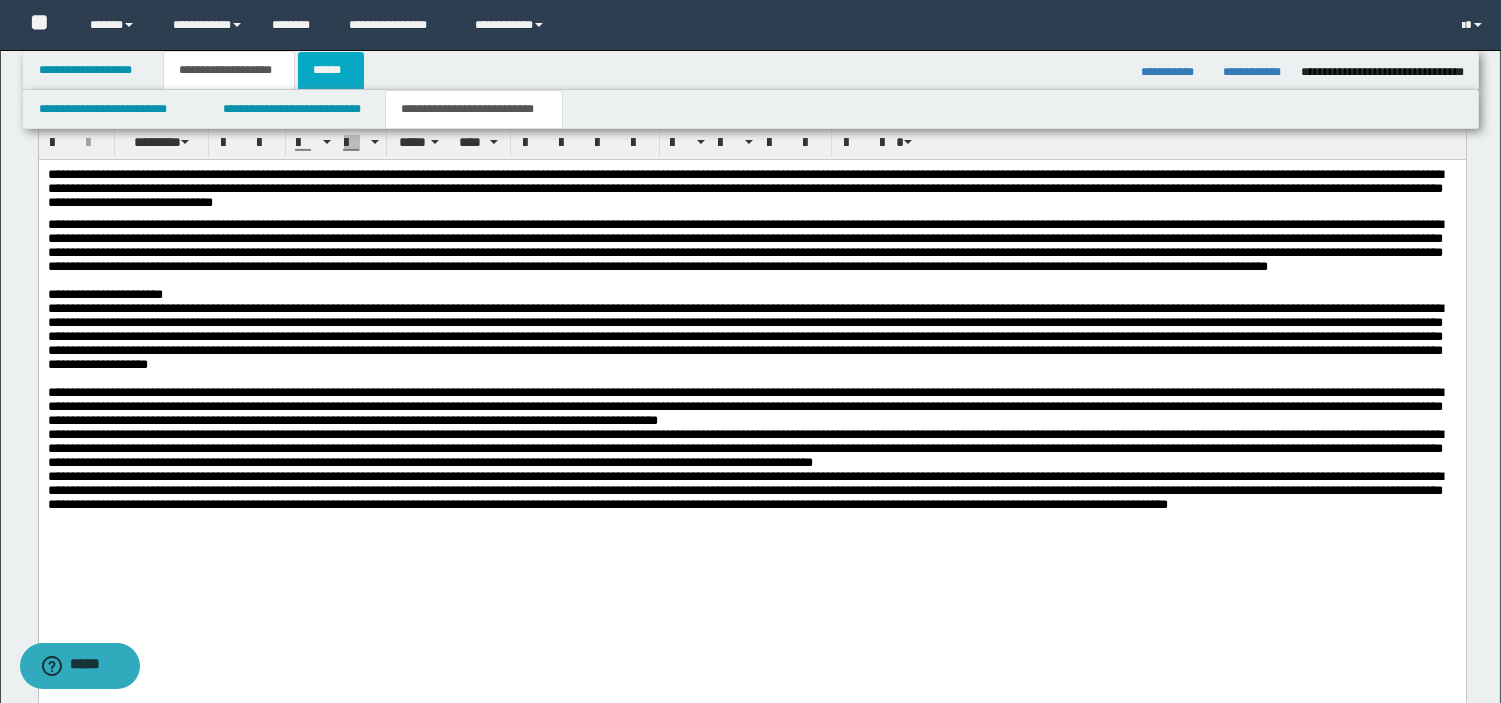 click on "******" at bounding box center [331, 70] 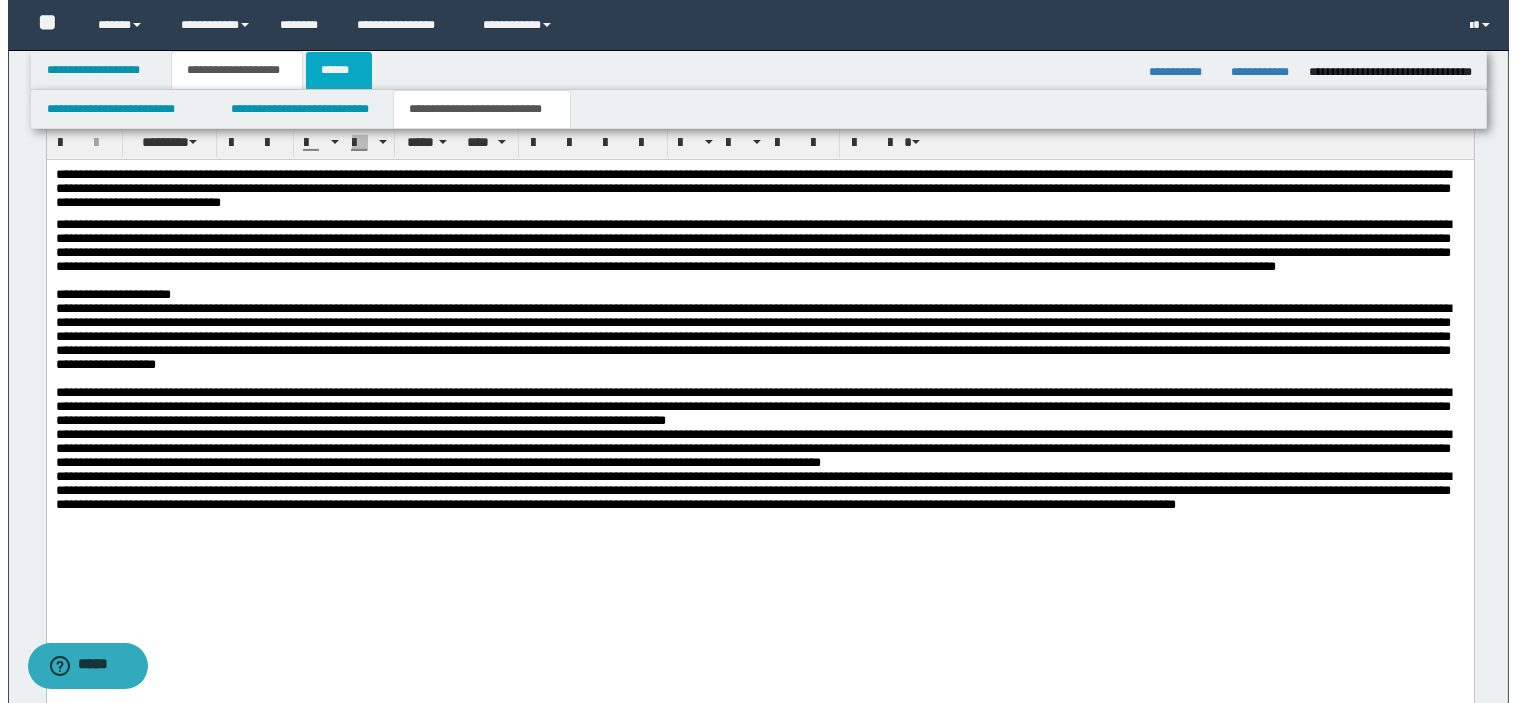 scroll, scrollTop: 191, scrollLeft: 0, axis: vertical 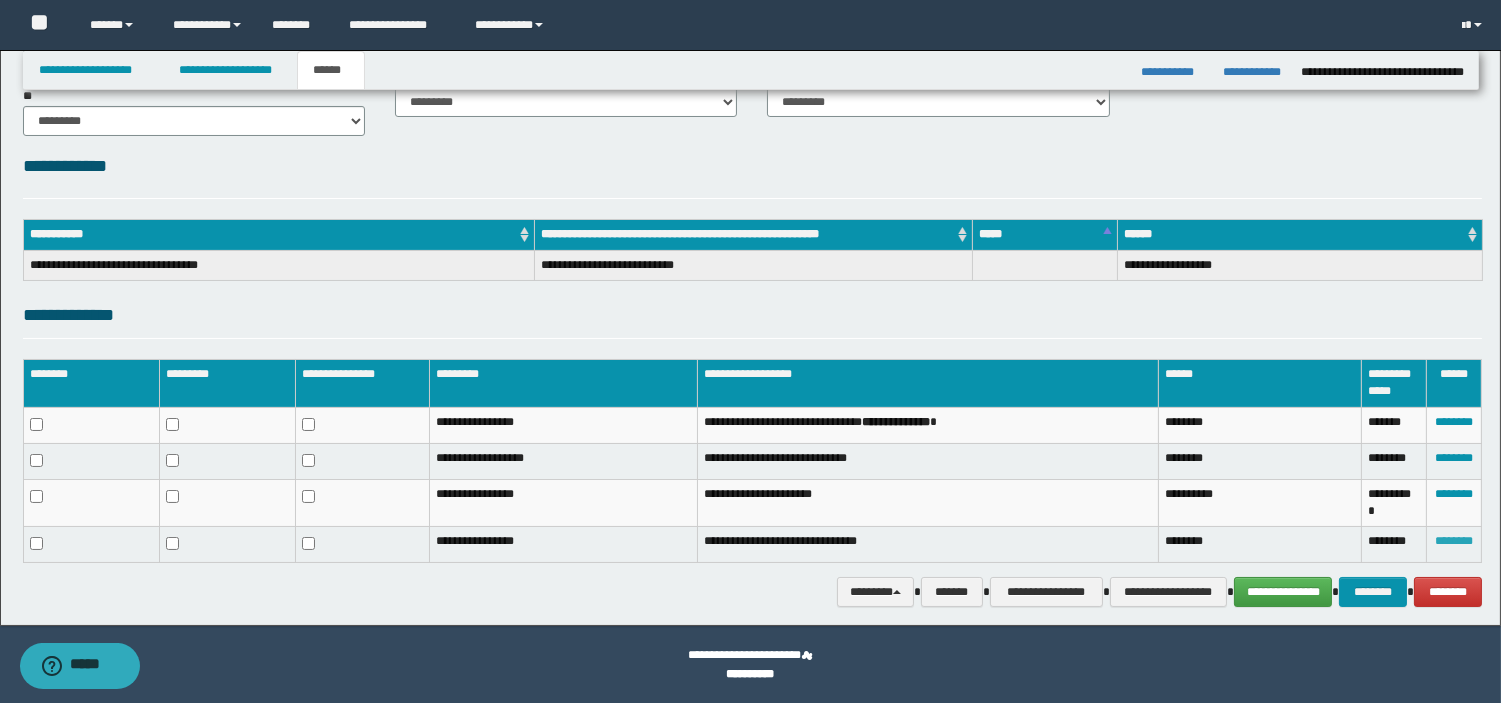 click on "********" at bounding box center [1454, 541] 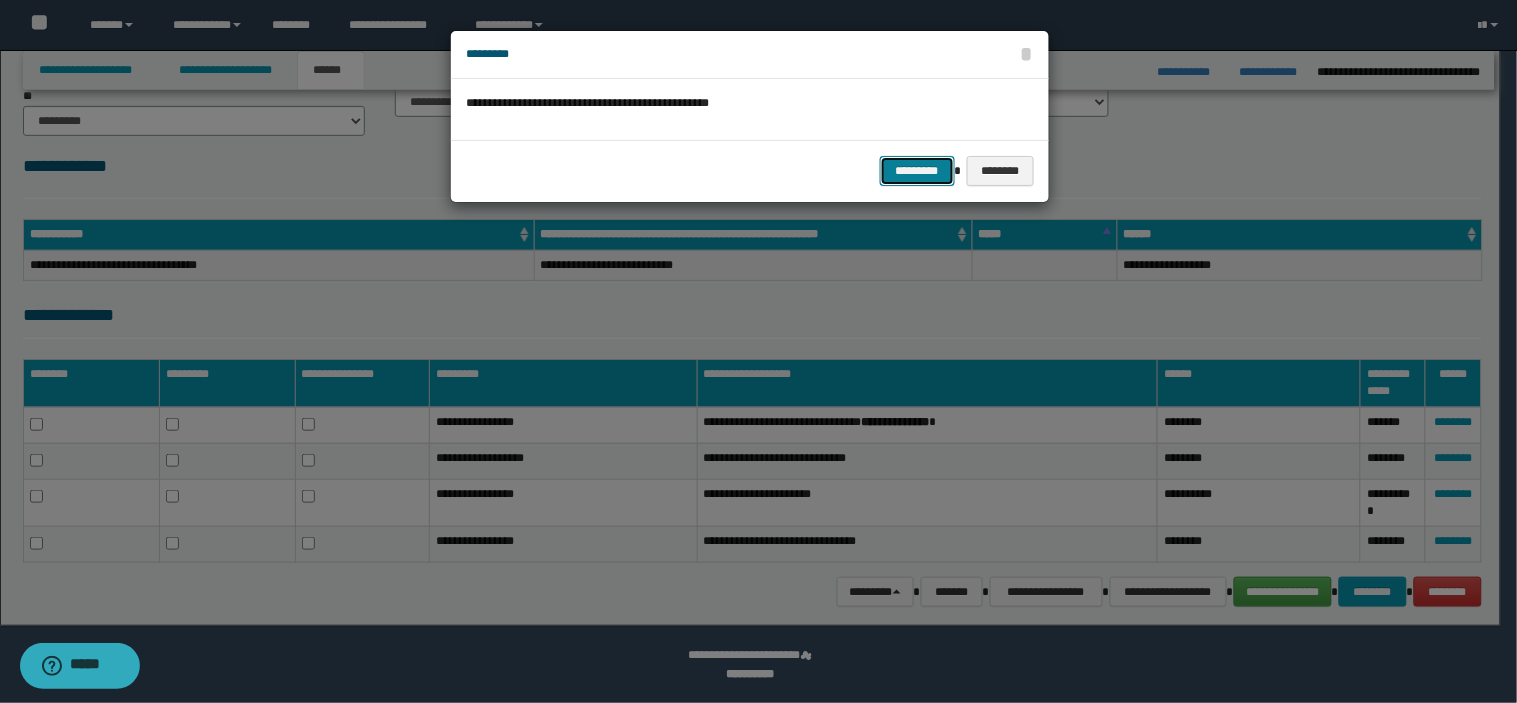 click on "*********" at bounding box center [917, 171] 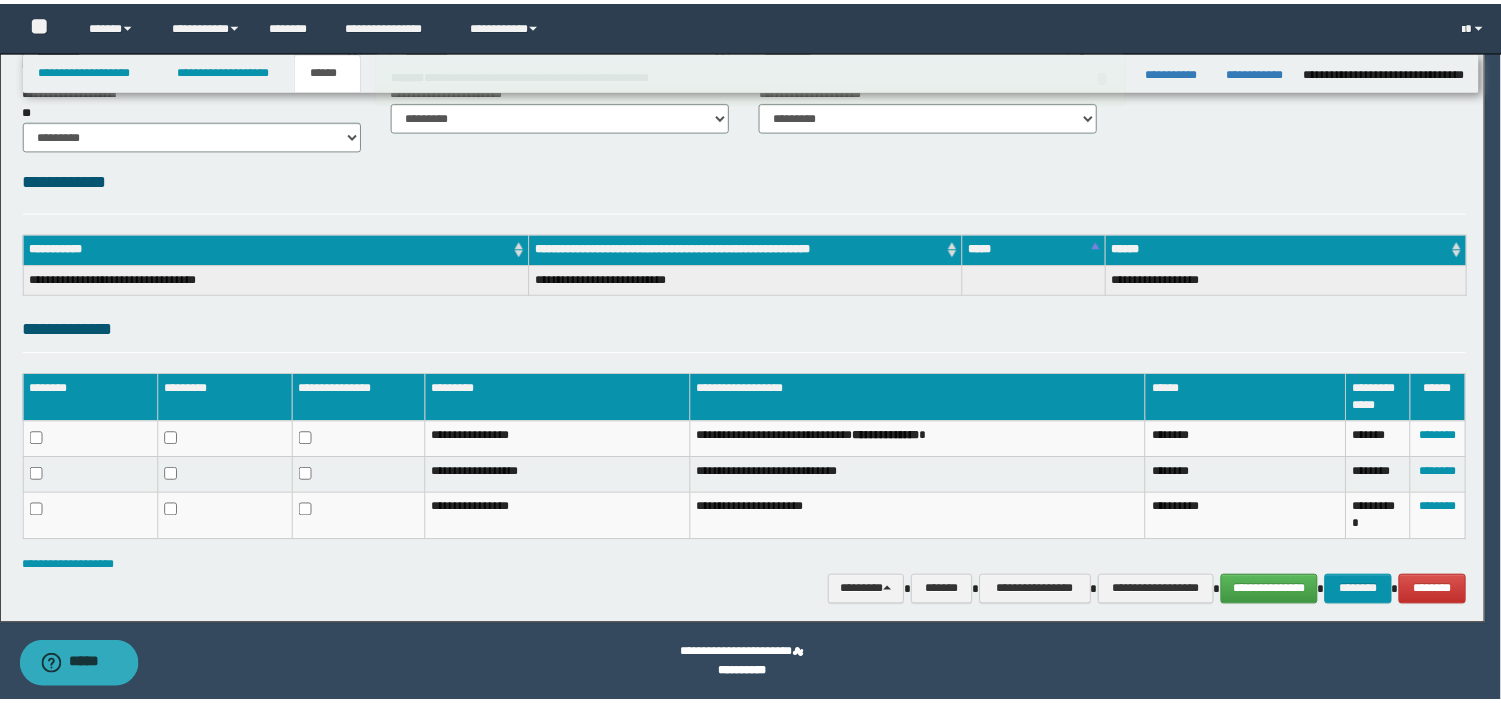 scroll, scrollTop: 176, scrollLeft: 0, axis: vertical 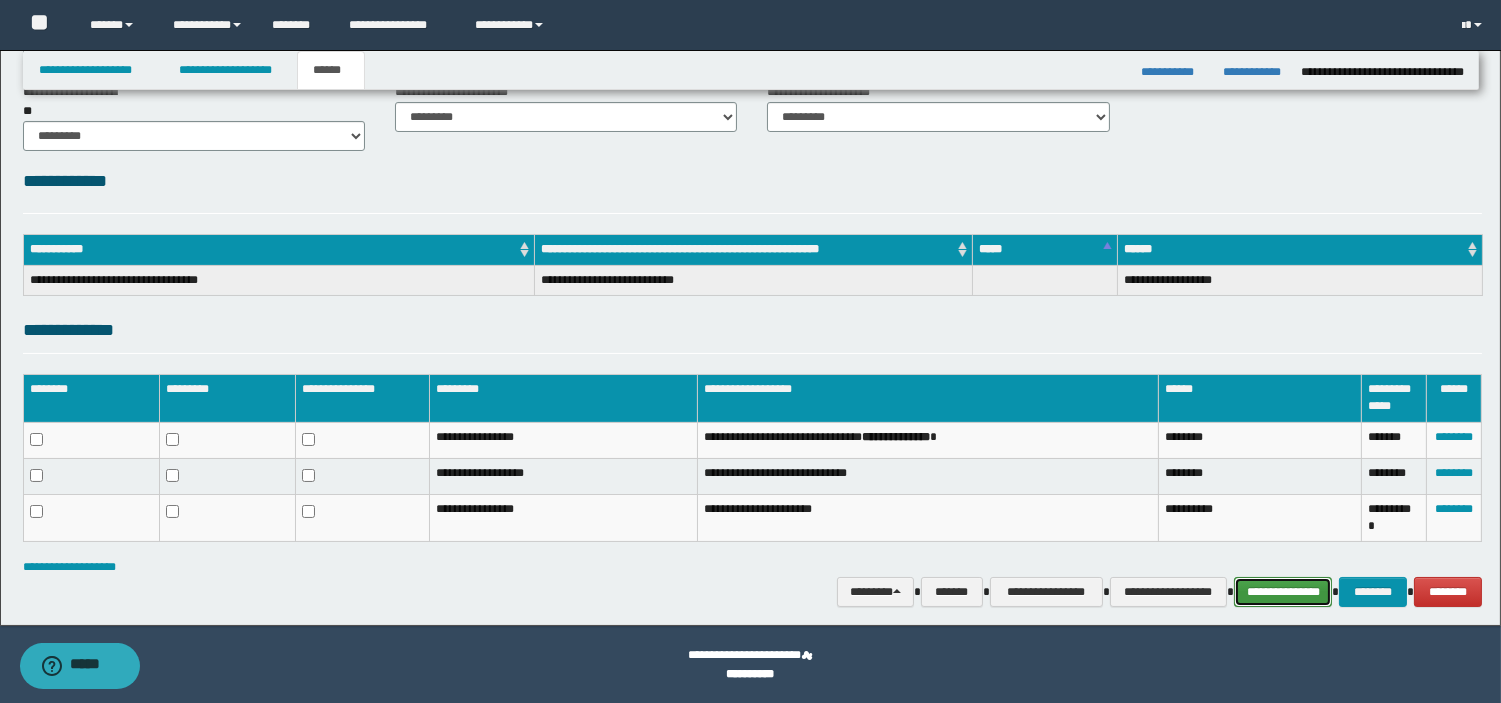 click on "**********" at bounding box center [1283, 592] 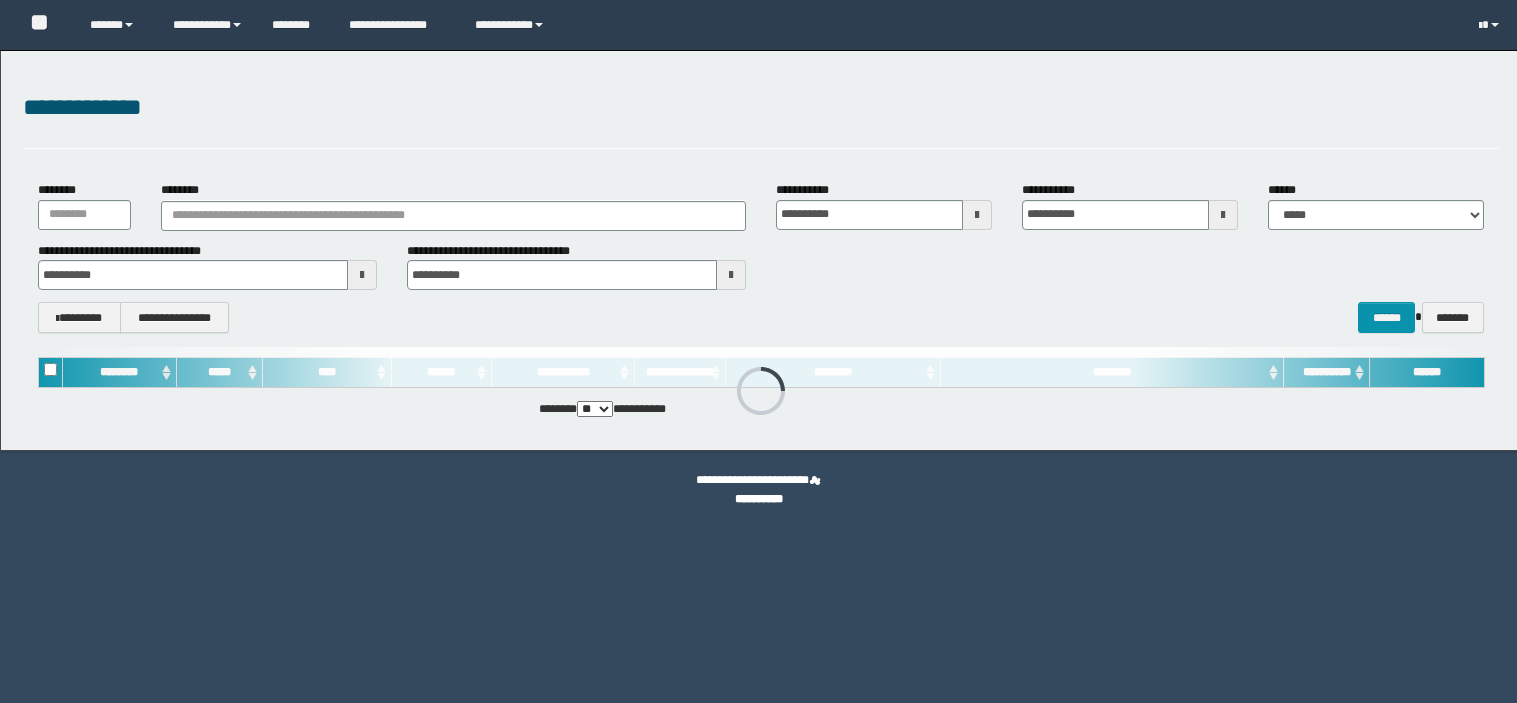 scroll, scrollTop: 0, scrollLeft: 0, axis: both 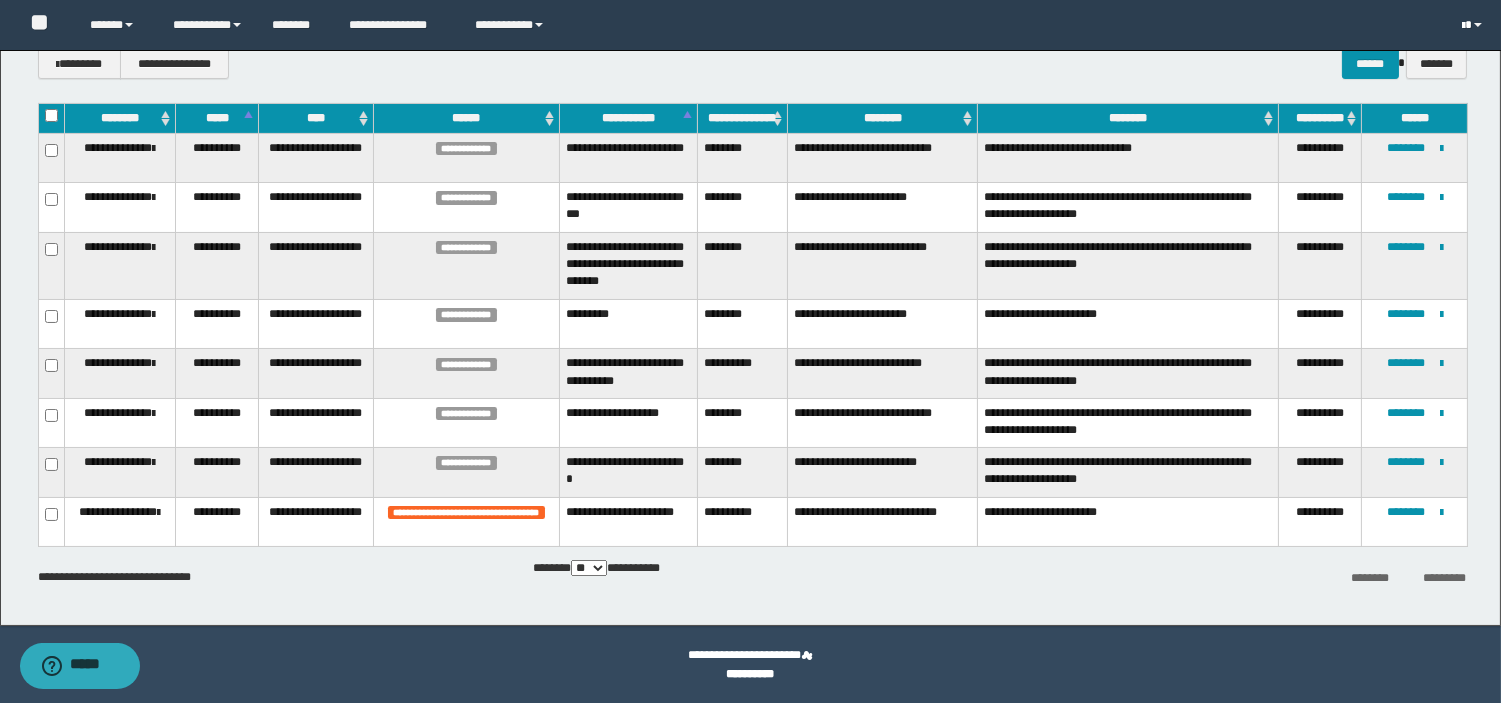 click at bounding box center [1463, 26] 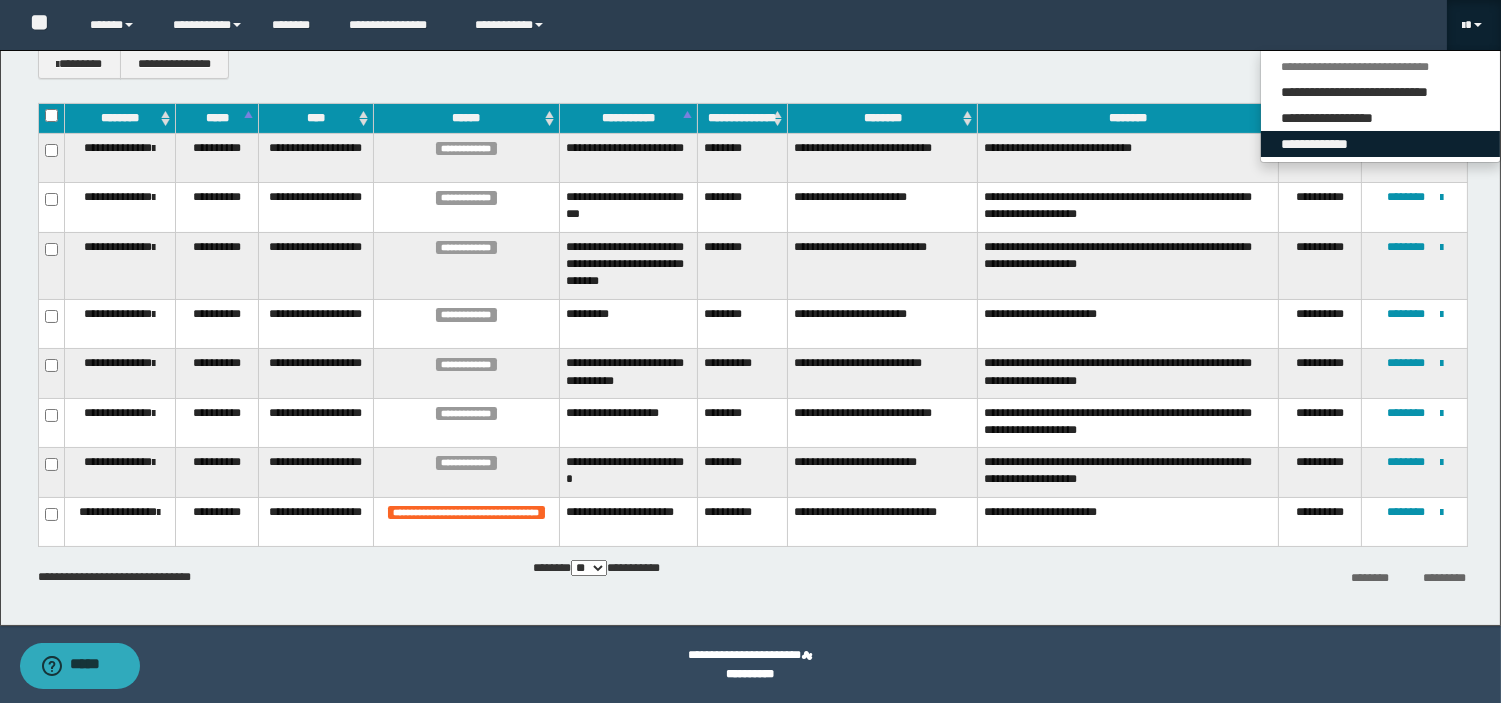 click on "**********" at bounding box center [1380, 144] 